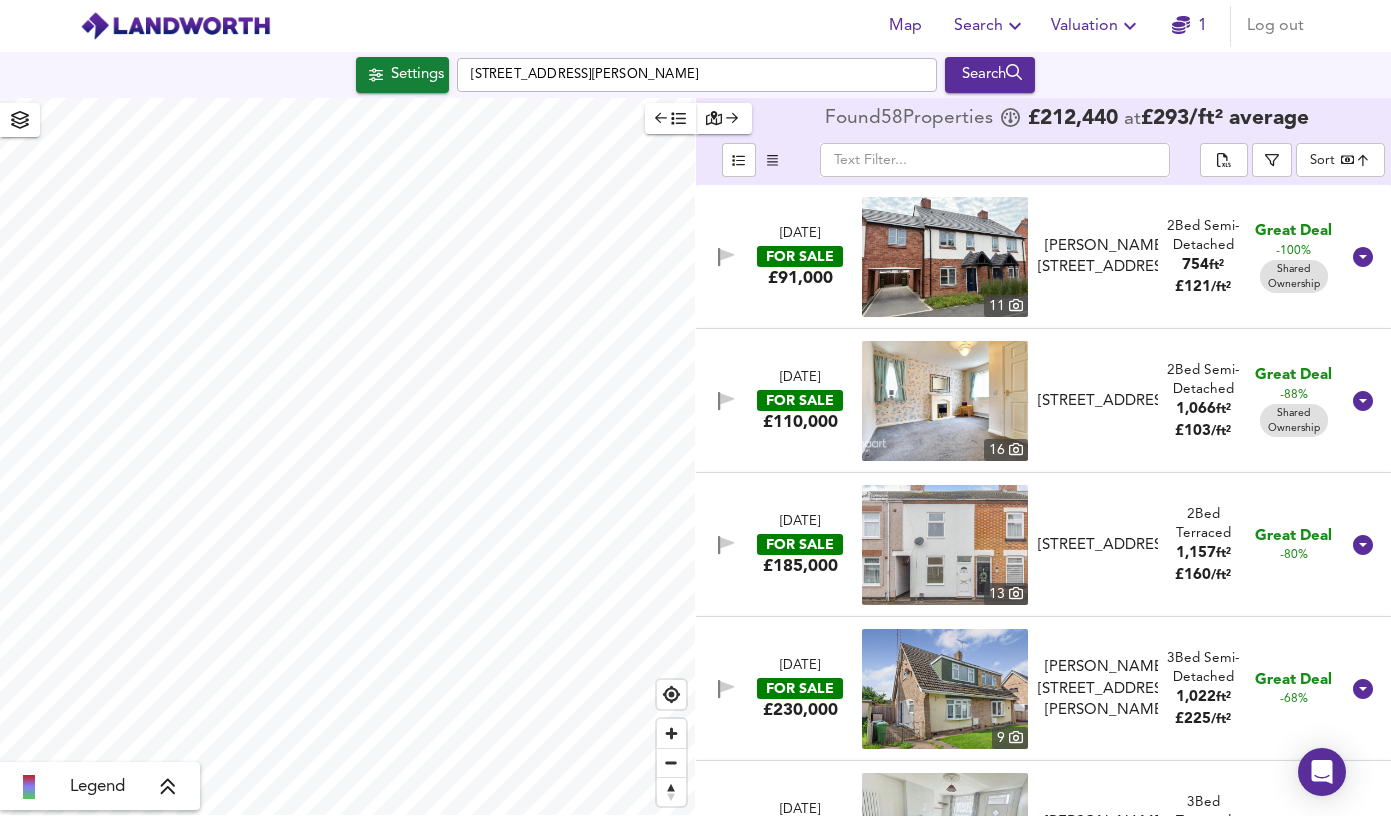 scroll, scrollTop: 0, scrollLeft: 0, axis: both 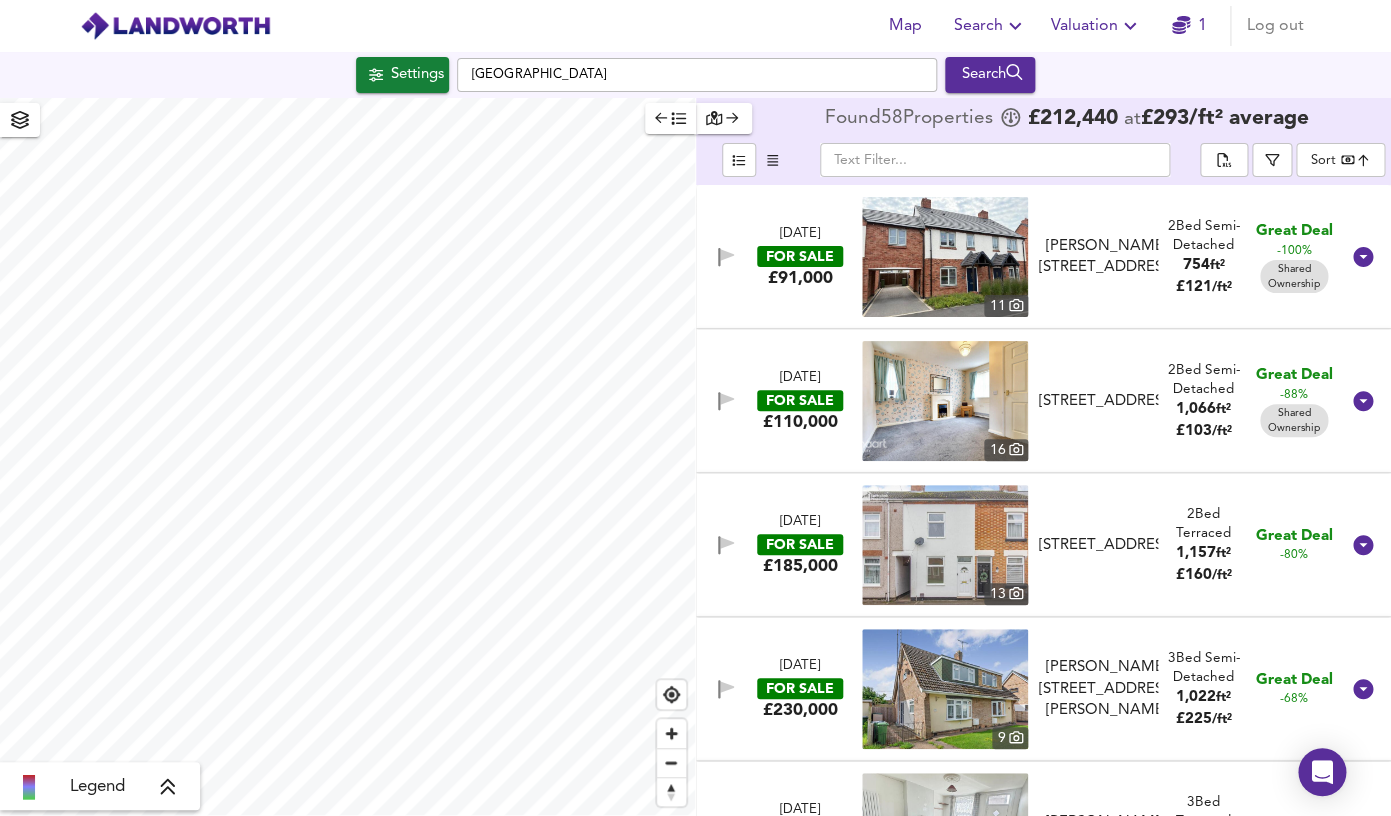 click on "Search" at bounding box center [990, 75] 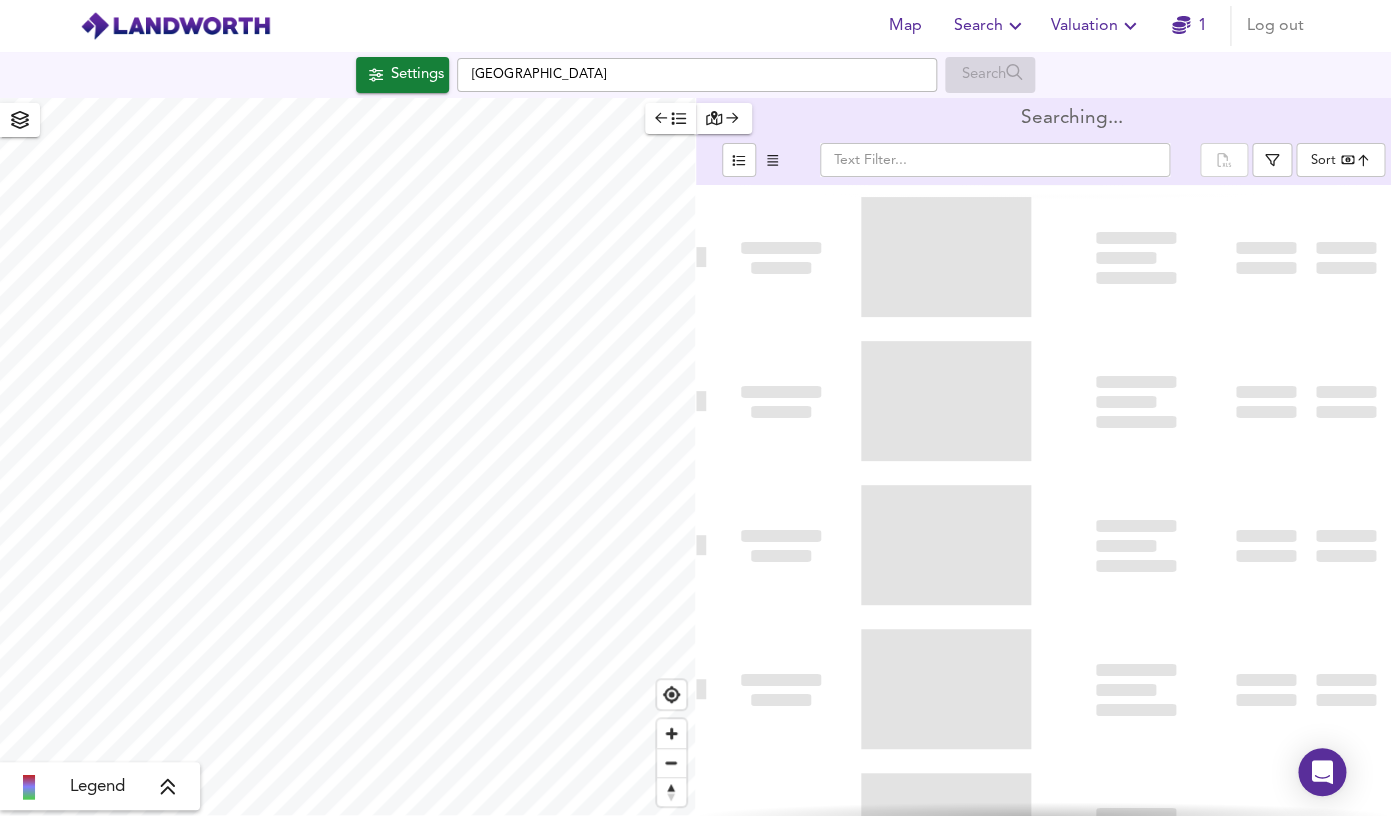 type on "bestdeal" 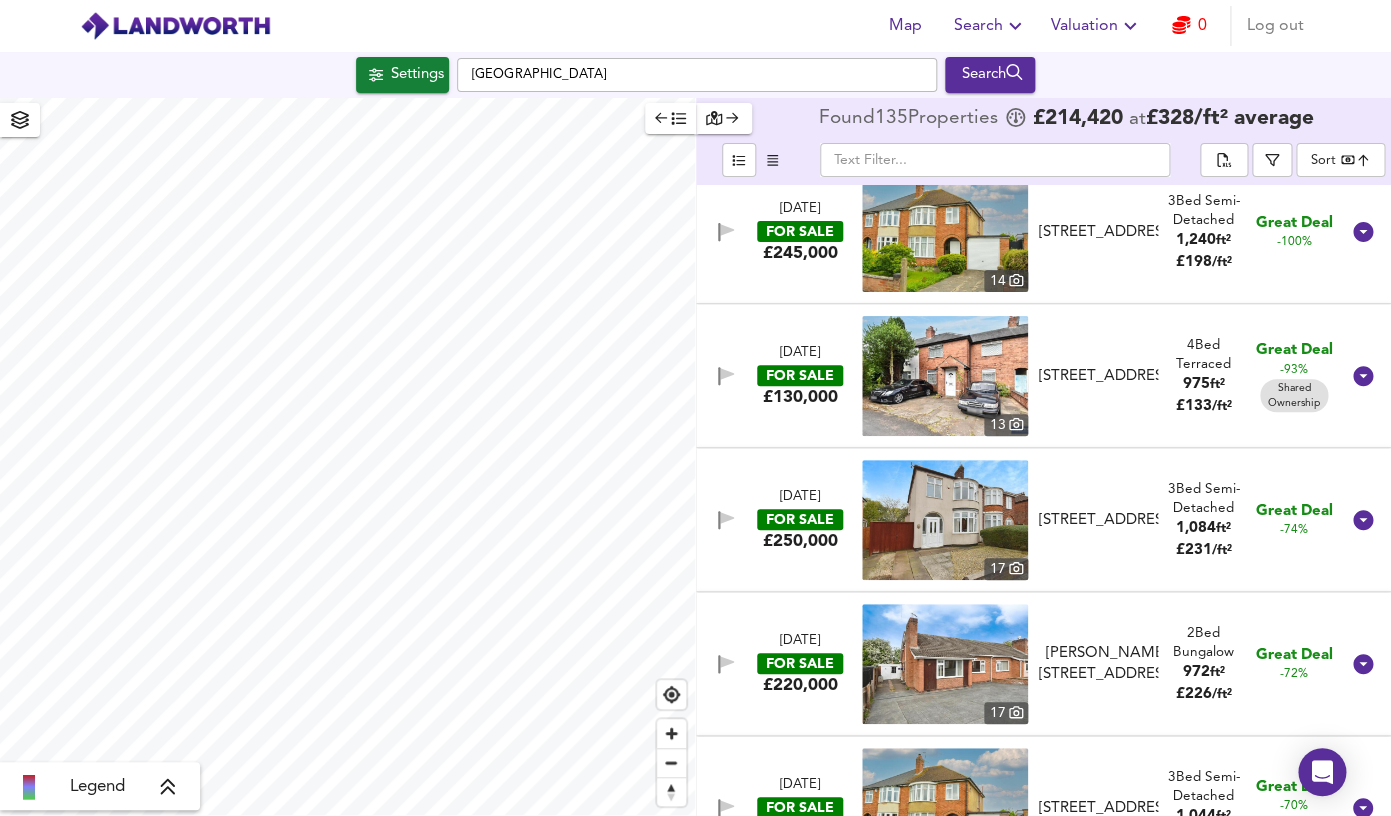 scroll, scrollTop: 0, scrollLeft: 0, axis: both 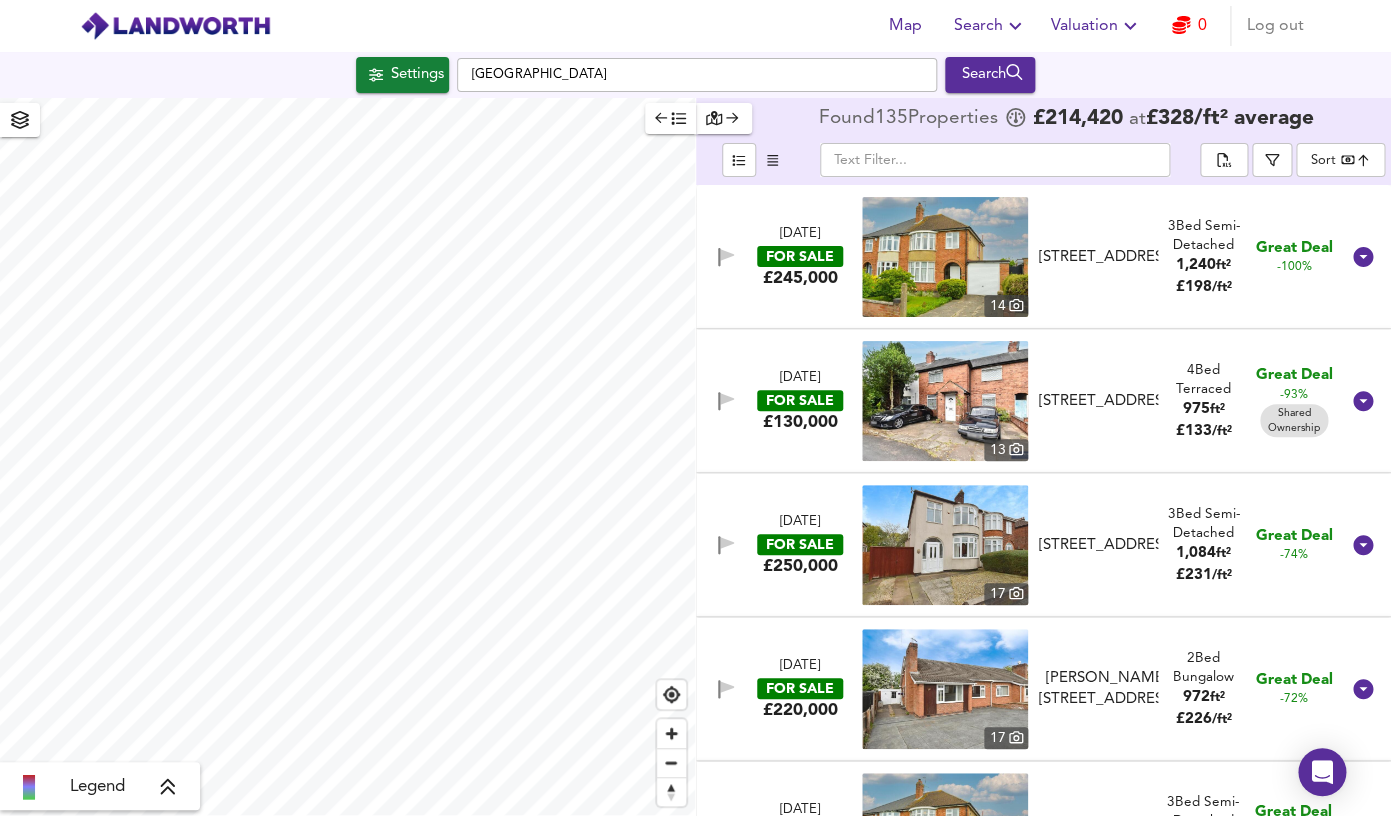 click at bounding box center [945, 257] 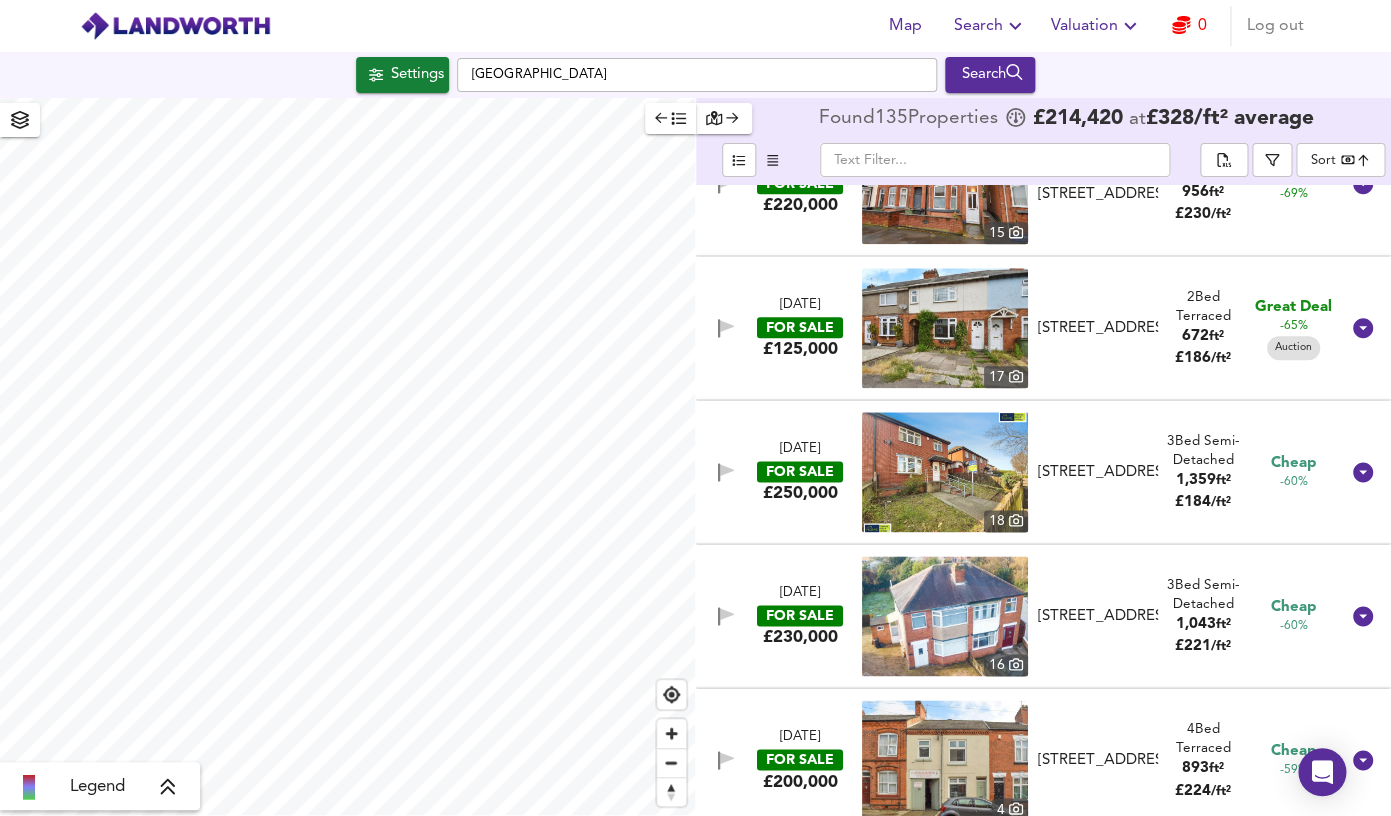 scroll, scrollTop: 797, scrollLeft: 0, axis: vertical 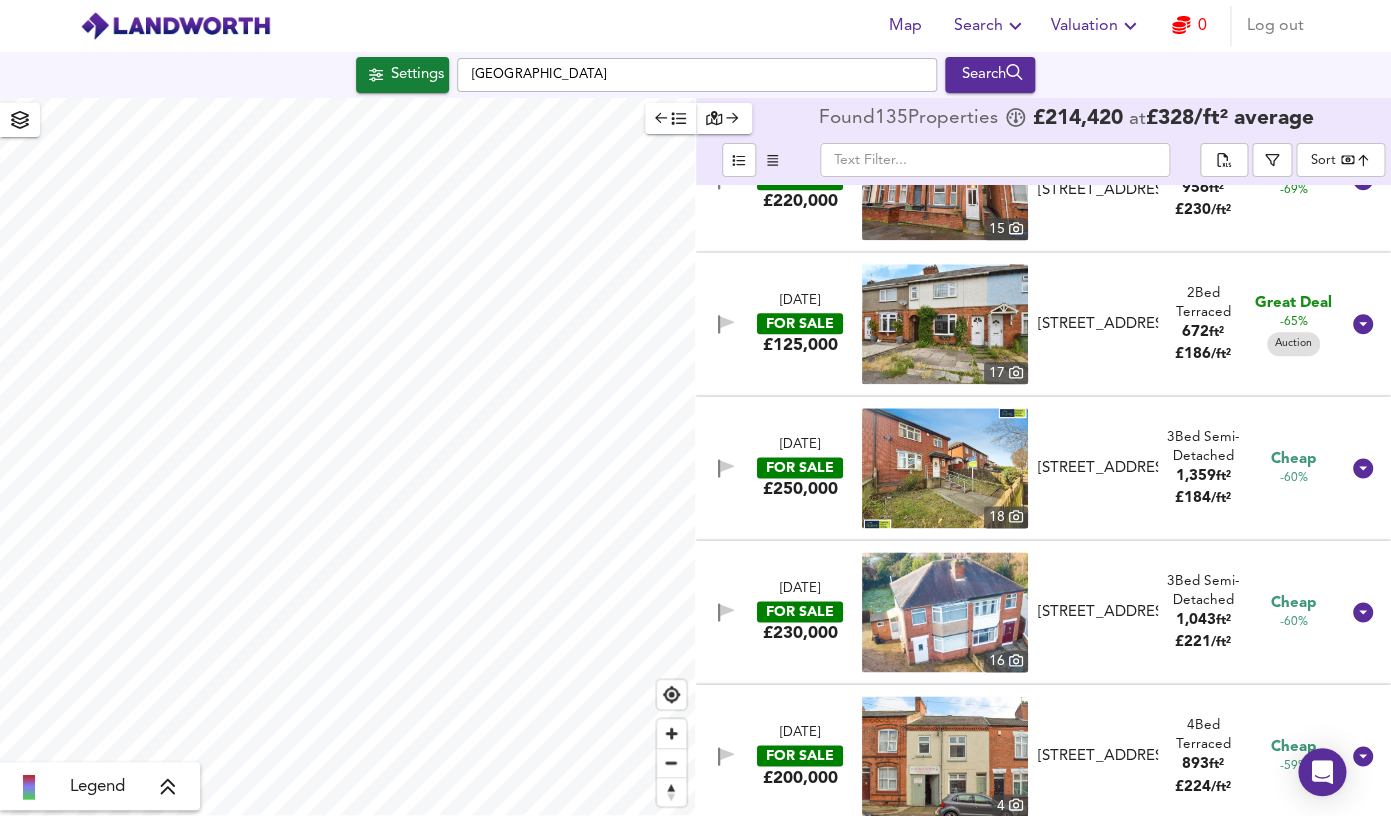 click at bounding box center [945, 468] 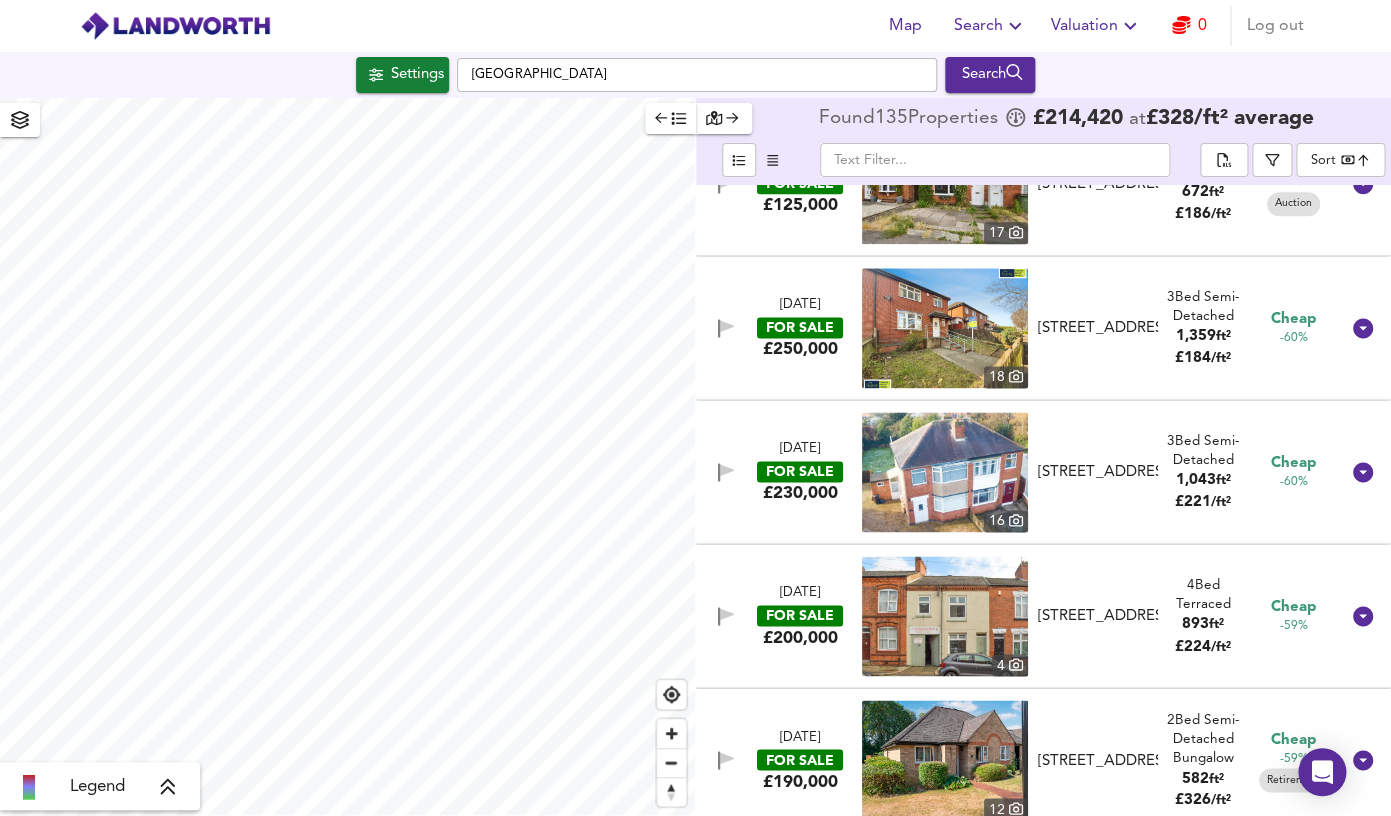 scroll, scrollTop: 939, scrollLeft: 0, axis: vertical 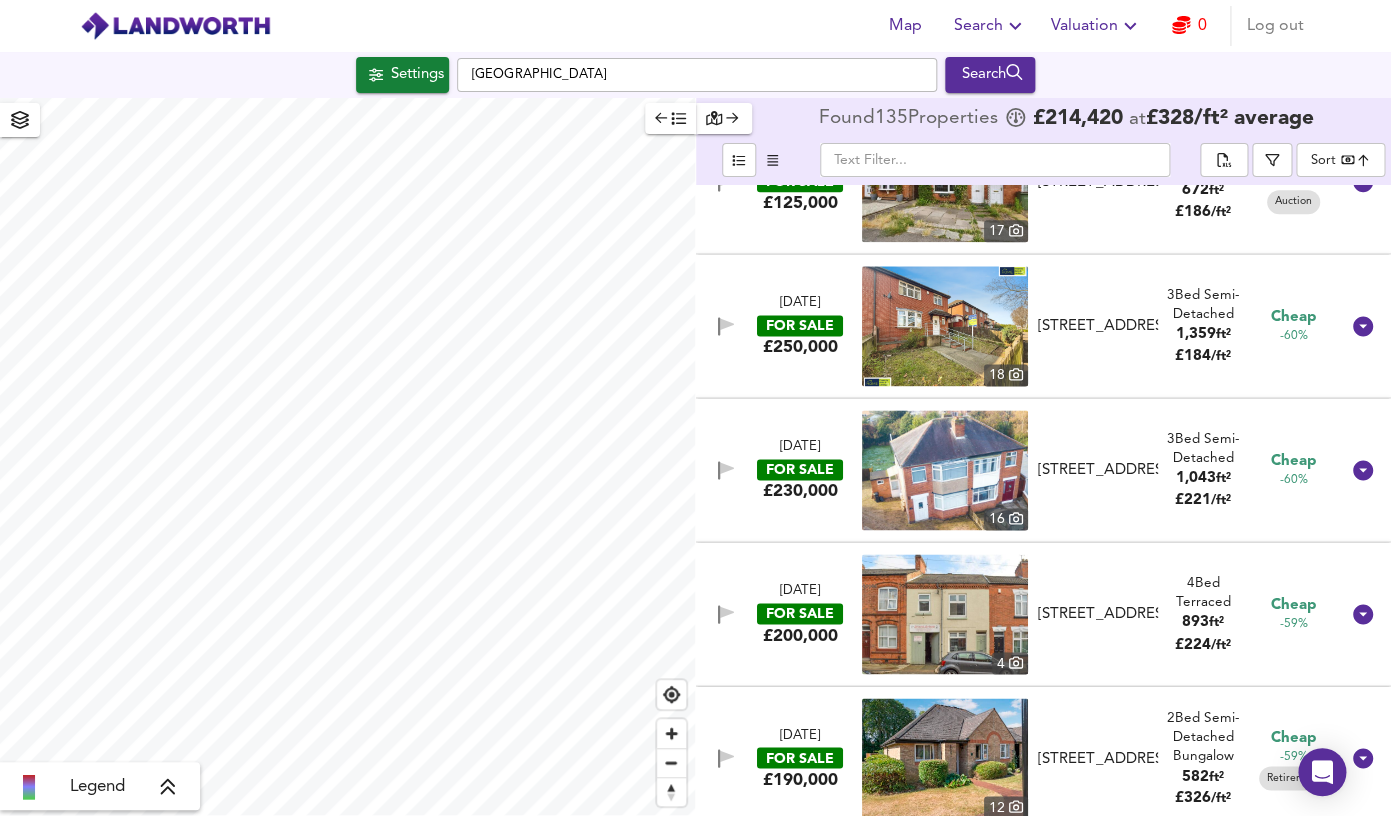 click at bounding box center [945, 470] 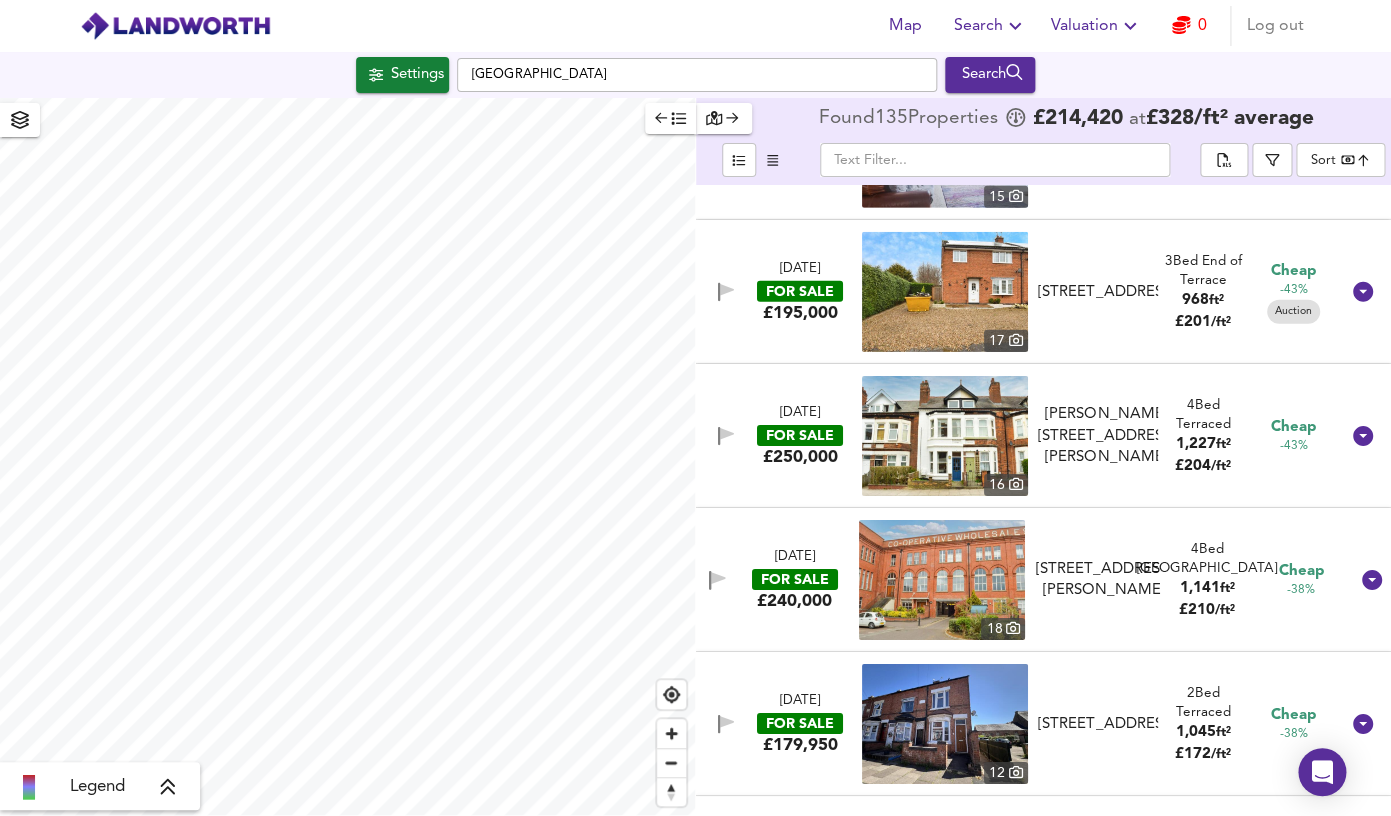 scroll, scrollTop: 2273, scrollLeft: 0, axis: vertical 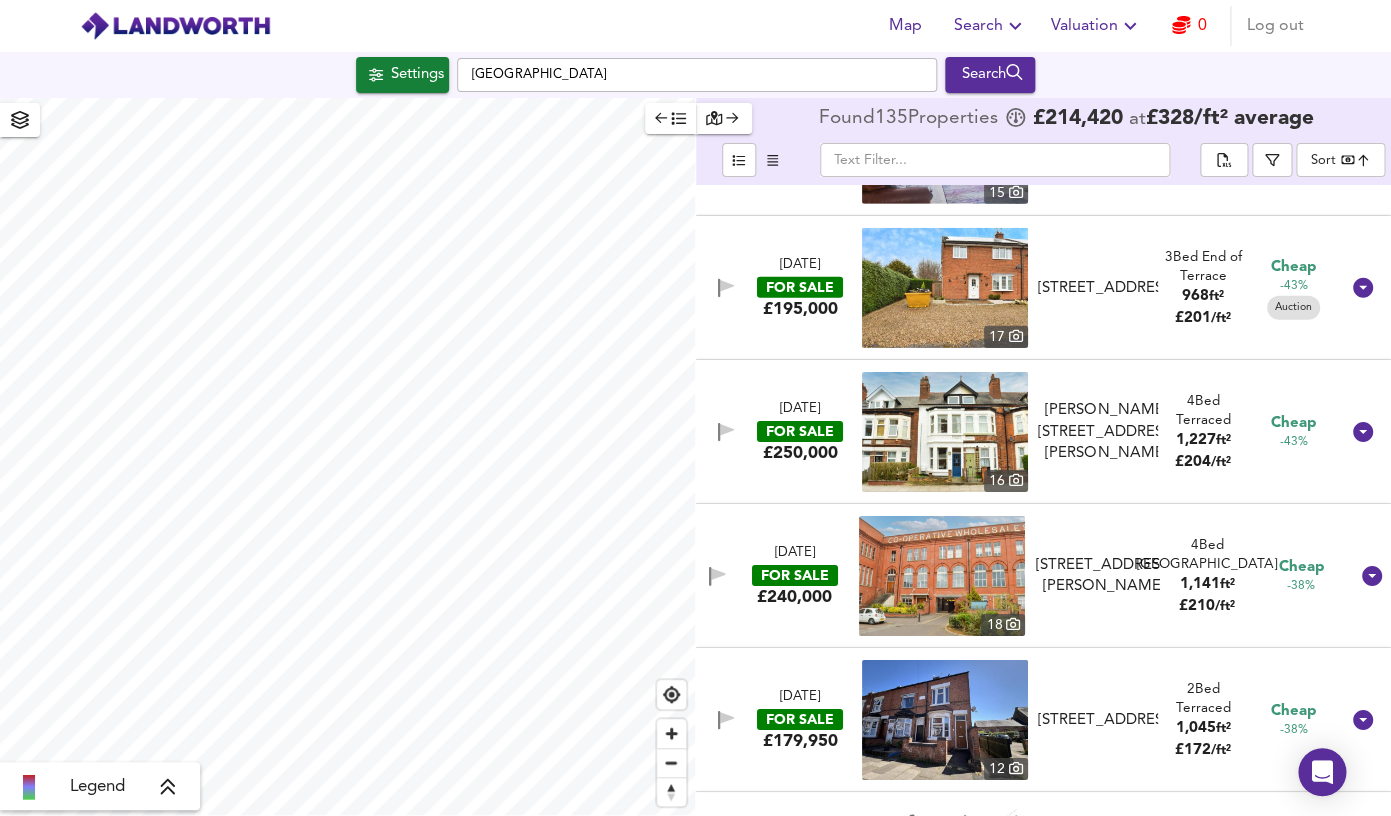 click at bounding box center [942, 576] 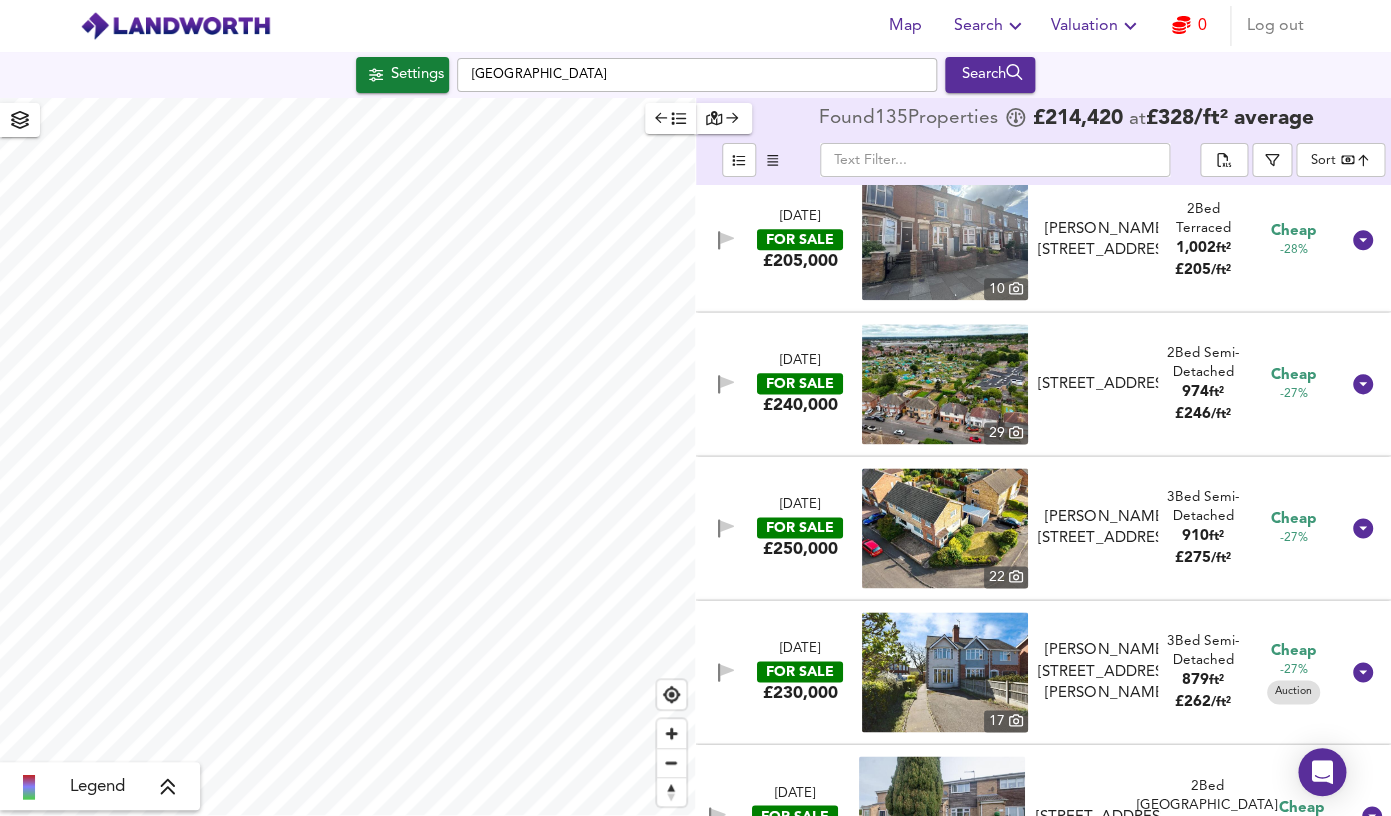 scroll, scrollTop: 3625, scrollLeft: 0, axis: vertical 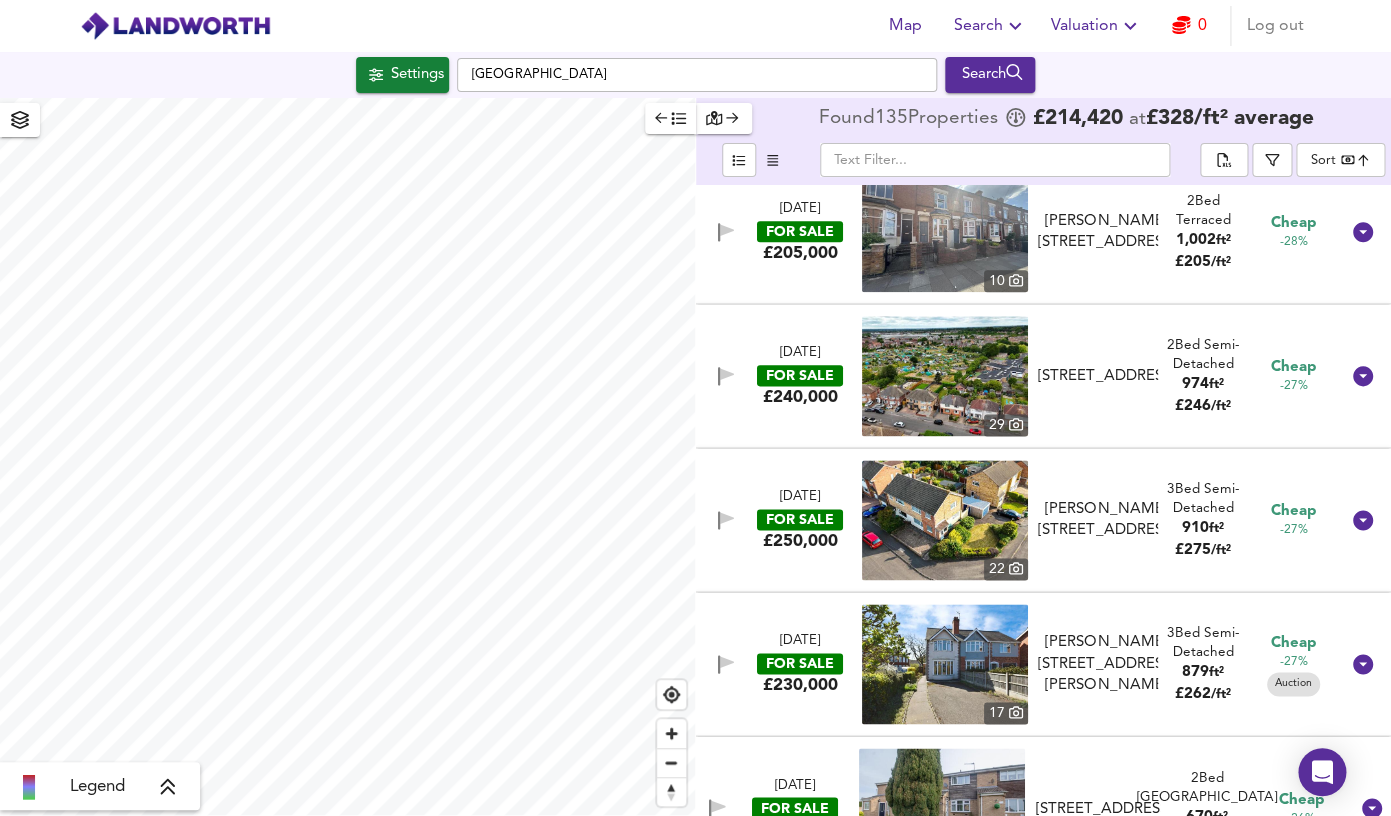 click at bounding box center (945, 376) 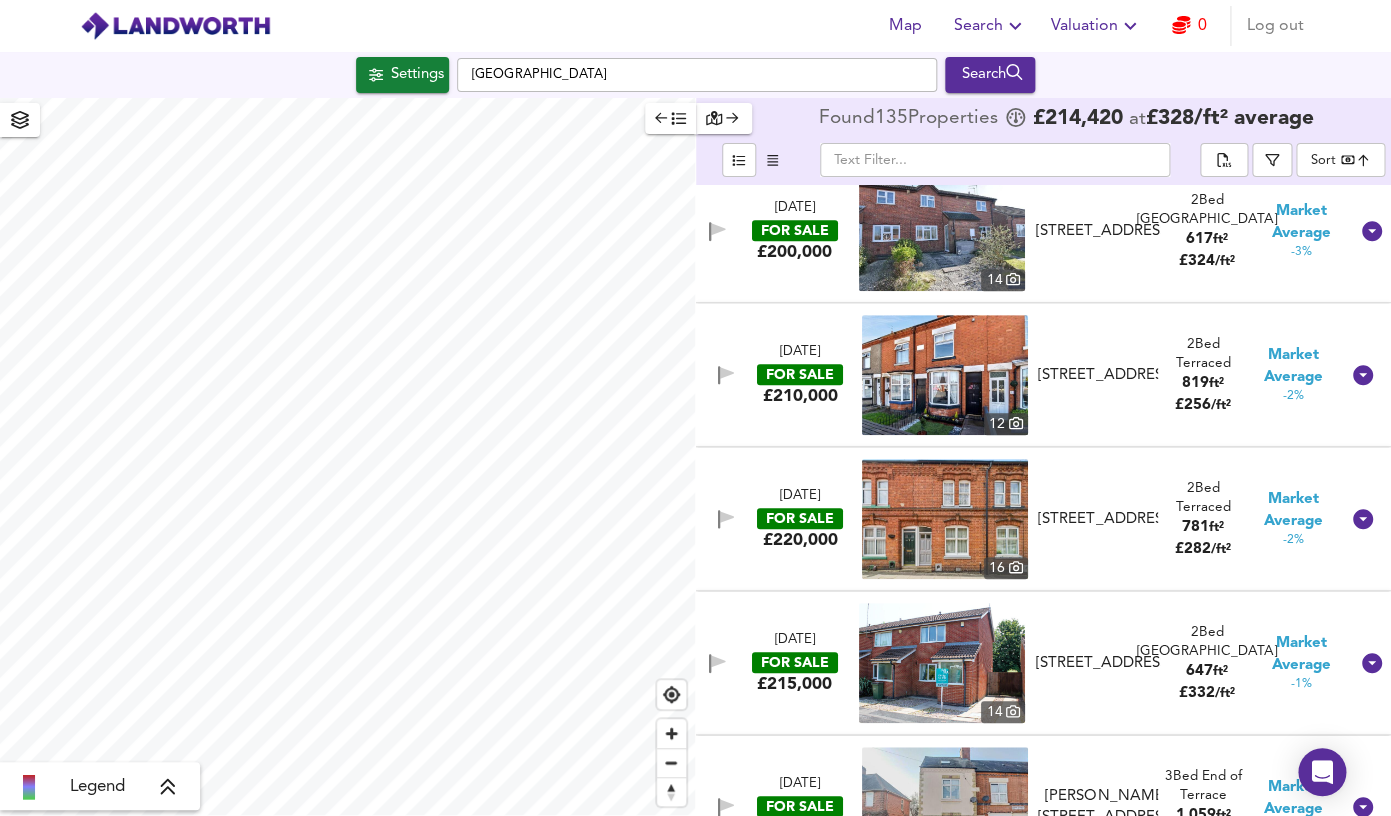 scroll, scrollTop: 5932, scrollLeft: 0, axis: vertical 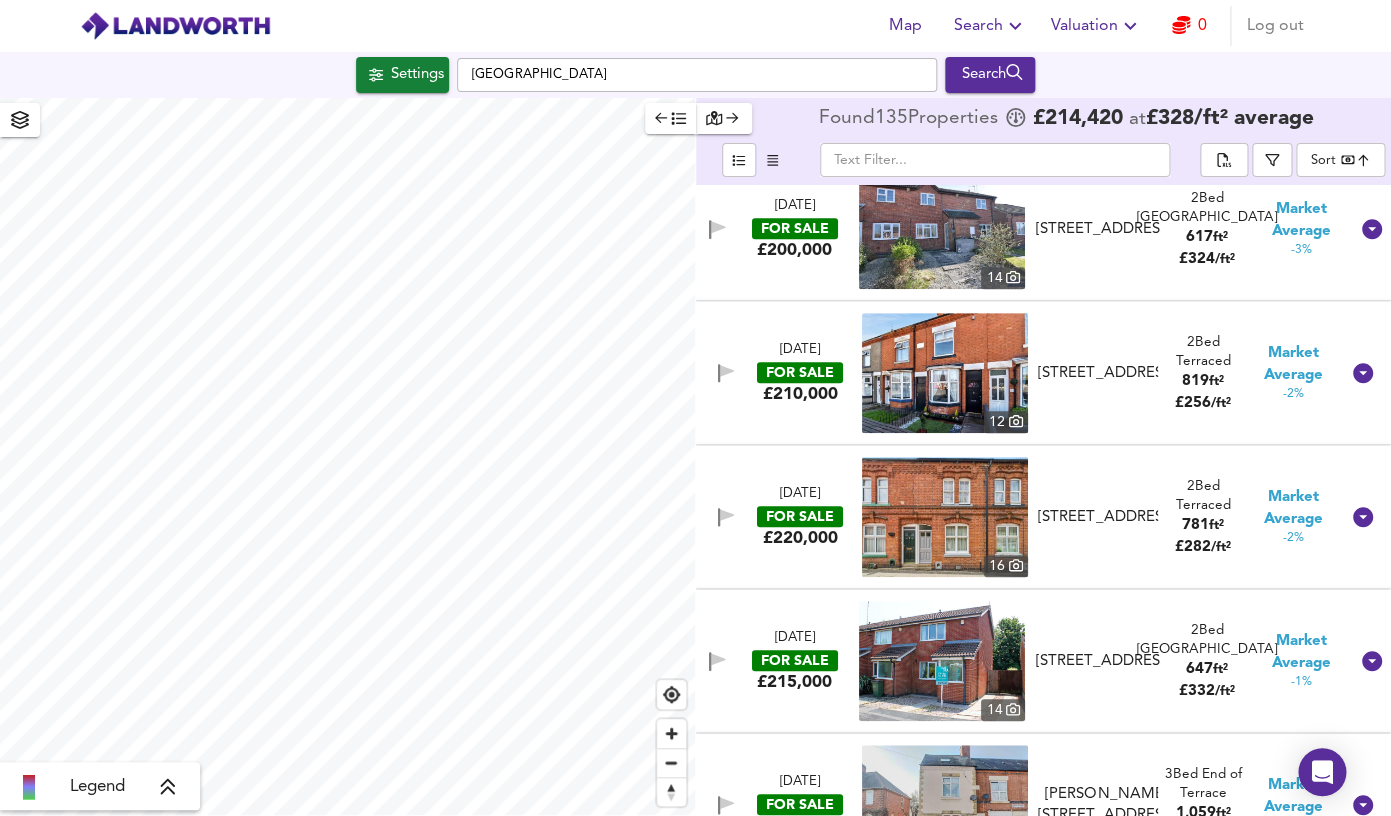 click at bounding box center [945, 373] 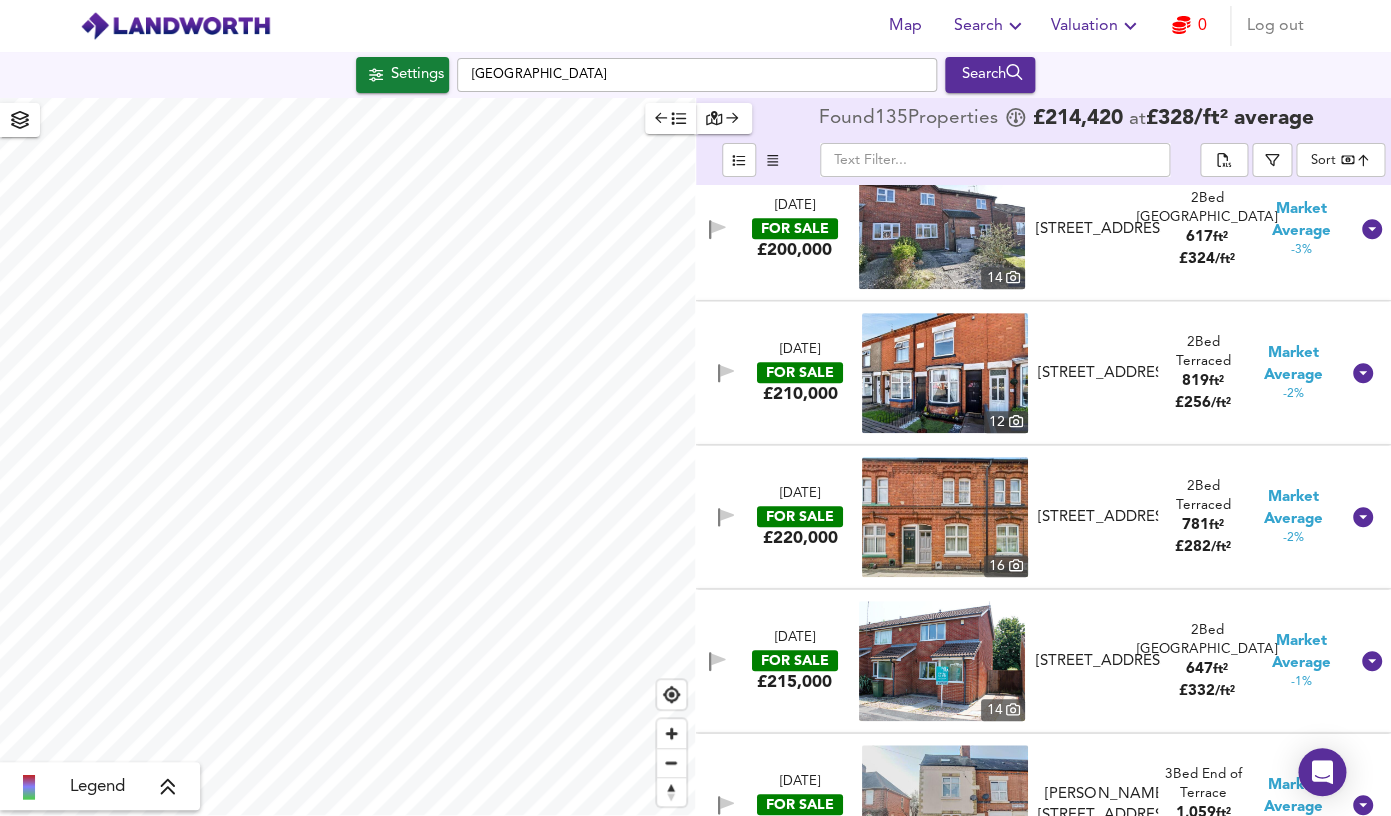 scroll, scrollTop: 5316, scrollLeft: 0, axis: vertical 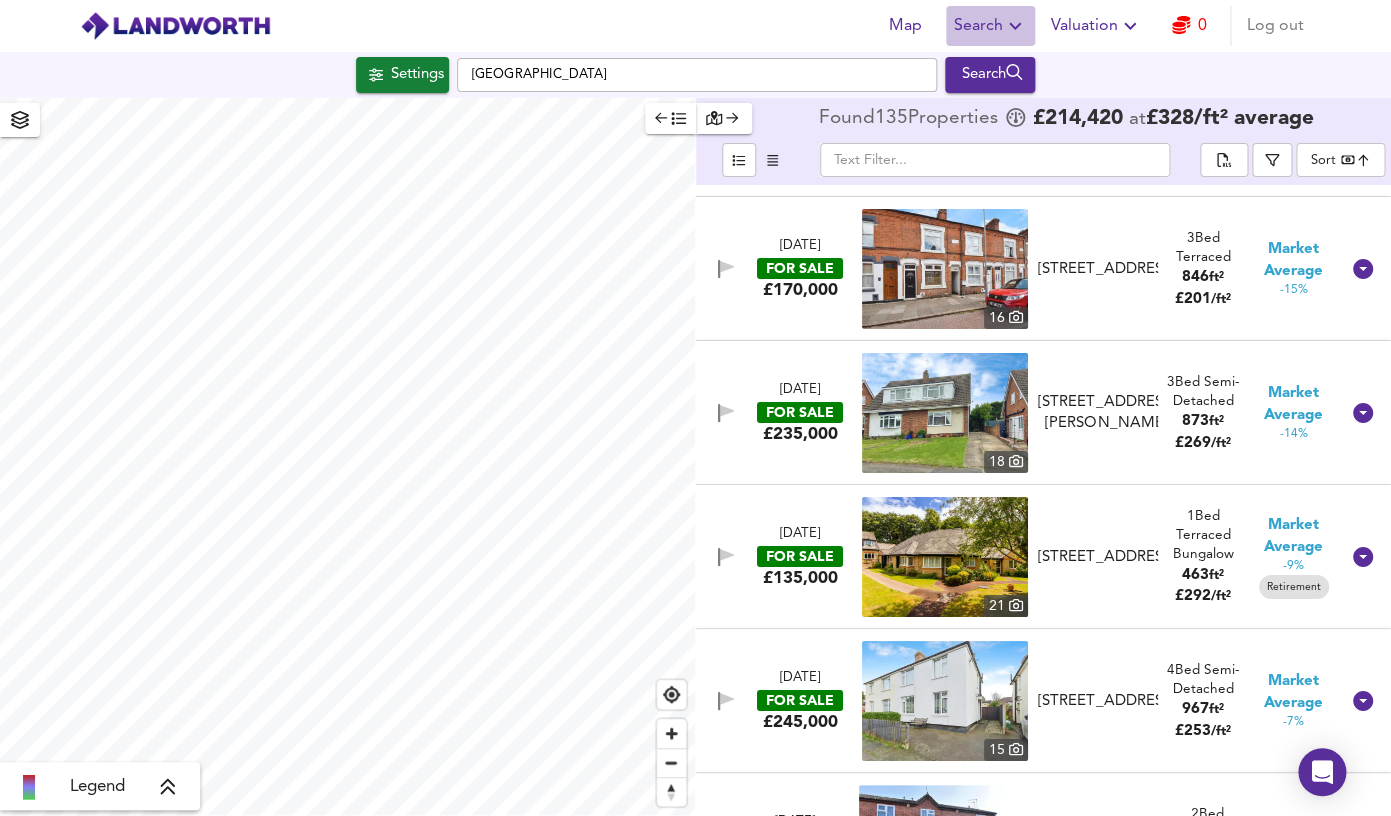 click on "Search" at bounding box center (990, 26) 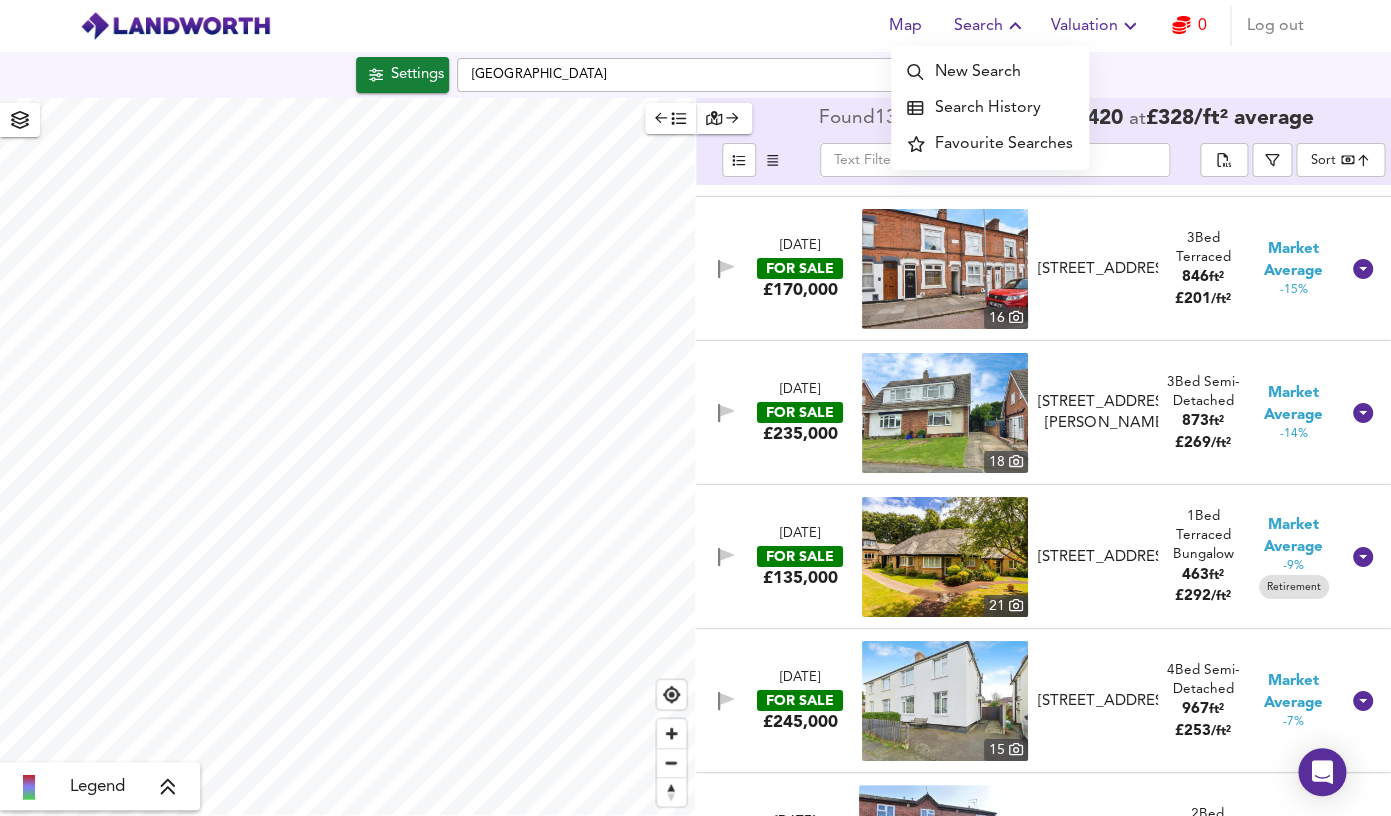 click on "Search History" at bounding box center (990, 108) 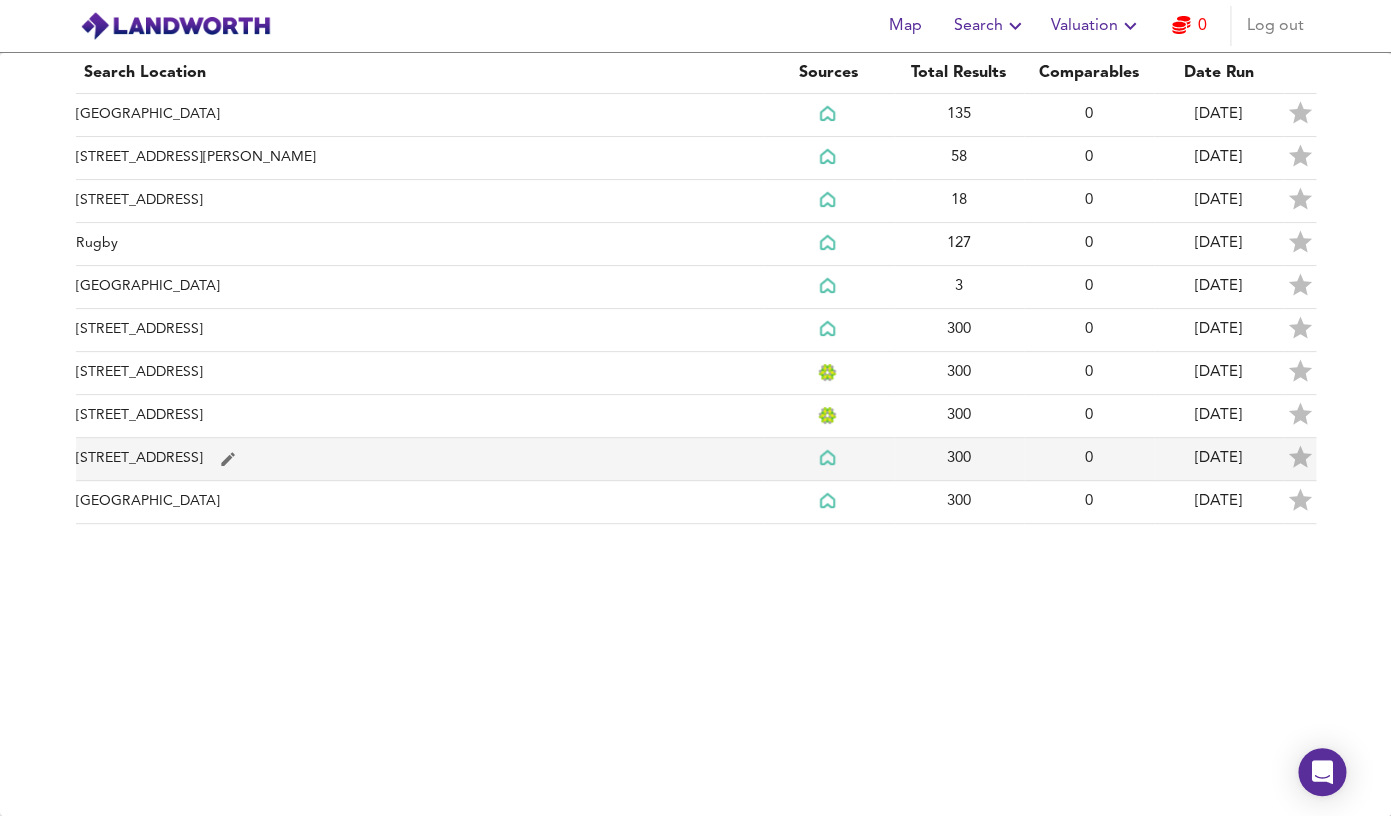 click on "[STREET_ADDRESS]" at bounding box center [420, 459] 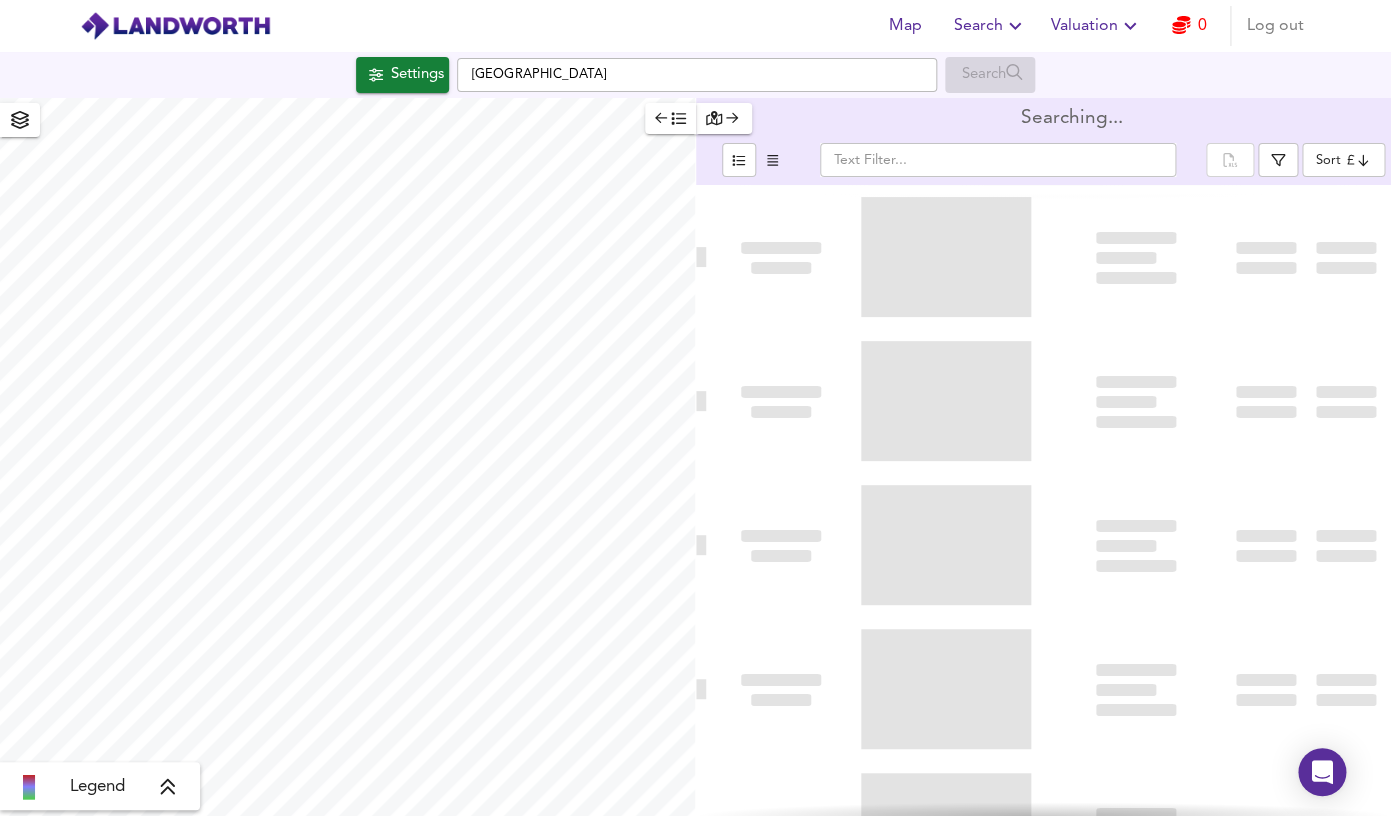 type on "bestdeal" 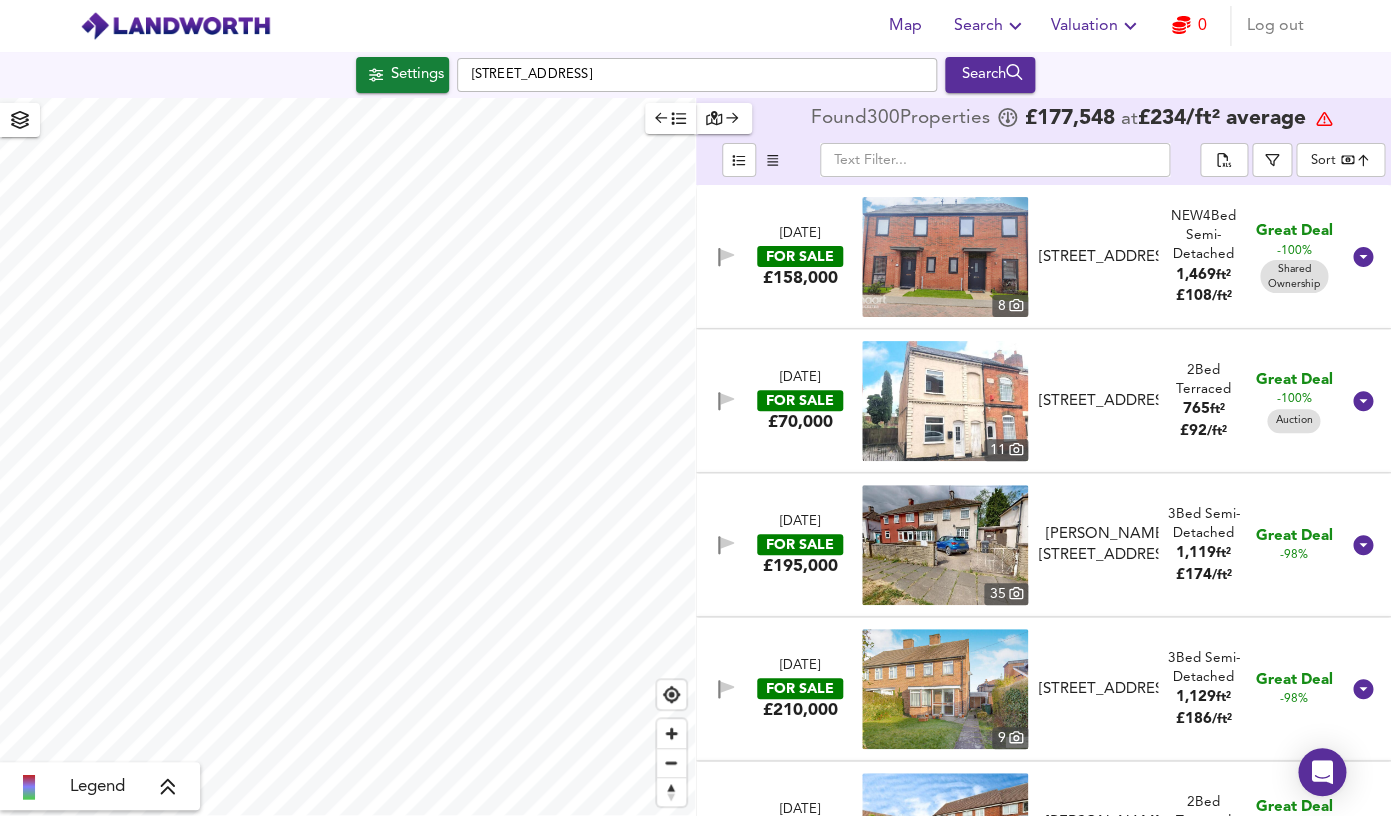 checkbox on "false" 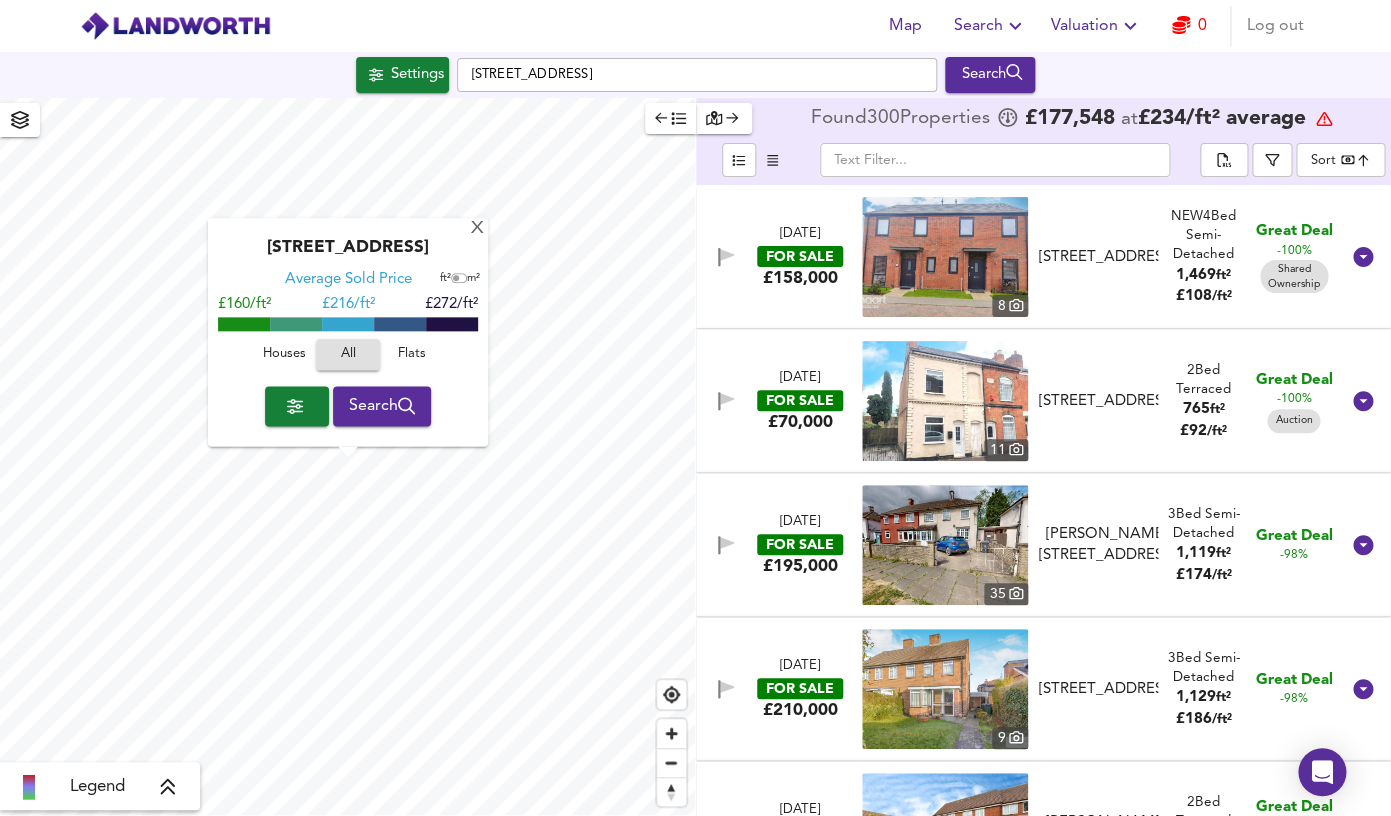 click at bounding box center (945, 545) 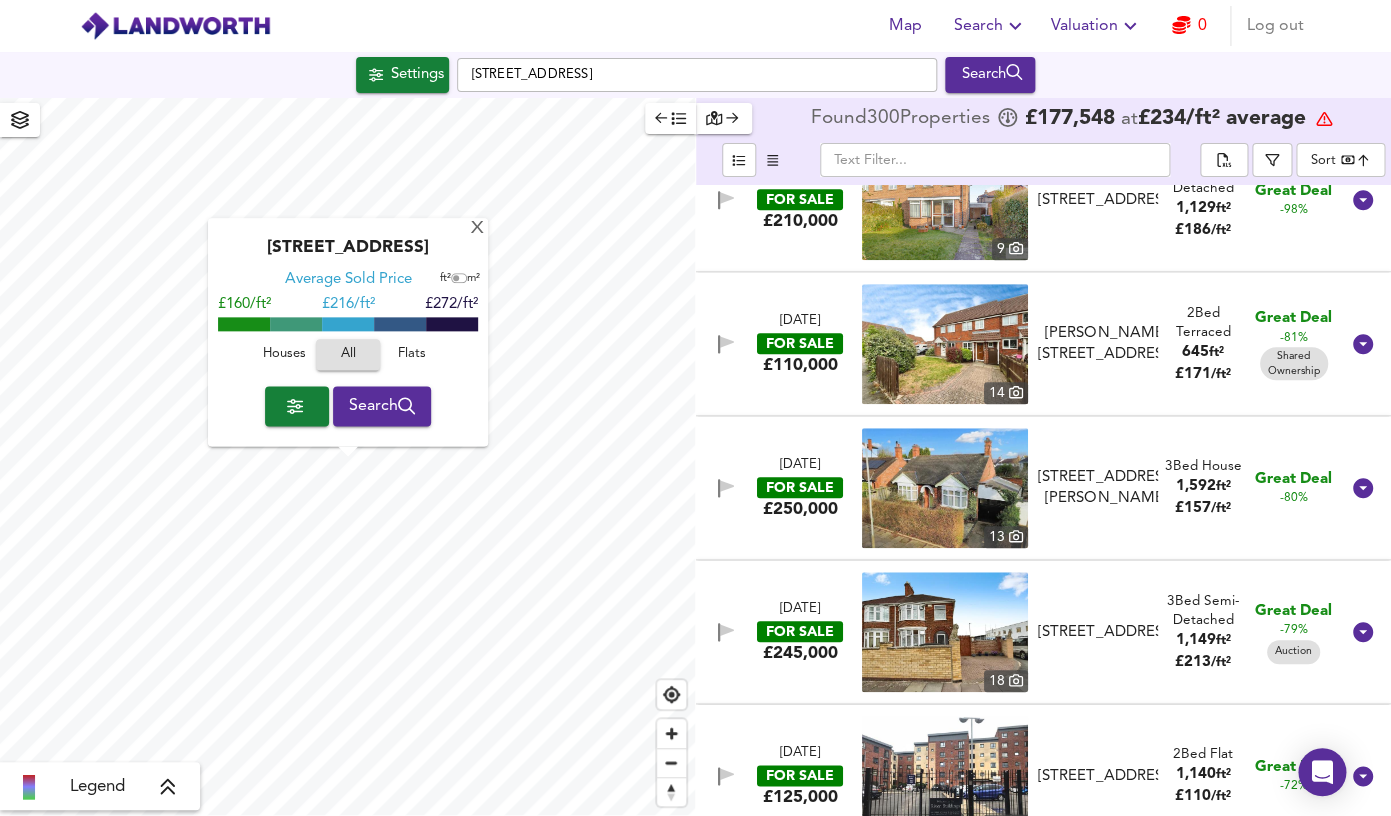 scroll, scrollTop: 500, scrollLeft: 0, axis: vertical 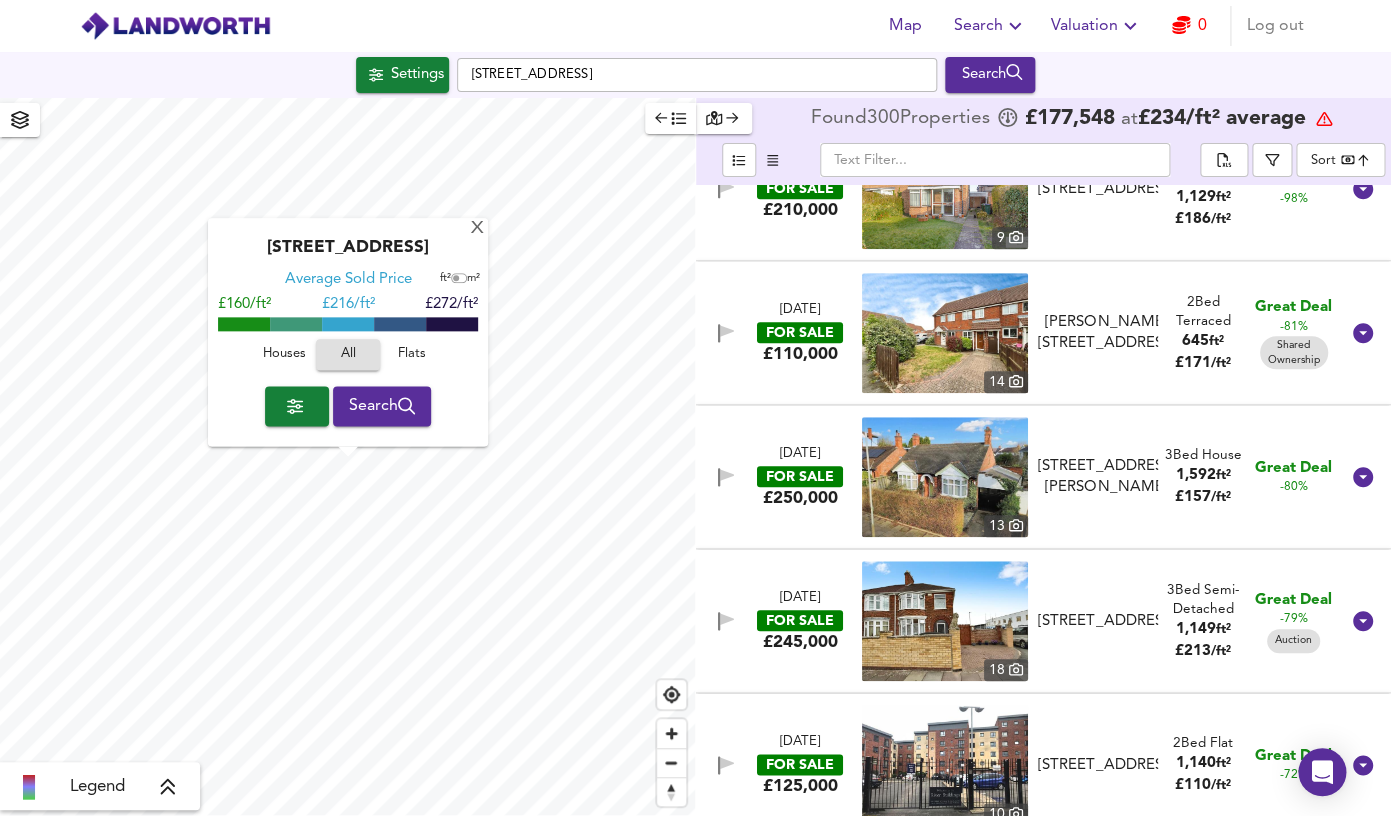 click at bounding box center (945, 477) 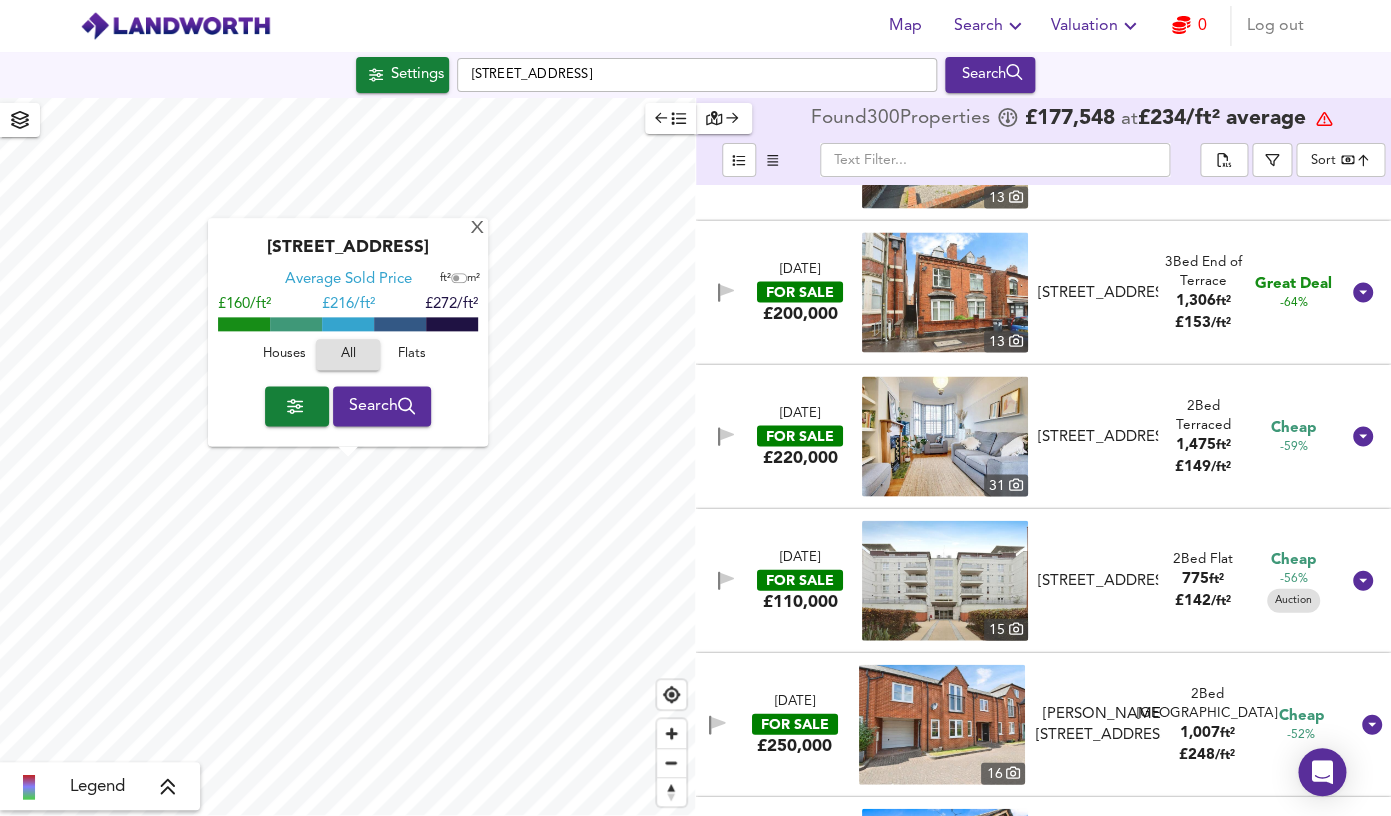 scroll, scrollTop: 1433, scrollLeft: 0, axis: vertical 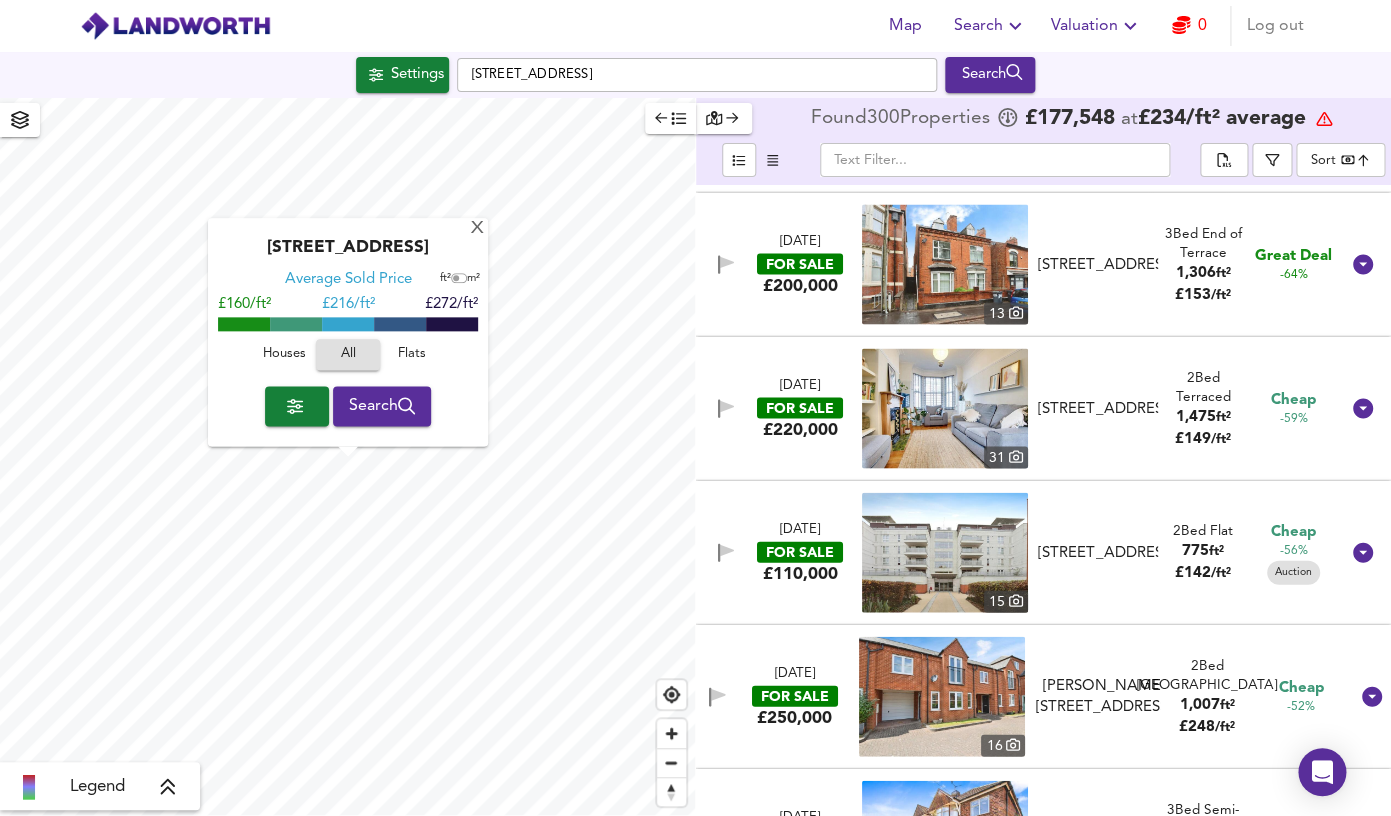 click at bounding box center [945, 408] 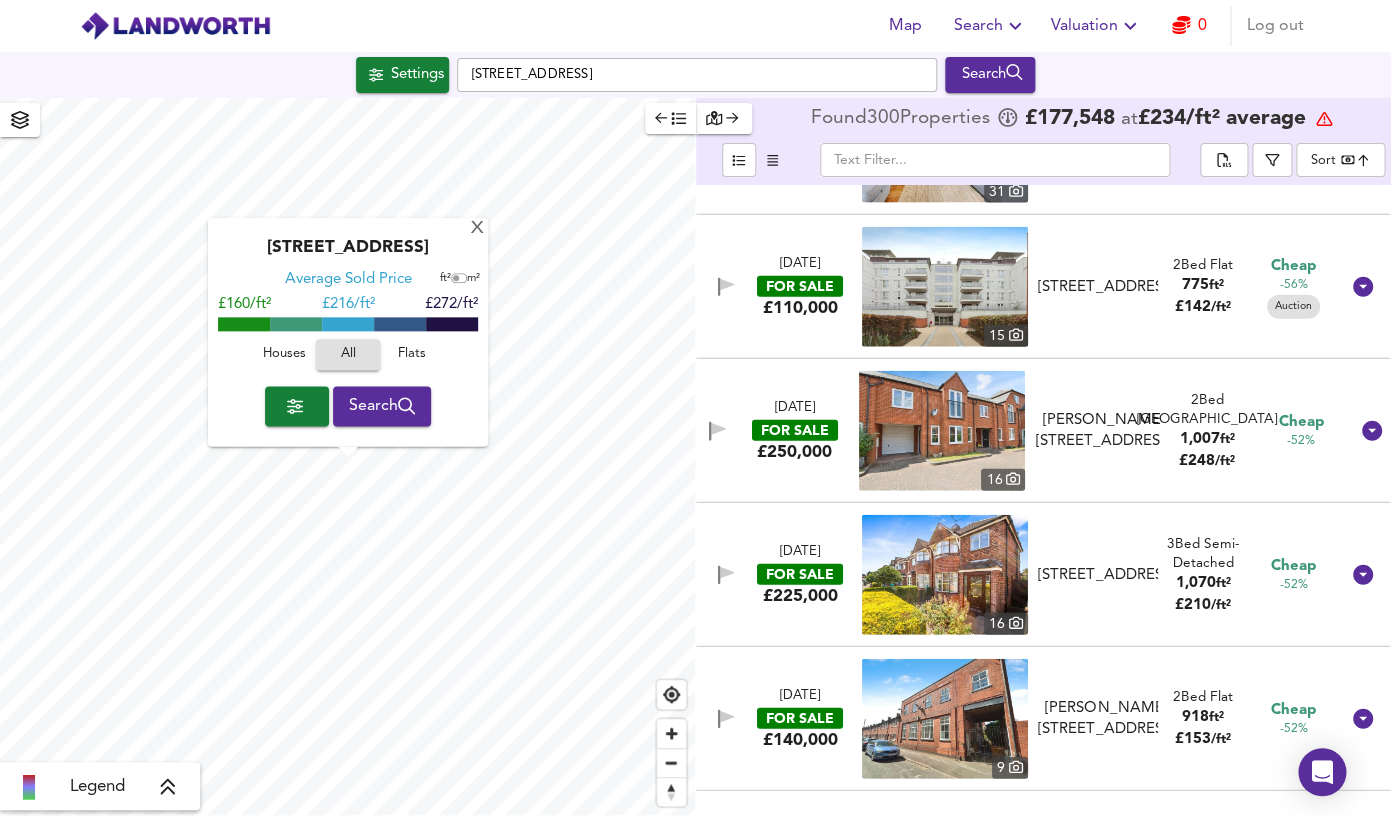 scroll, scrollTop: 1702, scrollLeft: 0, axis: vertical 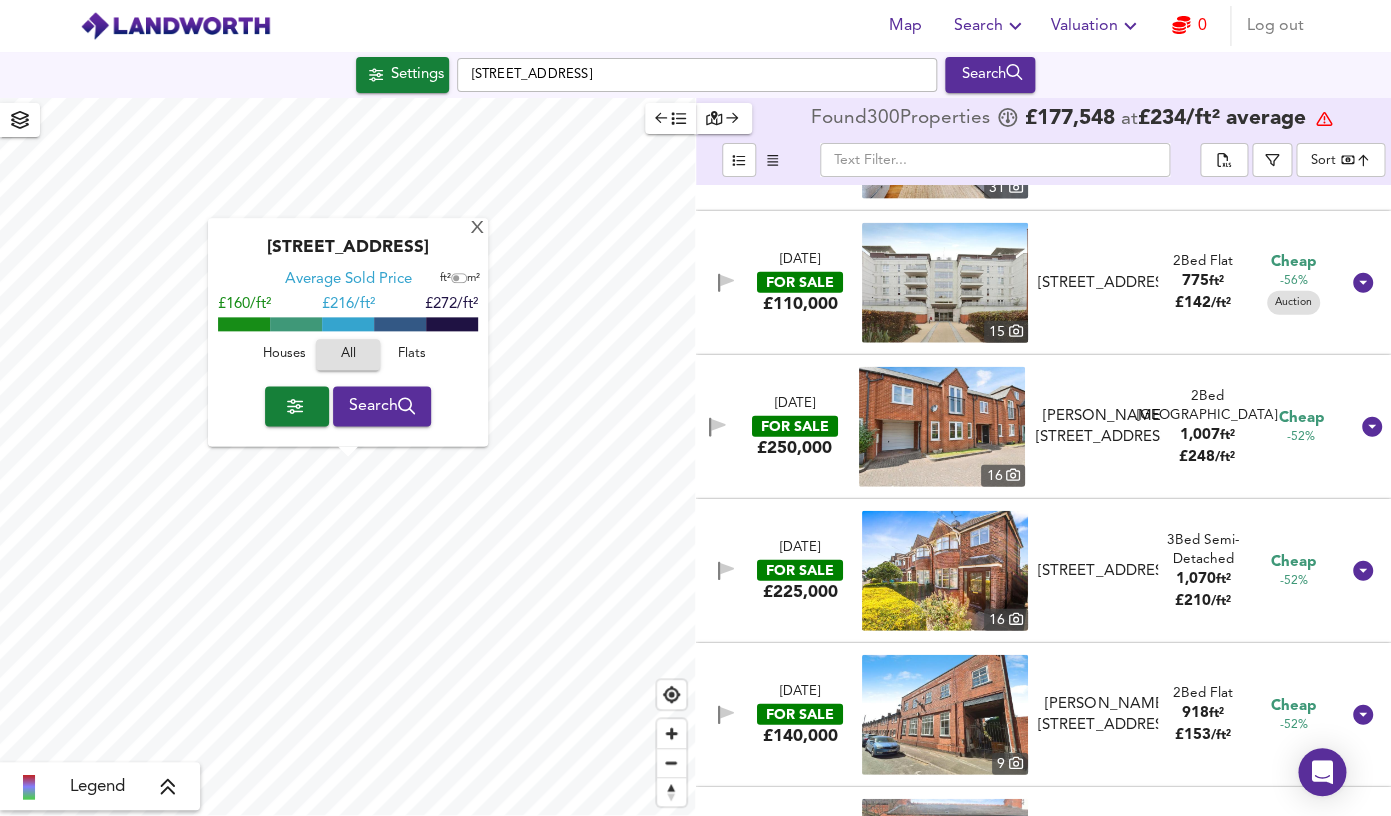 click at bounding box center [945, 571] 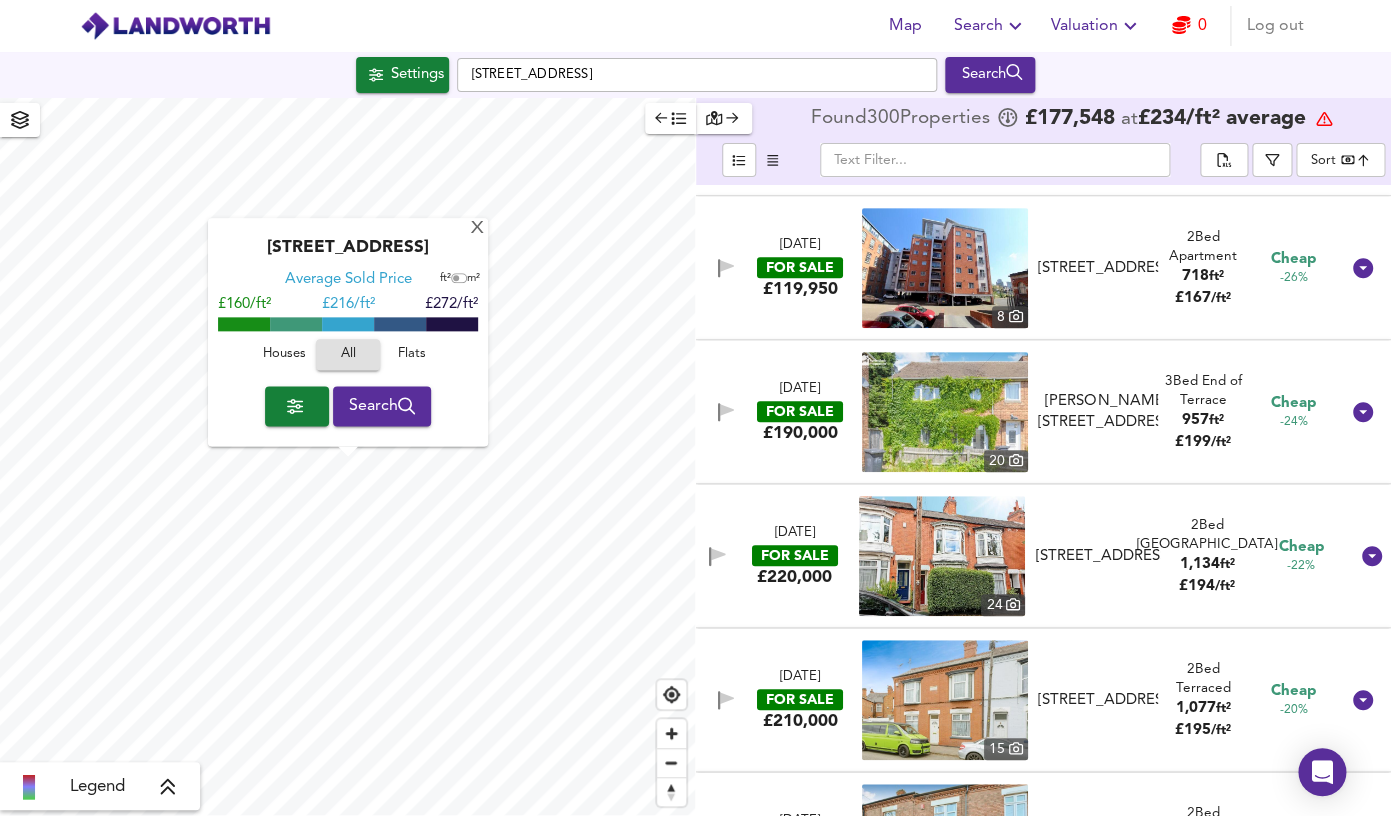 scroll, scrollTop: 5897, scrollLeft: 0, axis: vertical 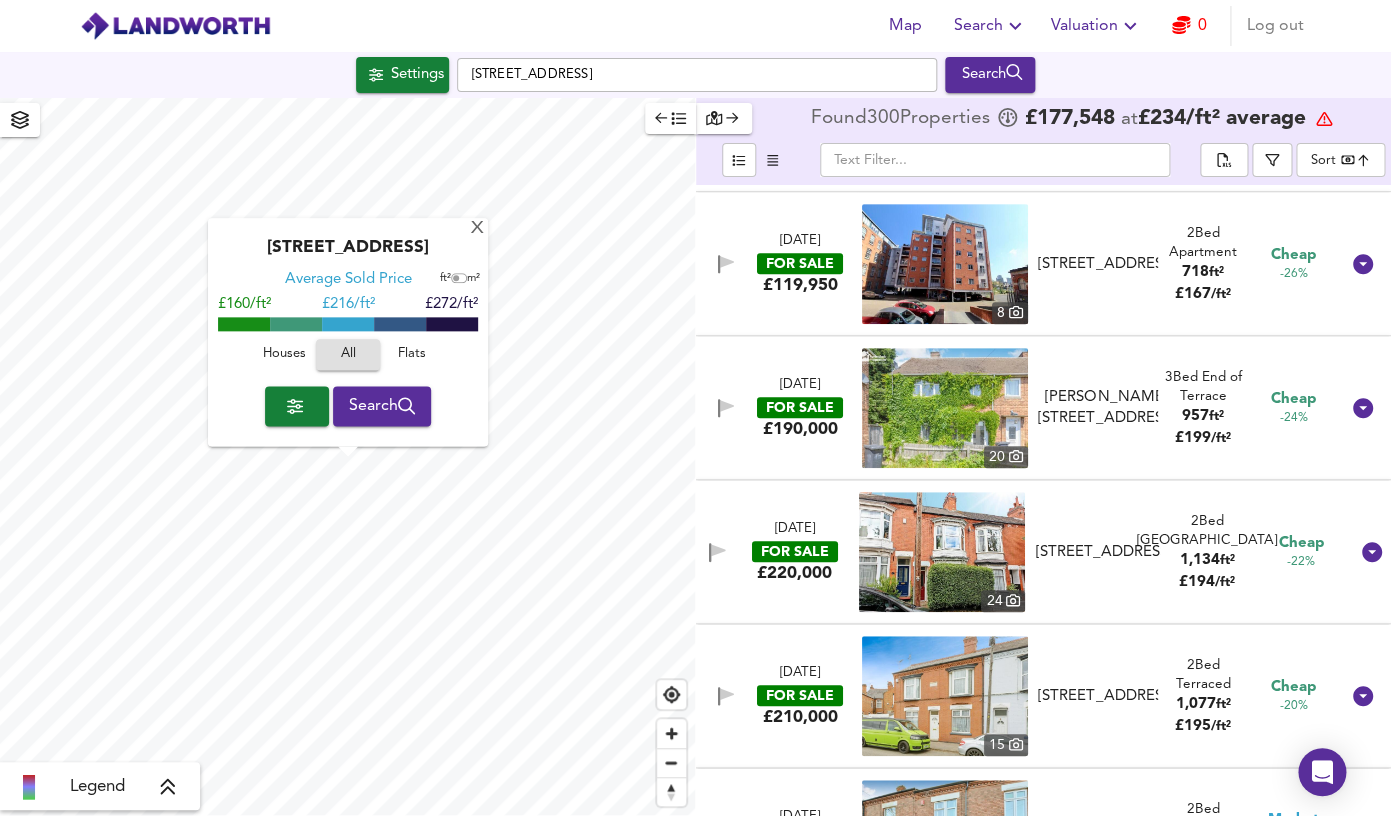 click at bounding box center (942, 552) 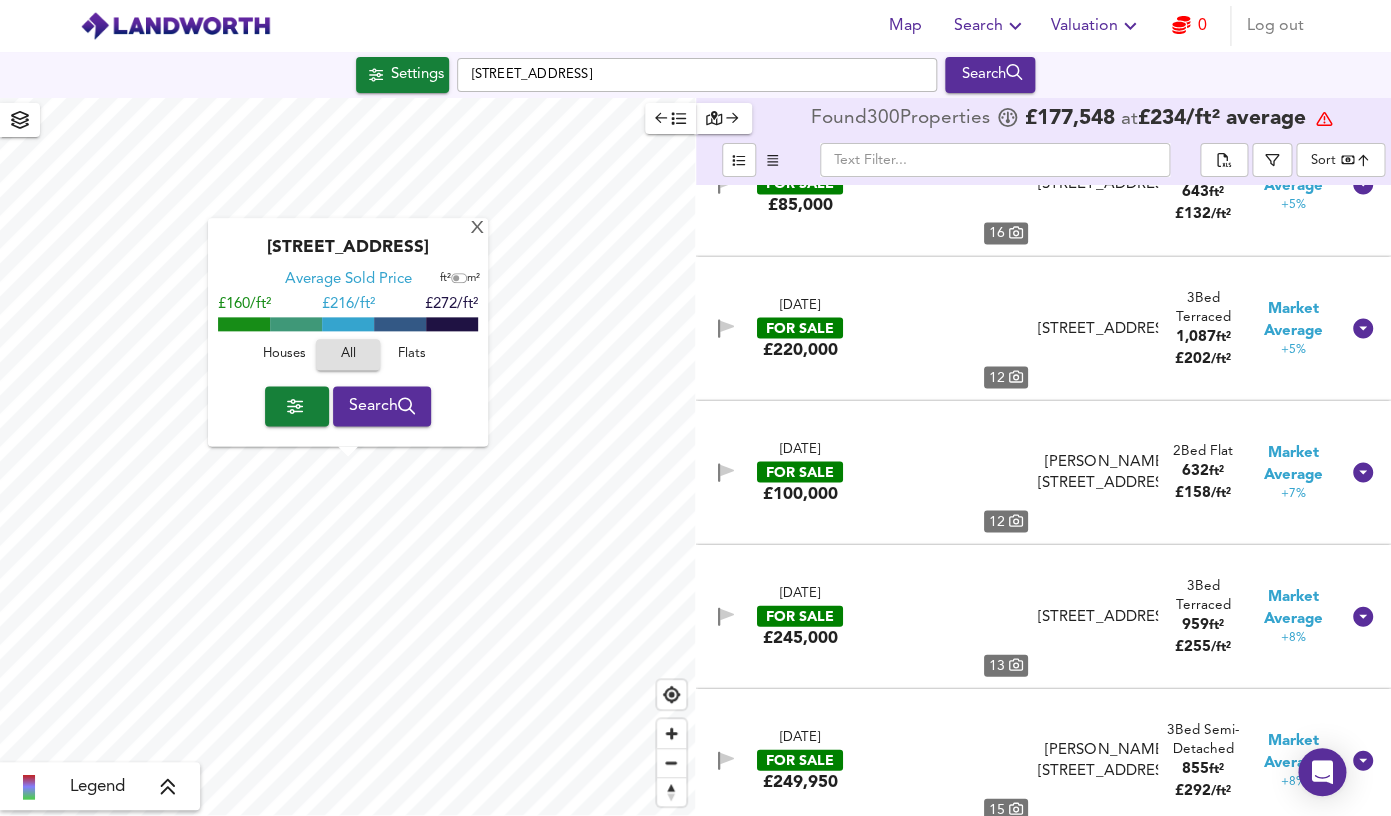 scroll, scrollTop: 13141, scrollLeft: 0, axis: vertical 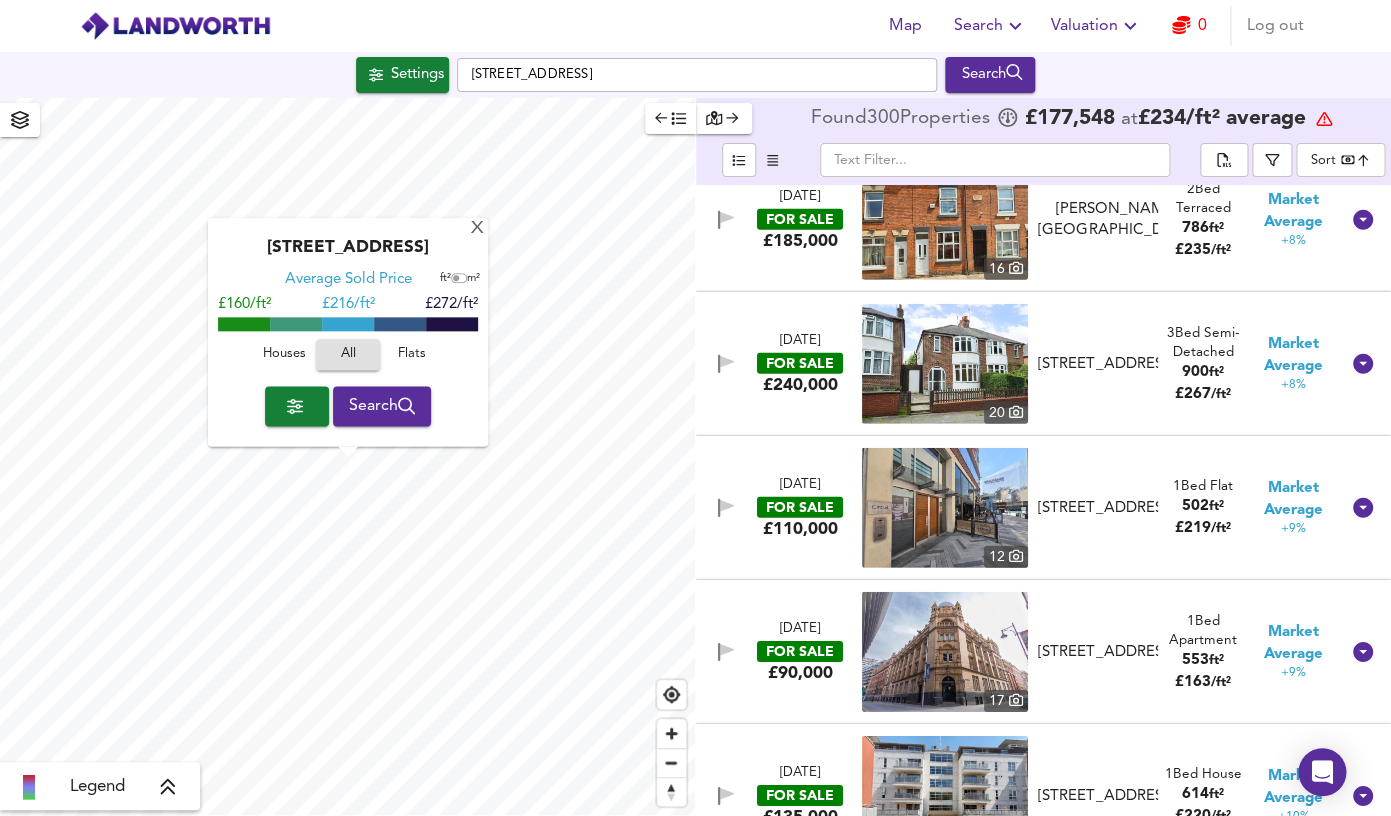 click at bounding box center (945, 364) 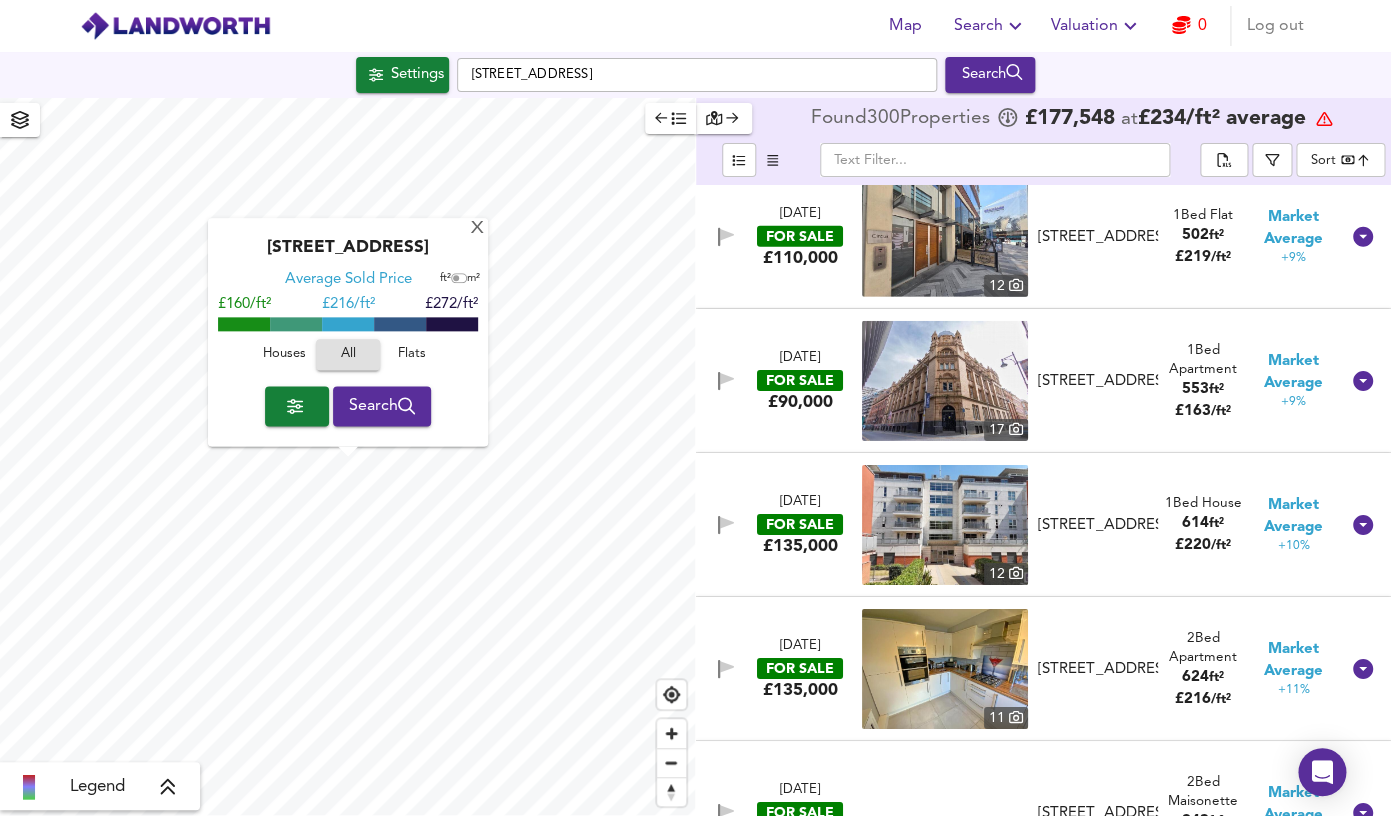 scroll, scrollTop: 13422, scrollLeft: 0, axis: vertical 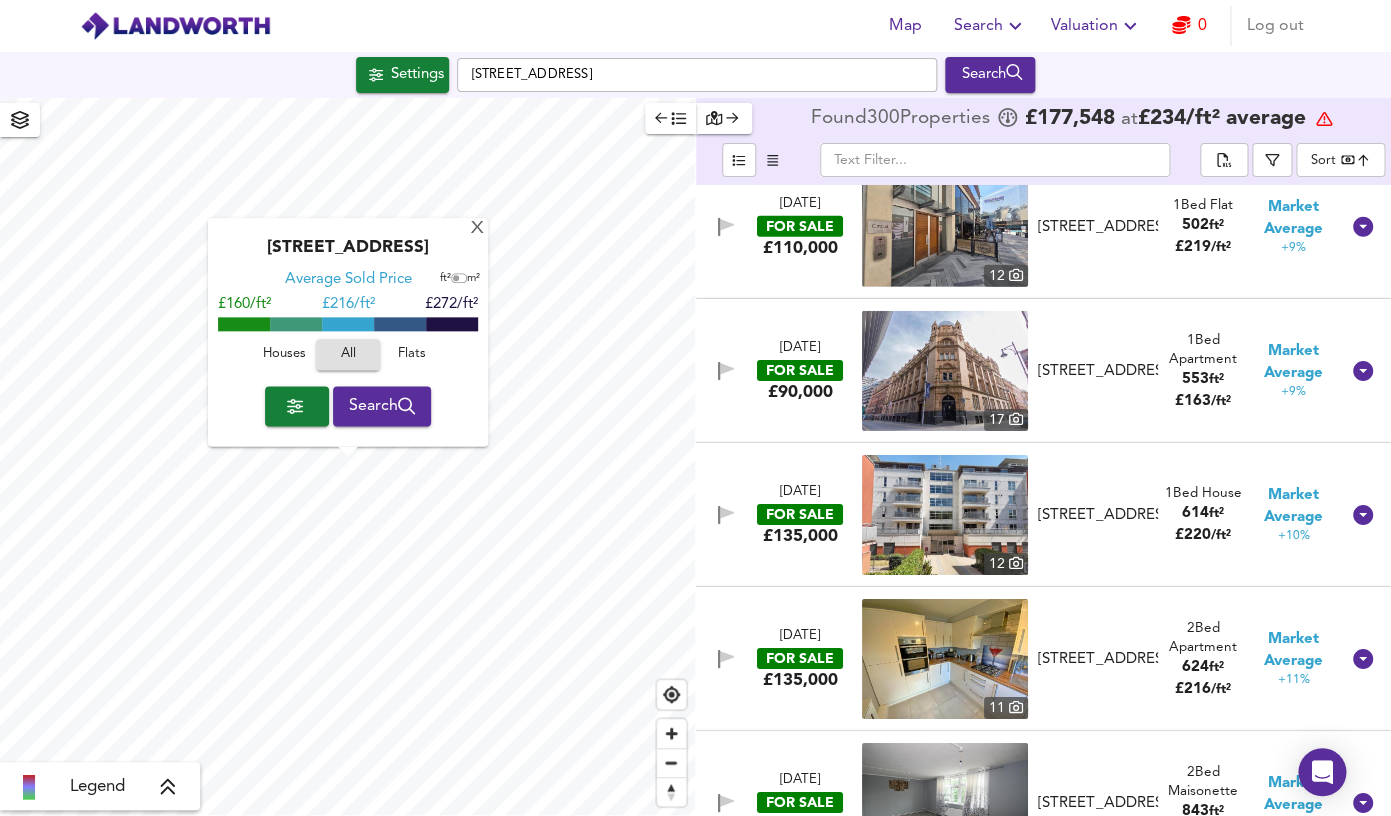 click at bounding box center (945, 371) 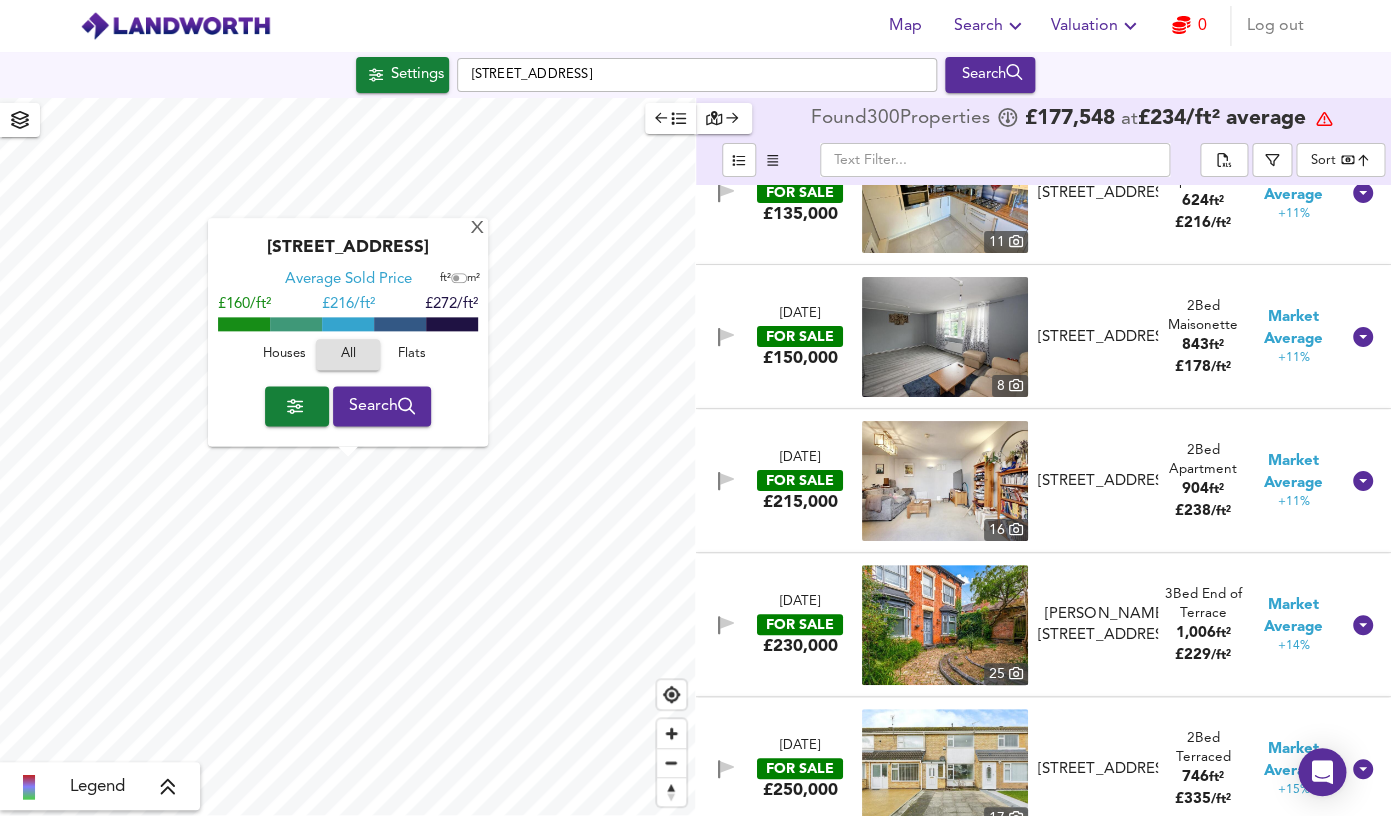scroll, scrollTop: 13956, scrollLeft: 0, axis: vertical 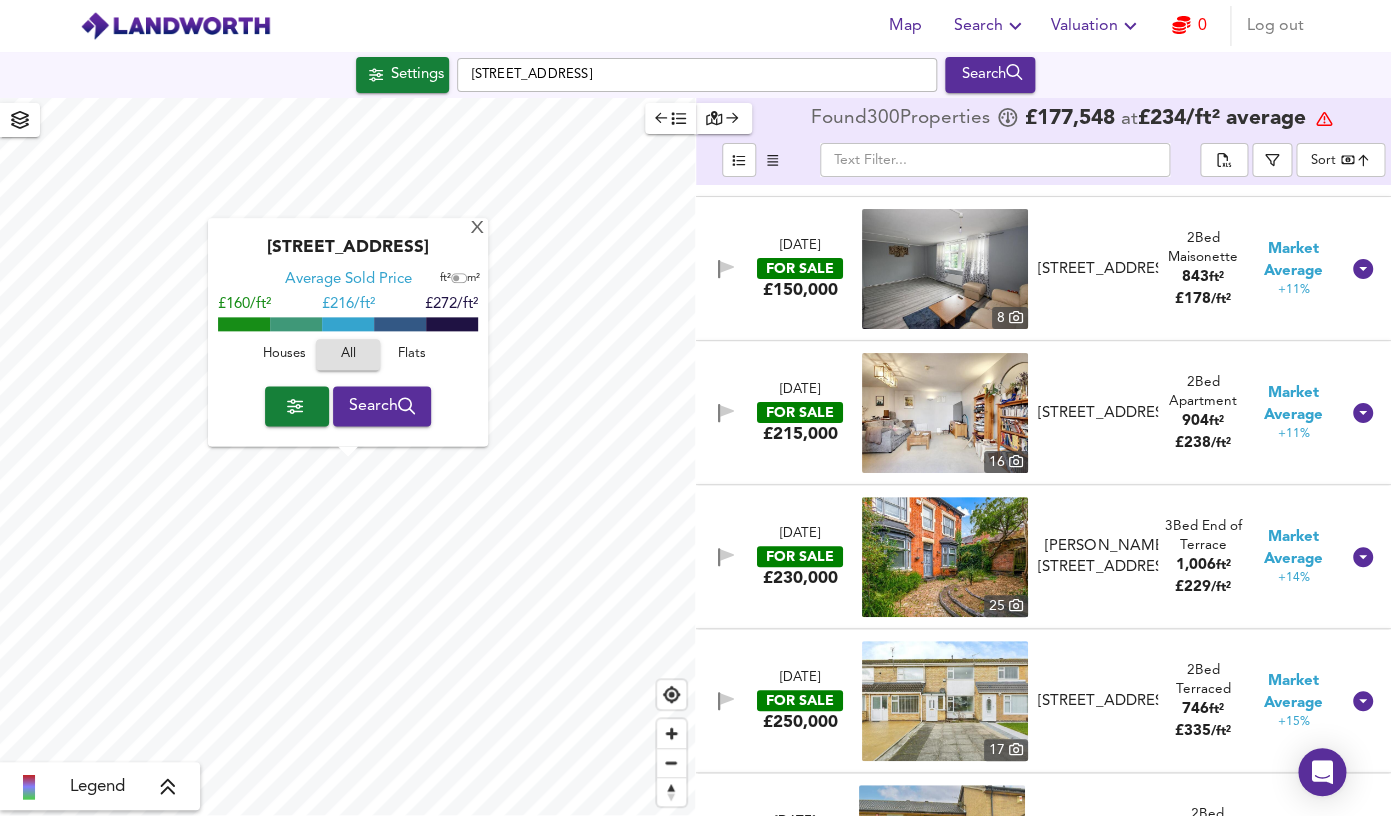 click at bounding box center (945, 557) 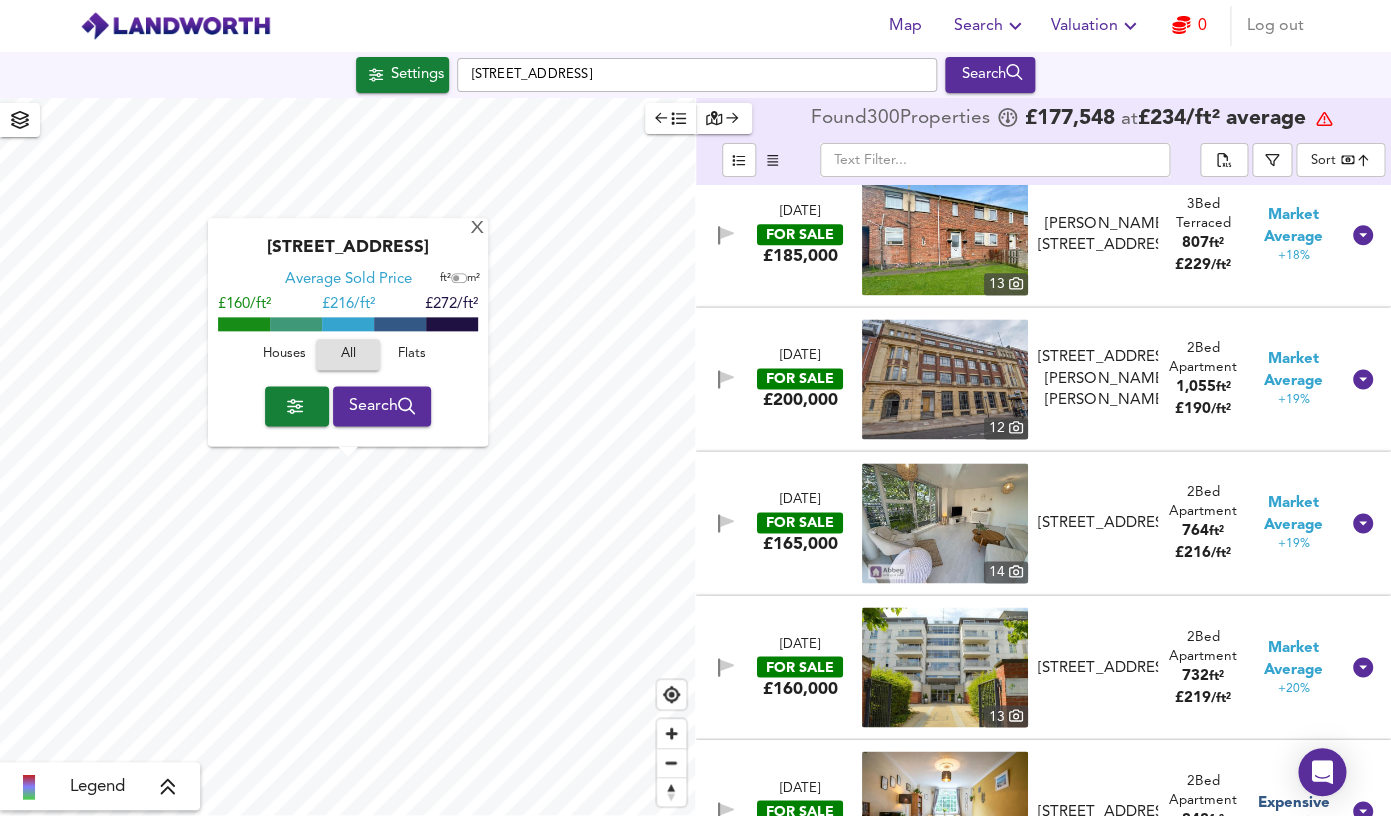 scroll, scrollTop: 14856, scrollLeft: 0, axis: vertical 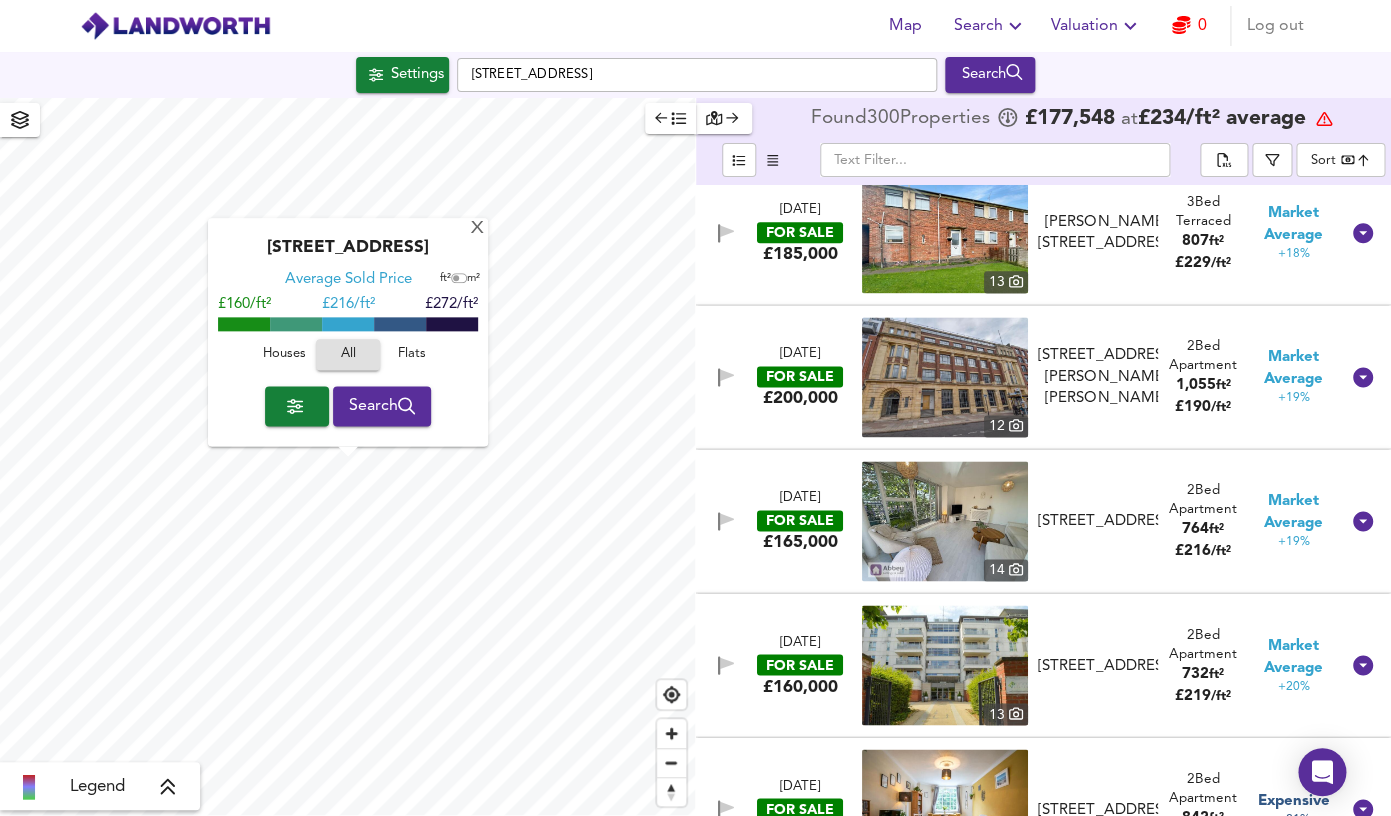 click at bounding box center [945, 521] 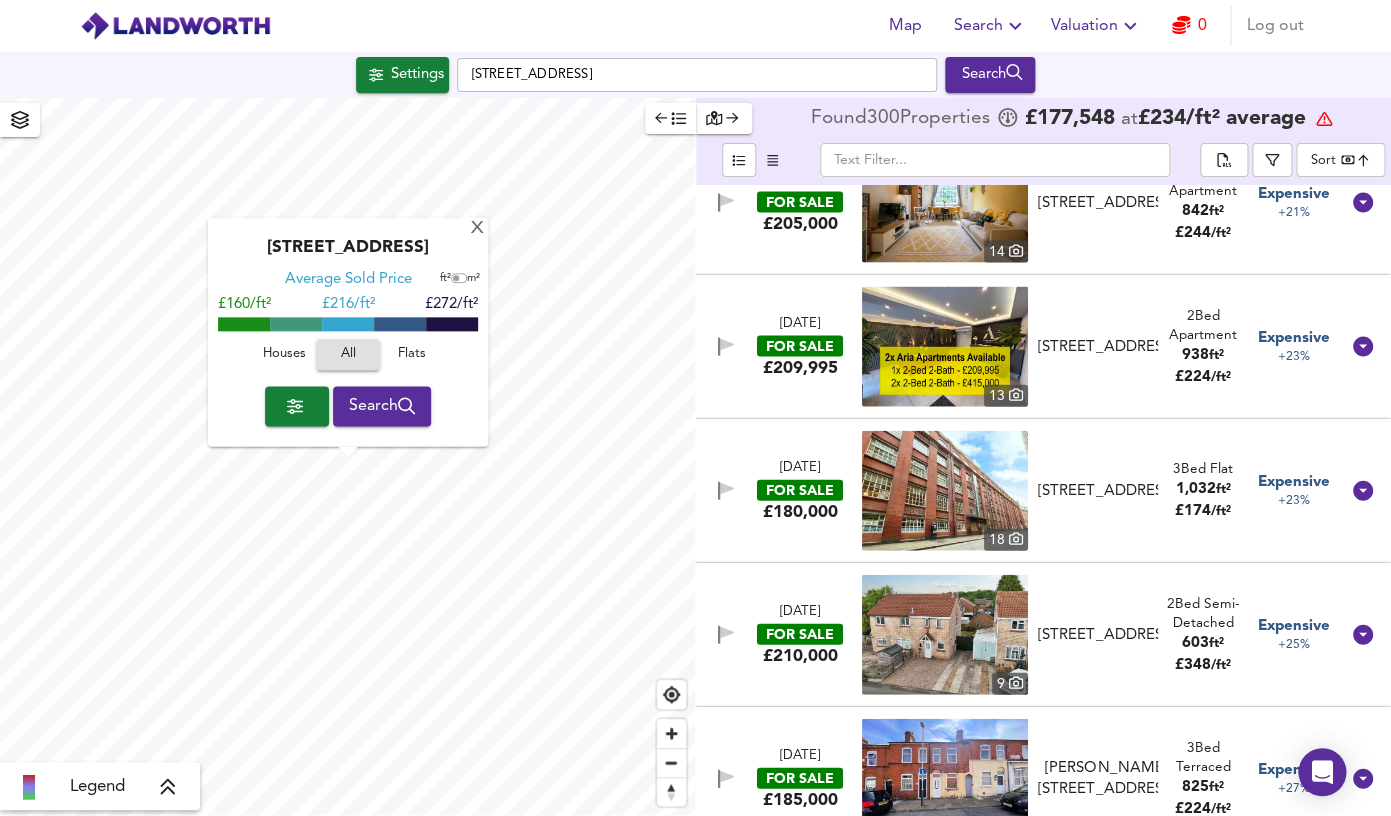 scroll, scrollTop: 15467, scrollLeft: 0, axis: vertical 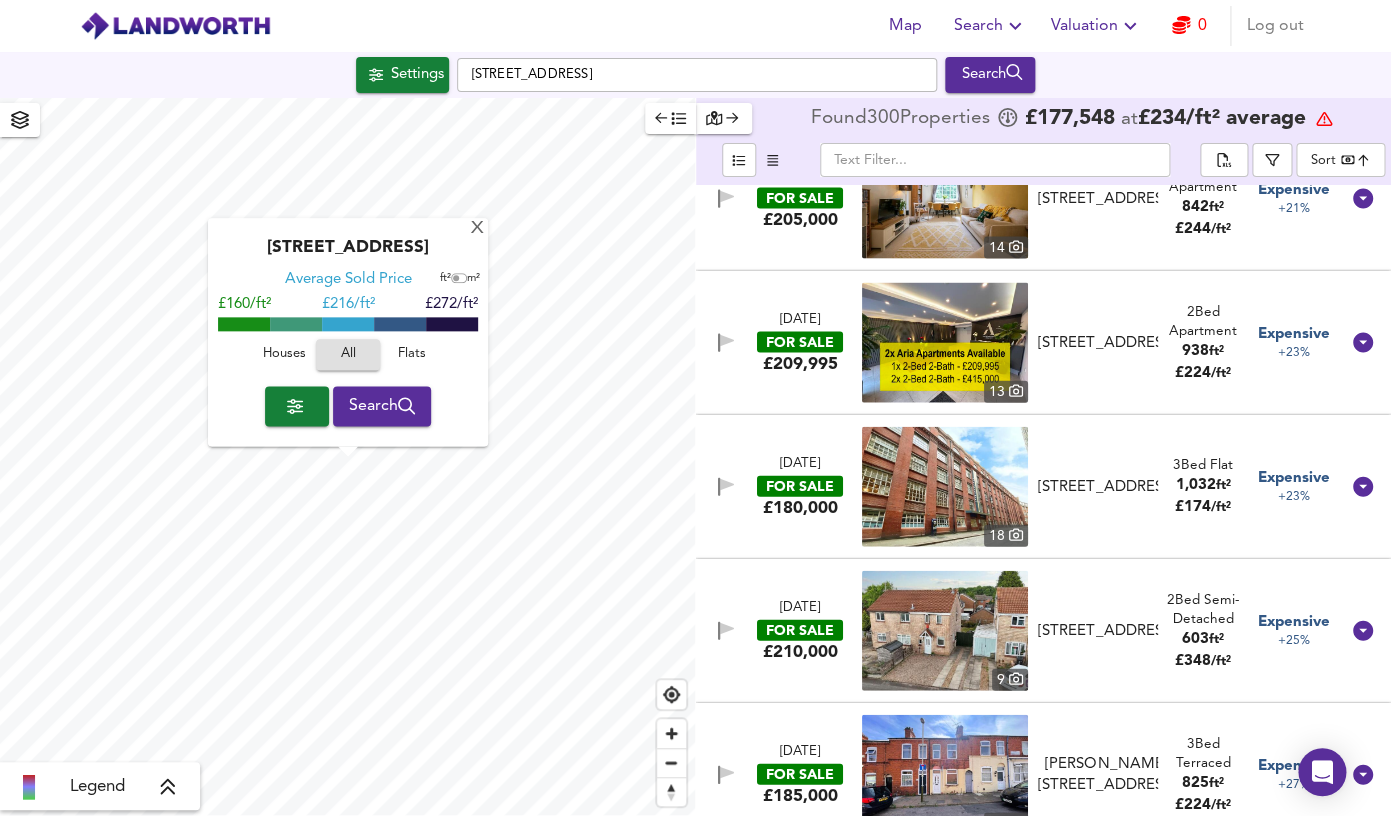 click at bounding box center (945, 342) 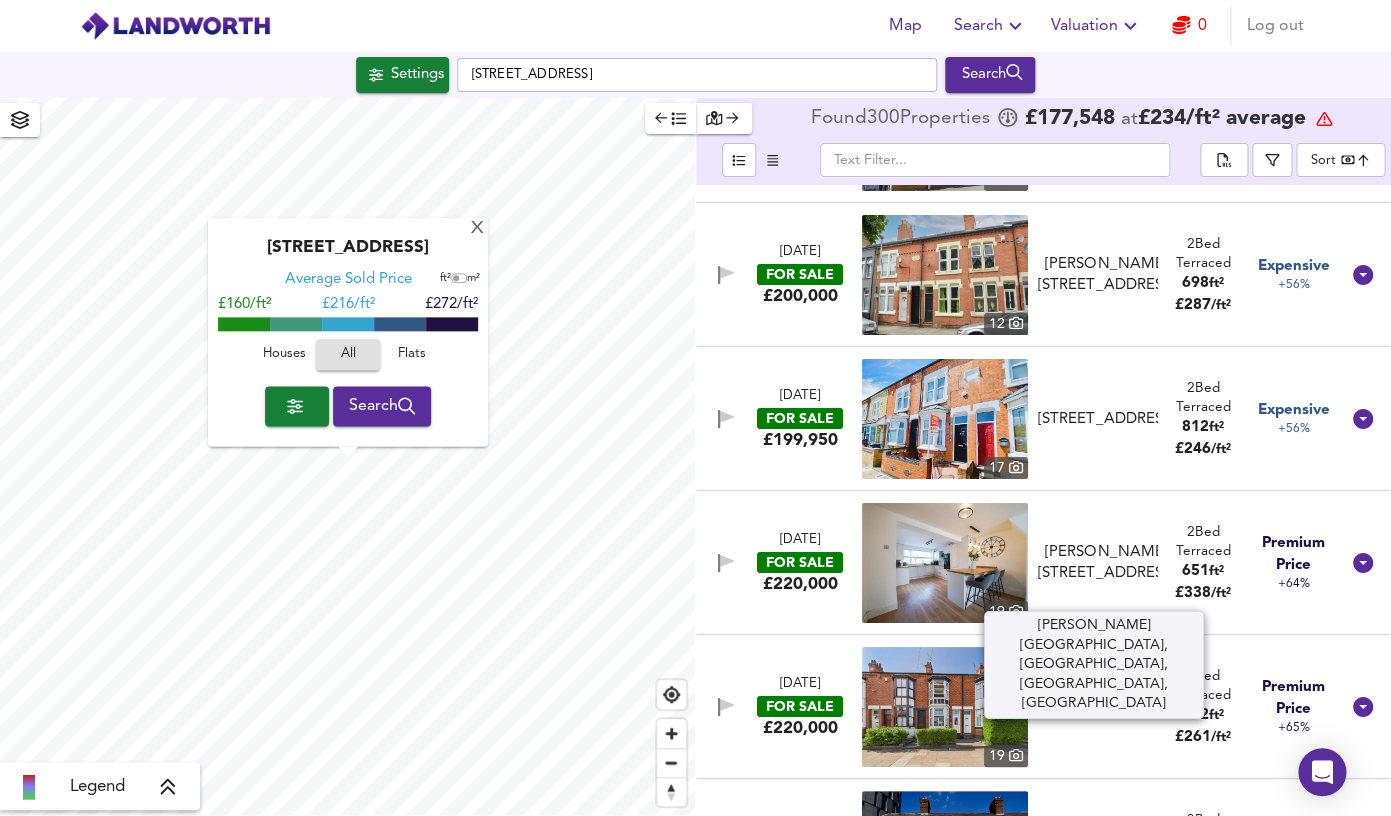 scroll, scrollTop: 19276, scrollLeft: 0, axis: vertical 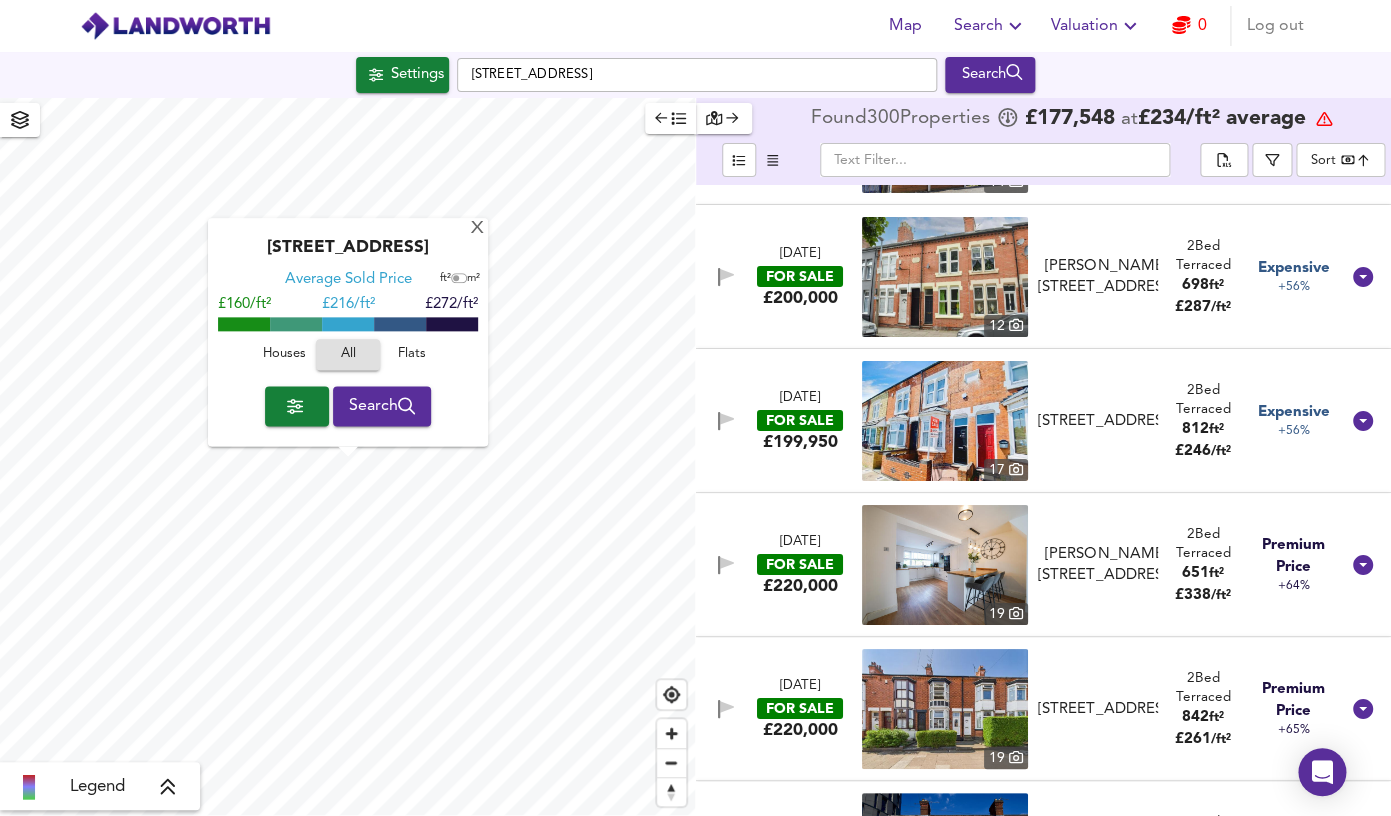 click at bounding box center [945, 277] 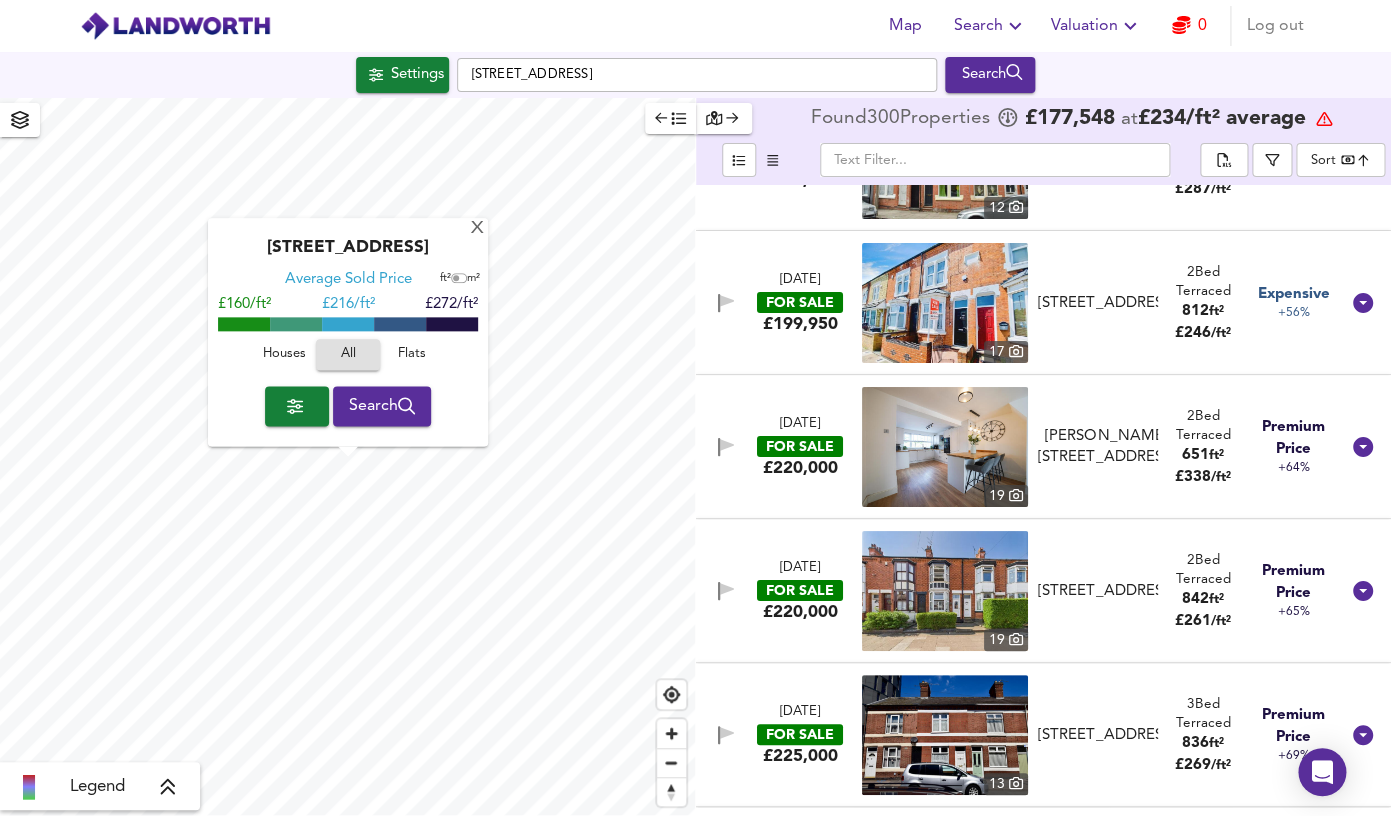 scroll, scrollTop: 19397, scrollLeft: 0, axis: vertical 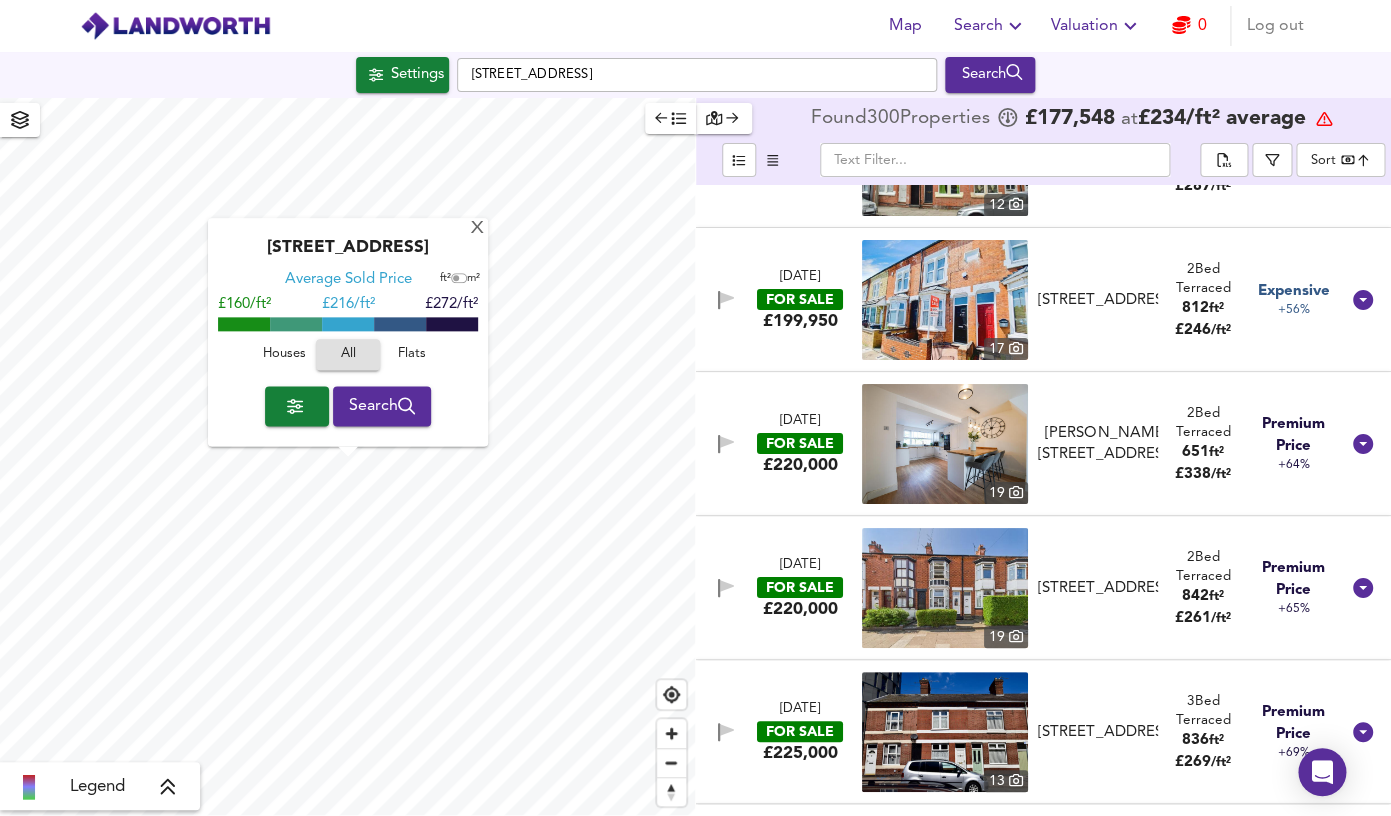 click at bounding box center (945, 588) 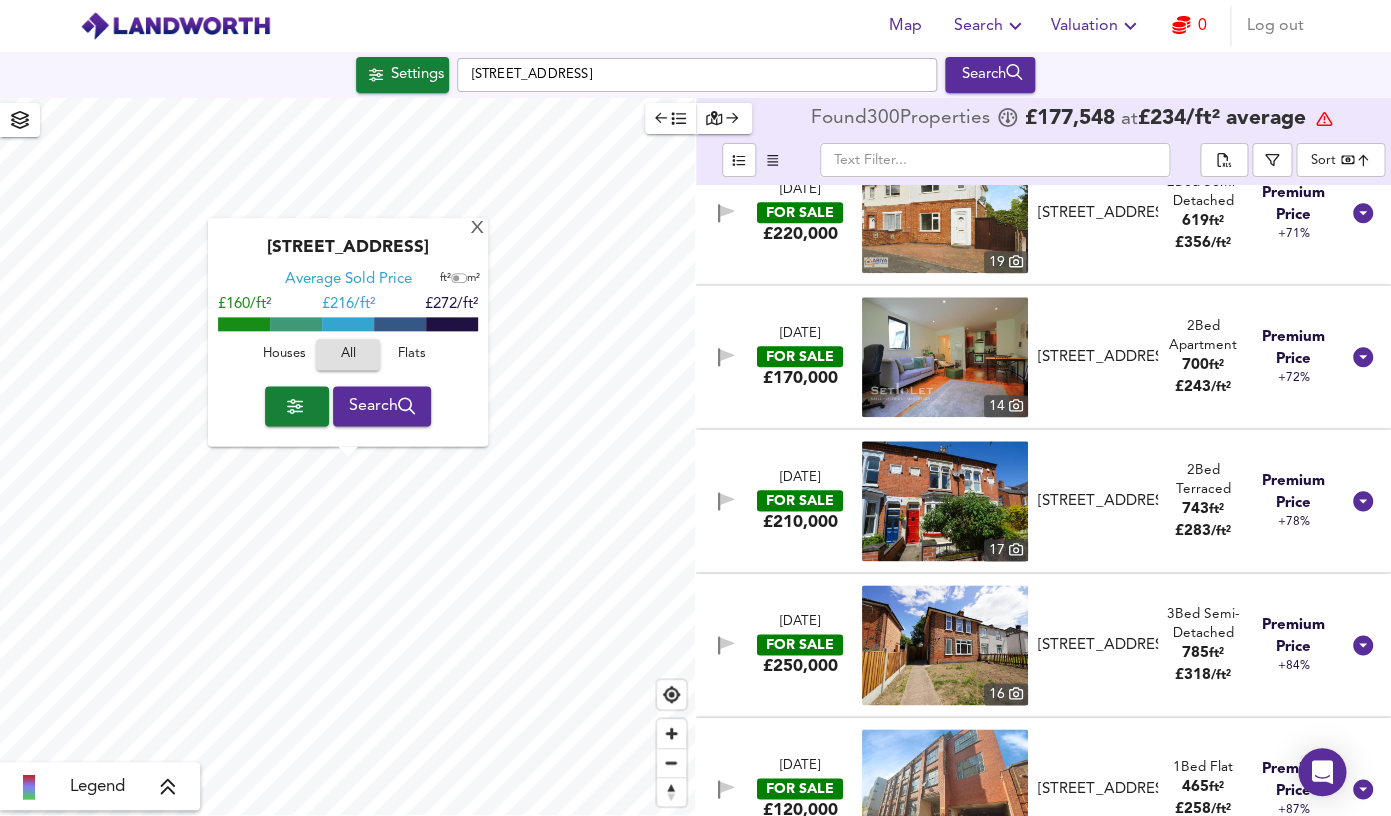 scroll, scrollTop: 20208, scrollLeft: 0, axis: vertical 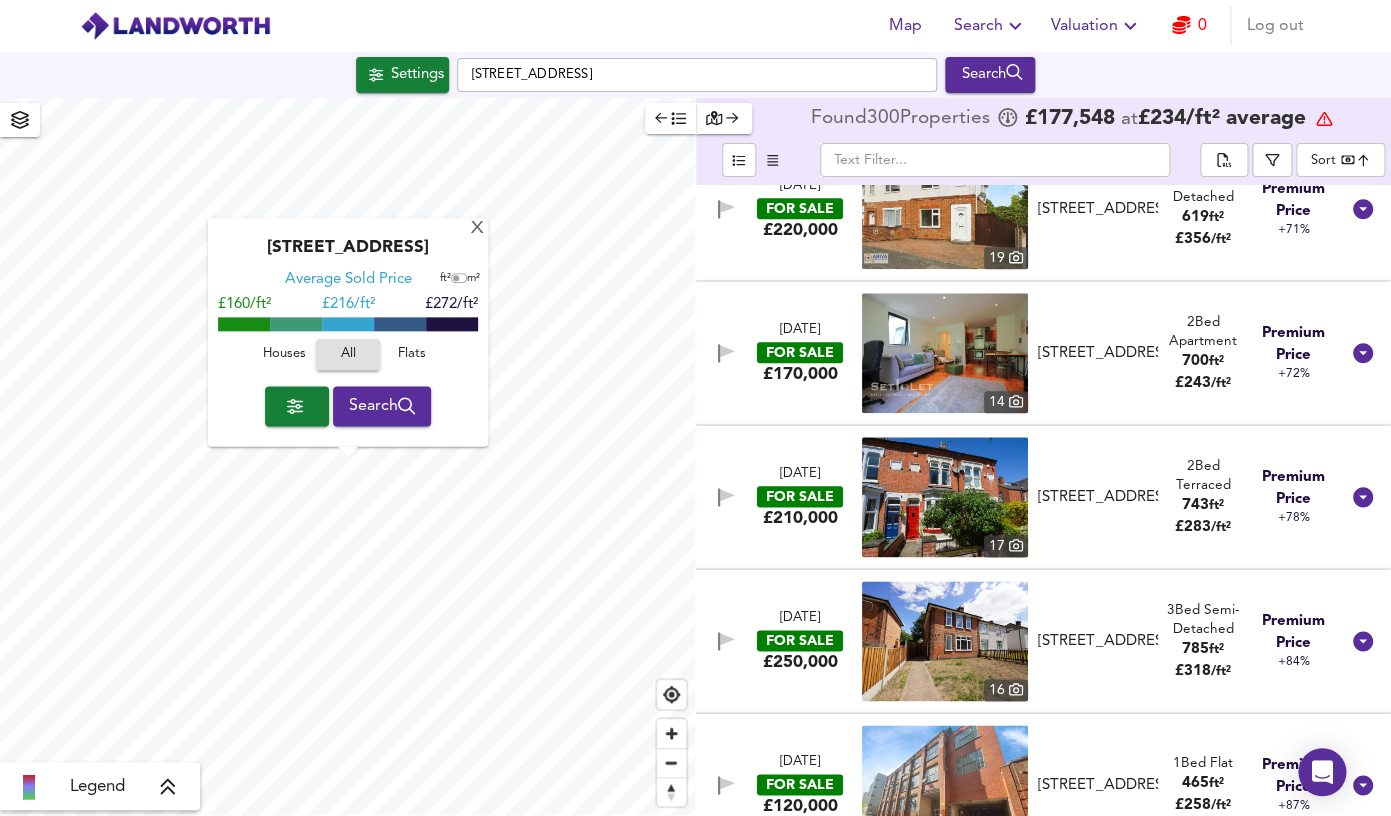 click at bounding box center (945, 497) 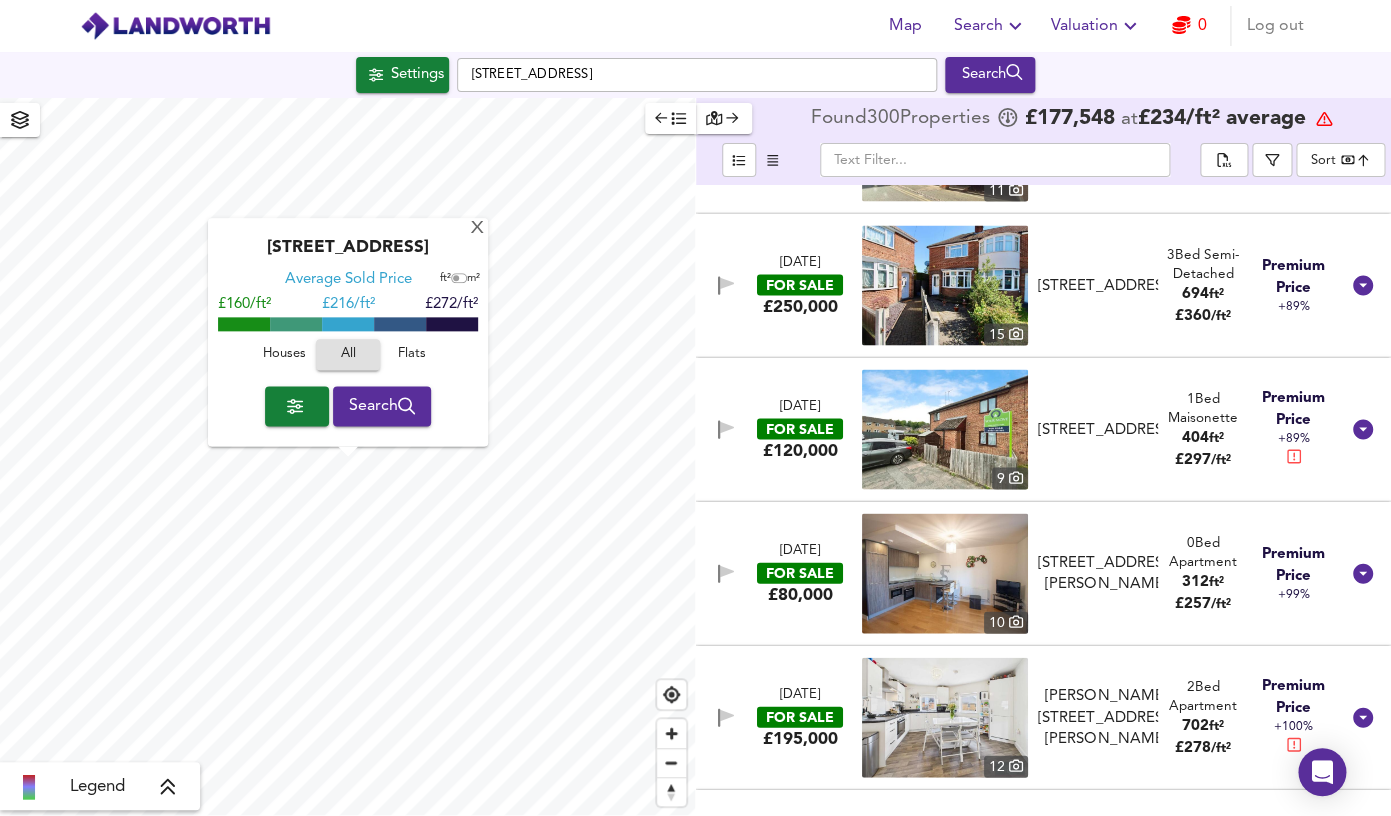 scroll, scrollTop: 20859, scrollLeft: 0, axis: vertical 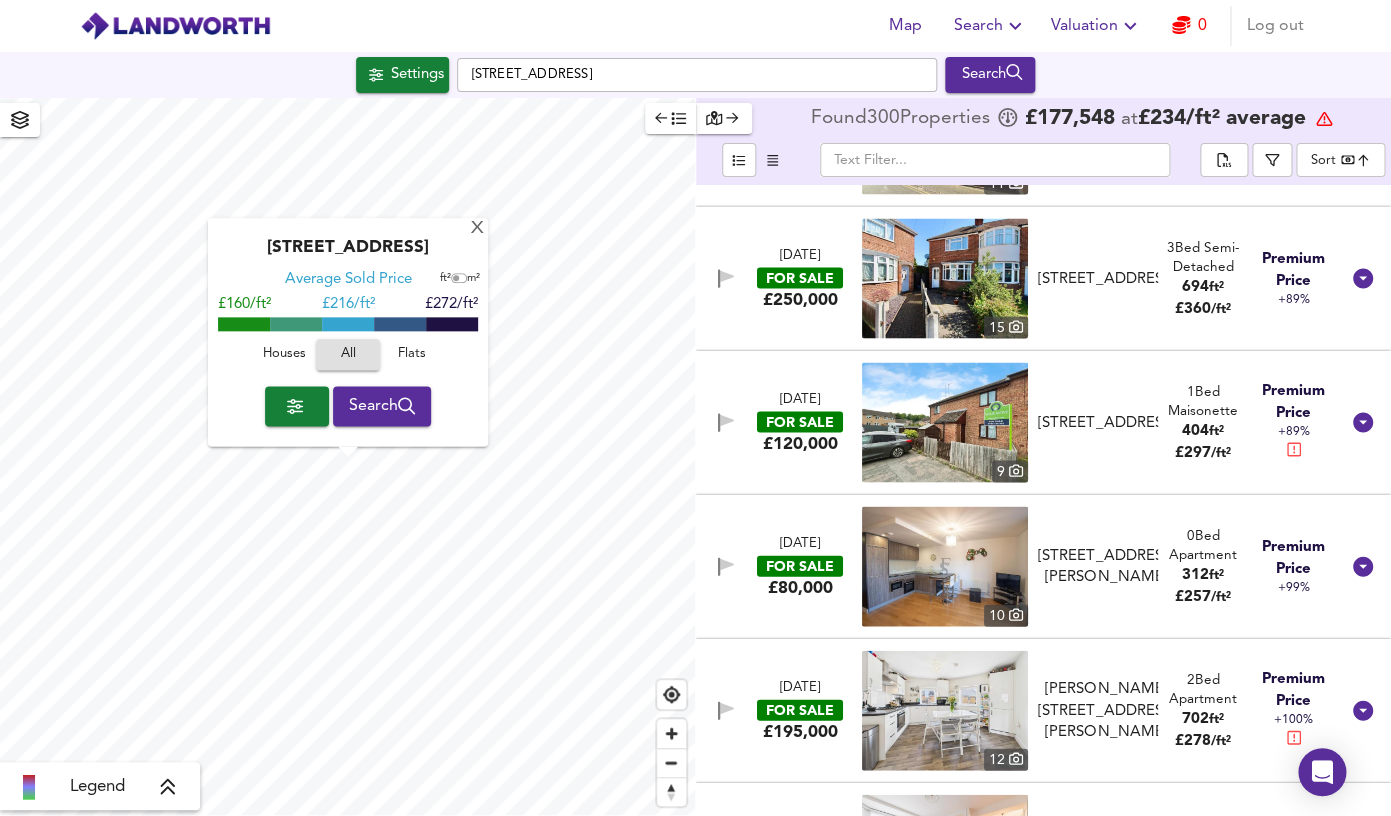 click on "Search" at bounding box center [990, 26] 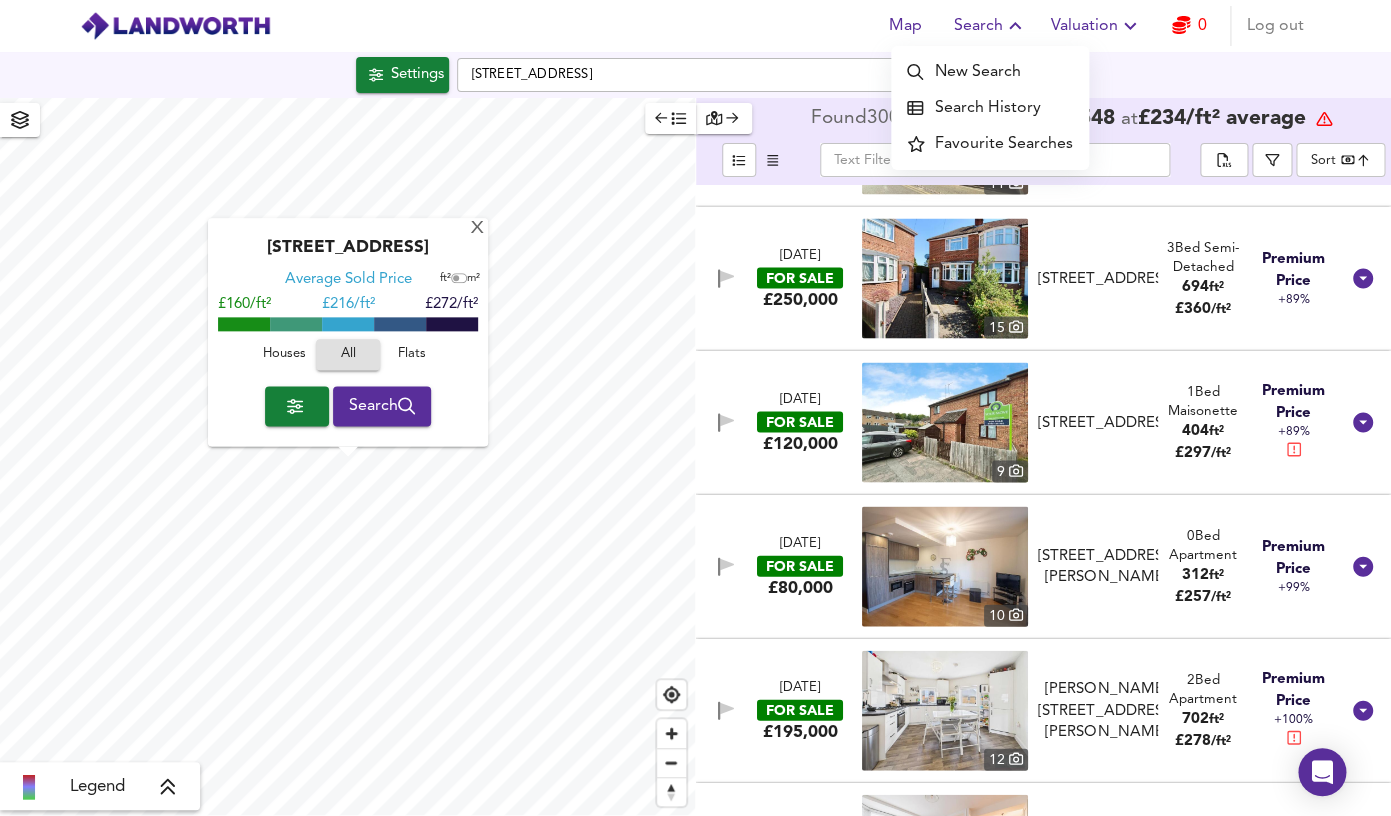 click on "Search History" at bounding box center [990, 108] 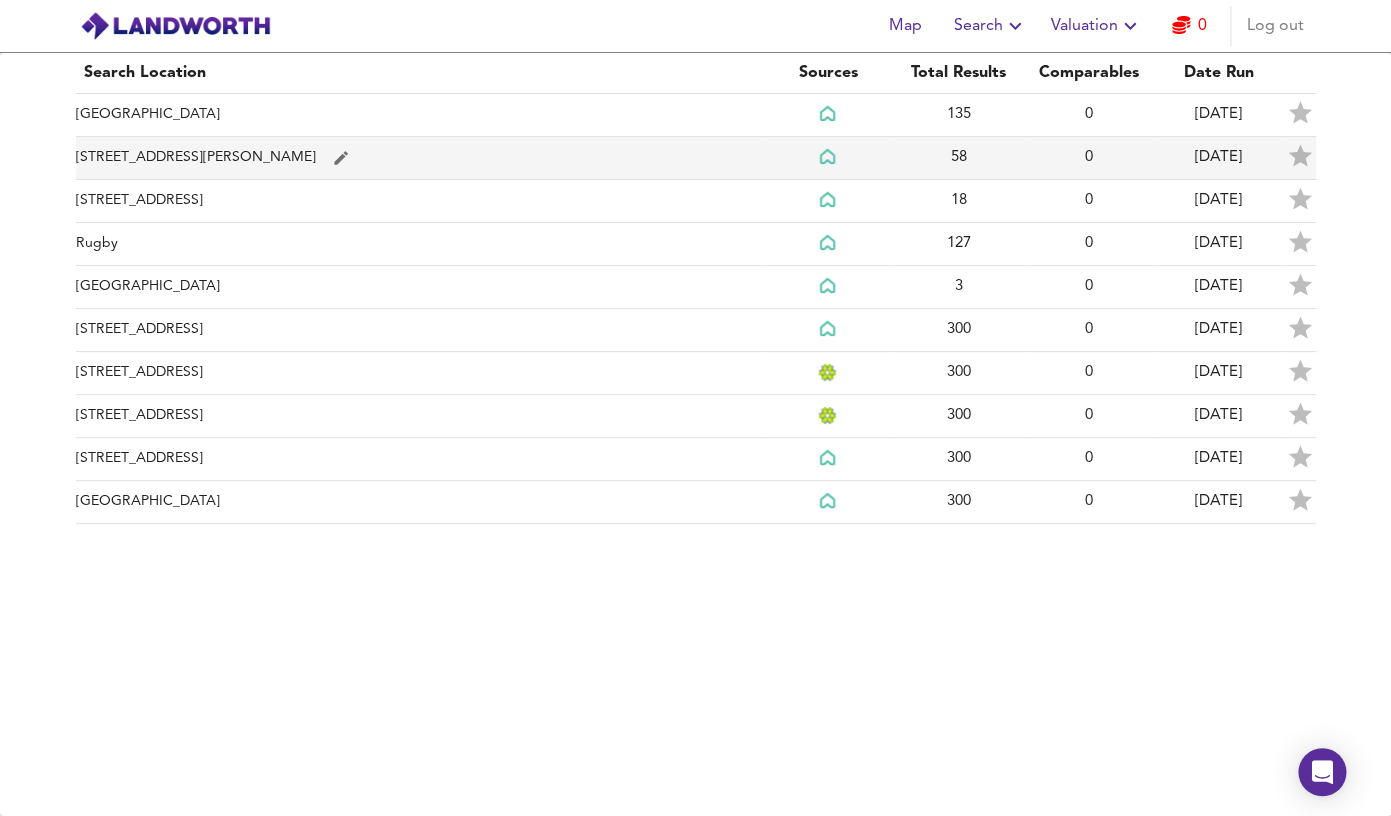 click on "[STREET_ADDRESS][PERSON_NAME]" at bounding box center [420, 158] 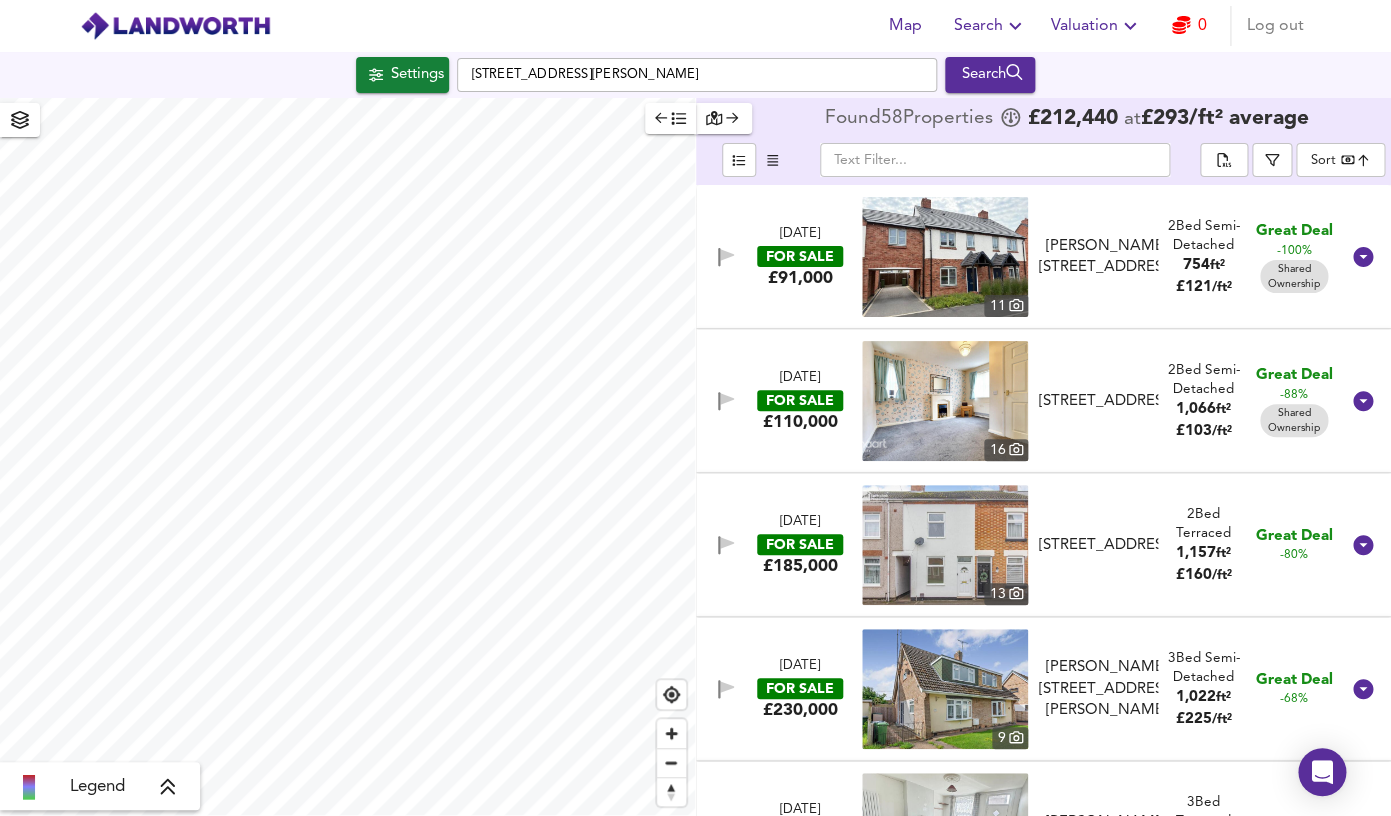checkbox on "false" 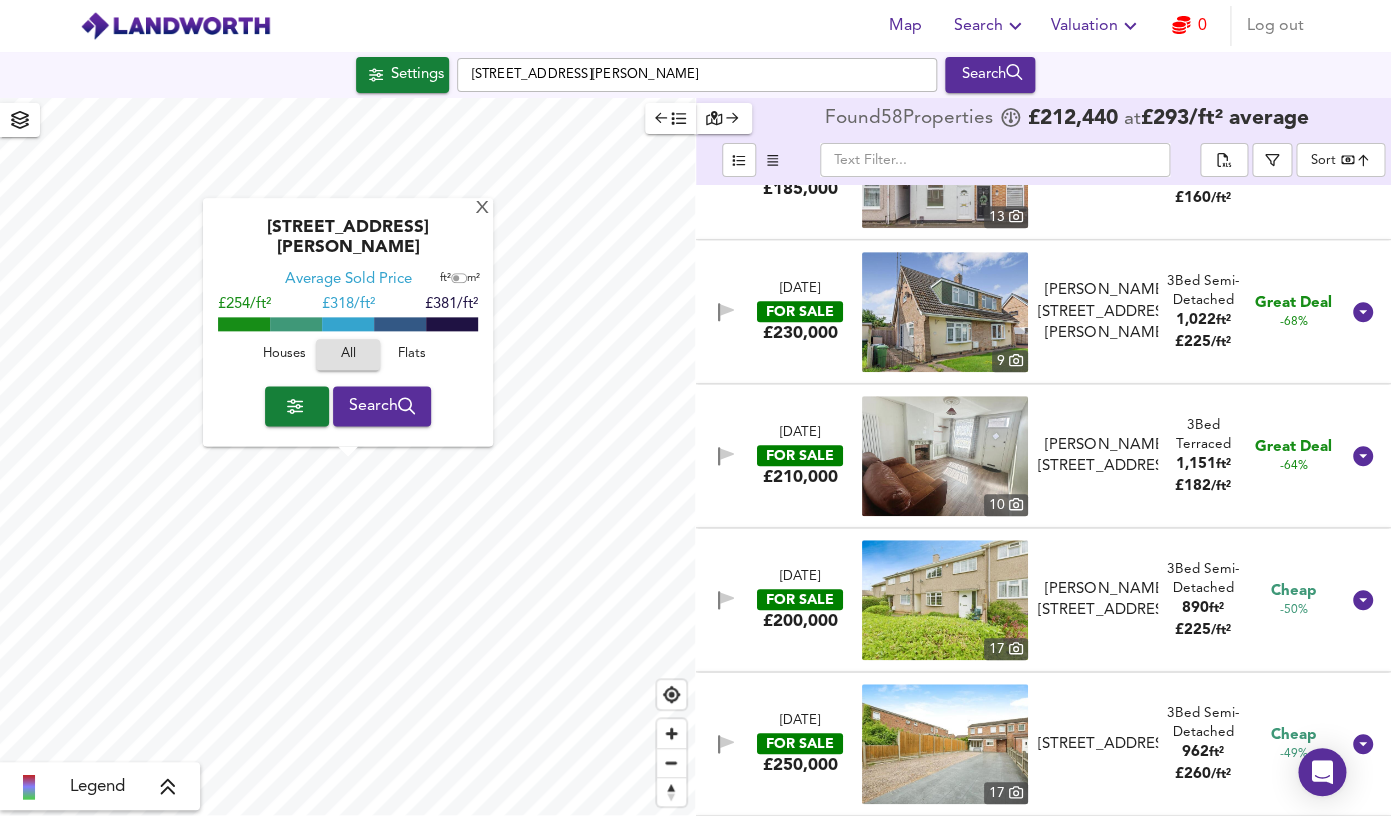 scroll, scrollTop: 364, scrollLeft: 0, axis: vertical 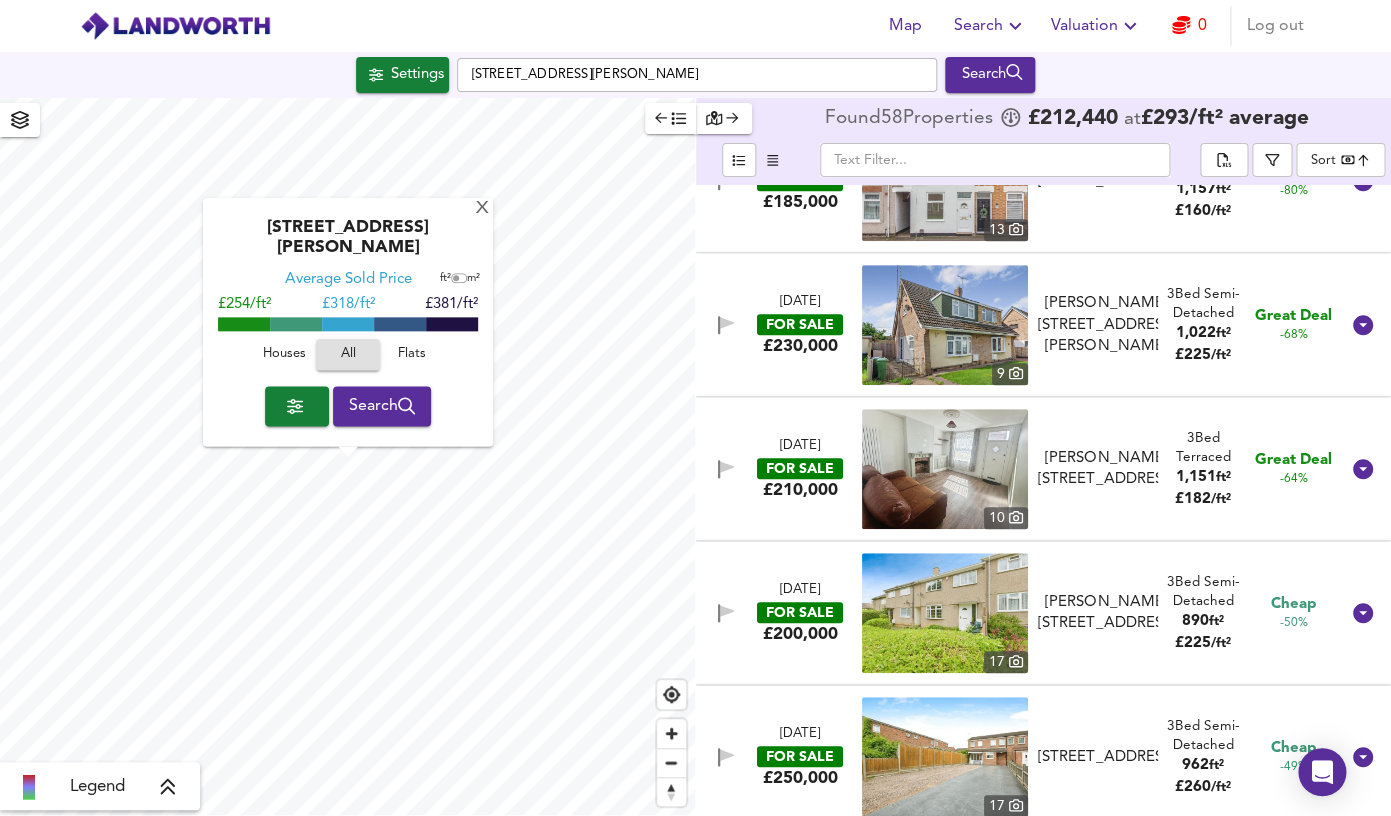 click at bounding box center [945, 469] 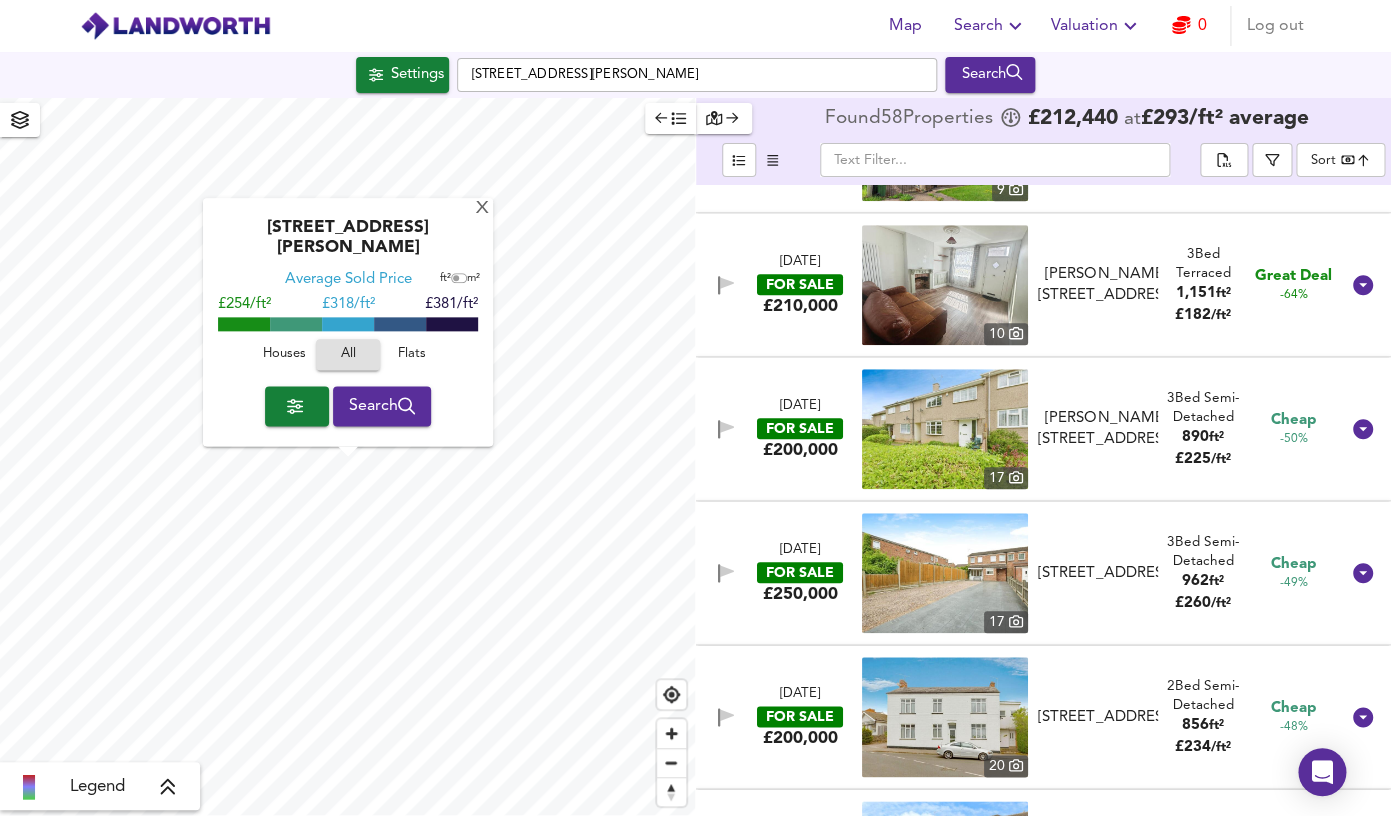 scroll, scrollTop: 550, scrollLeft: 0, axis: vertical 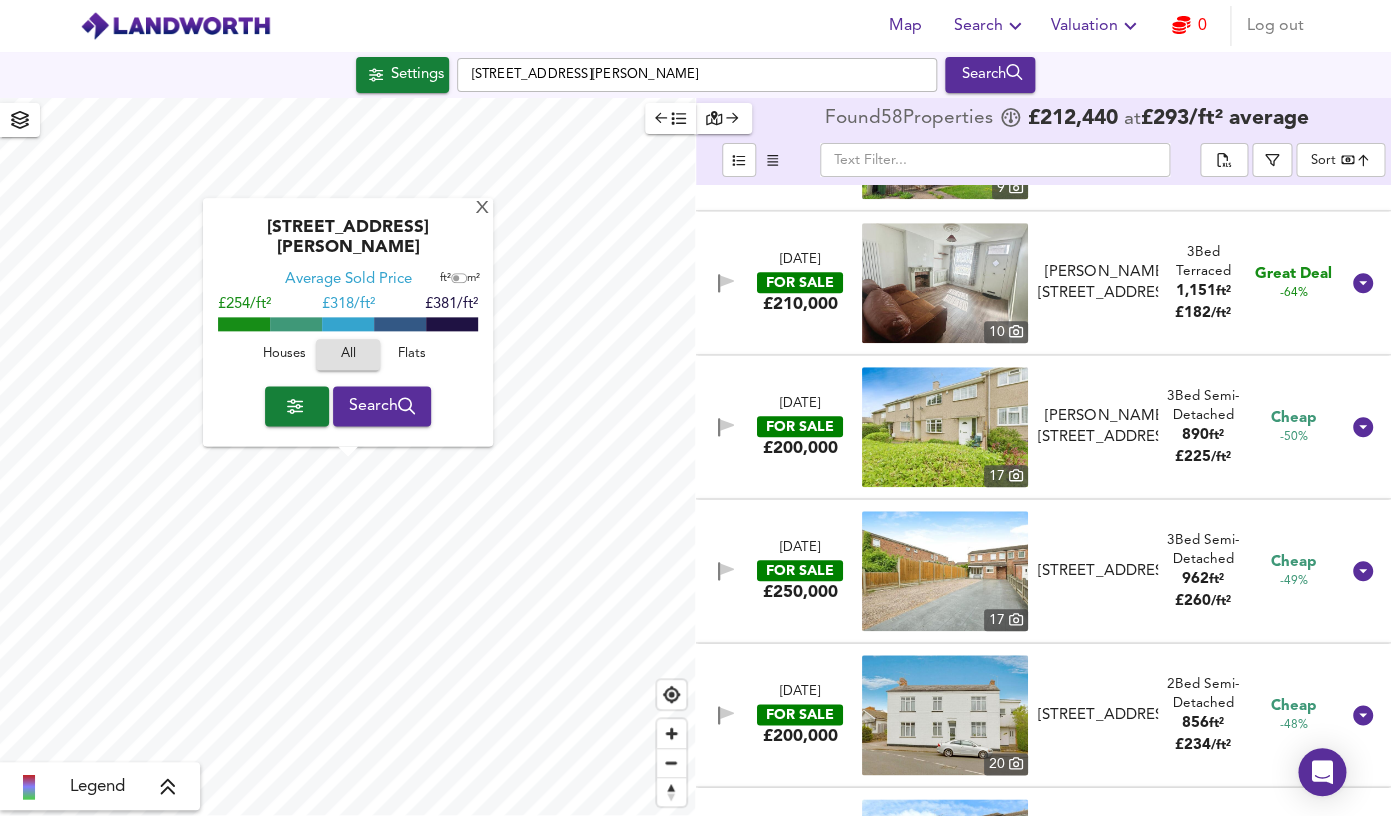 click at bounding box center (945, 571) 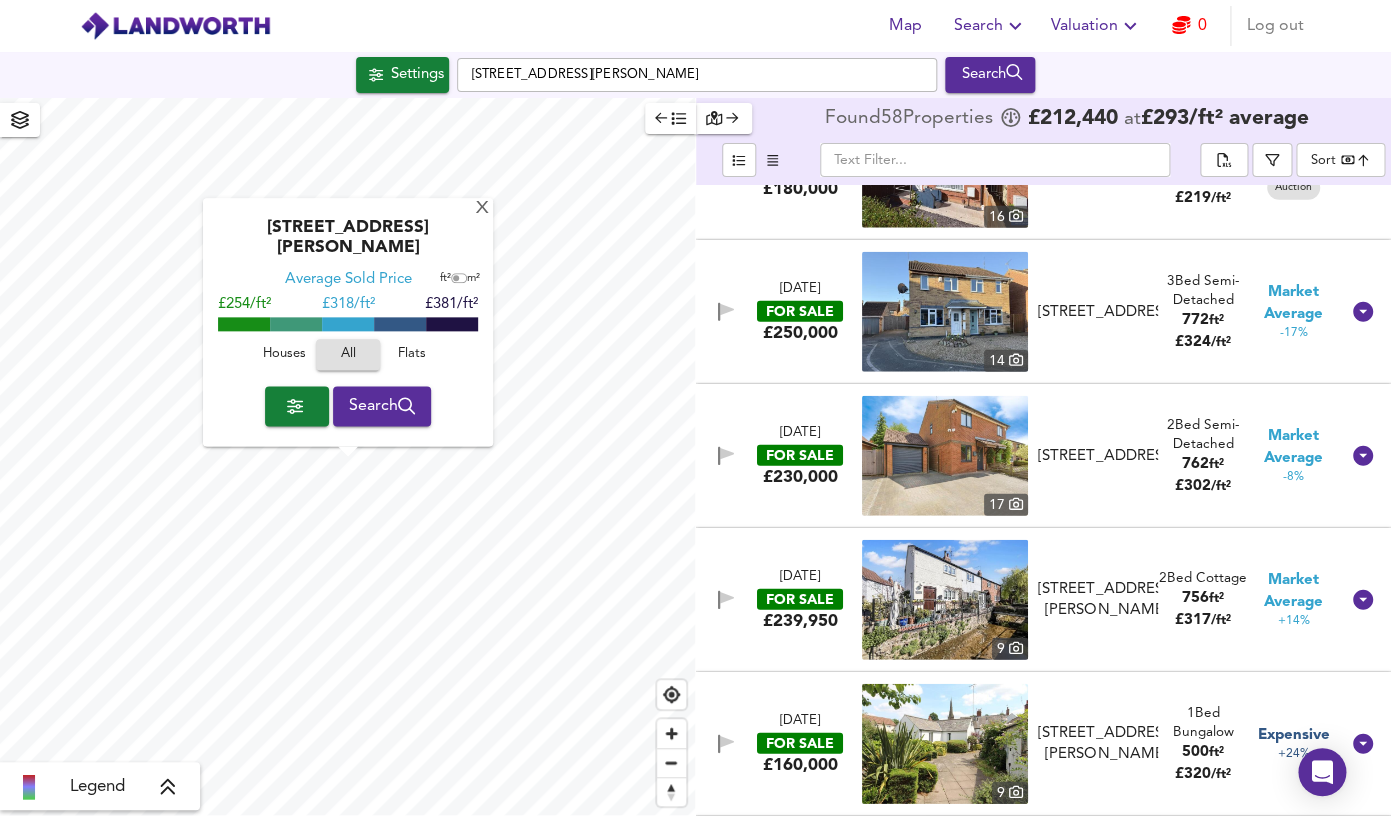 scroll, scrollTop: 1823, scrollLeft: 0, axis: vertical 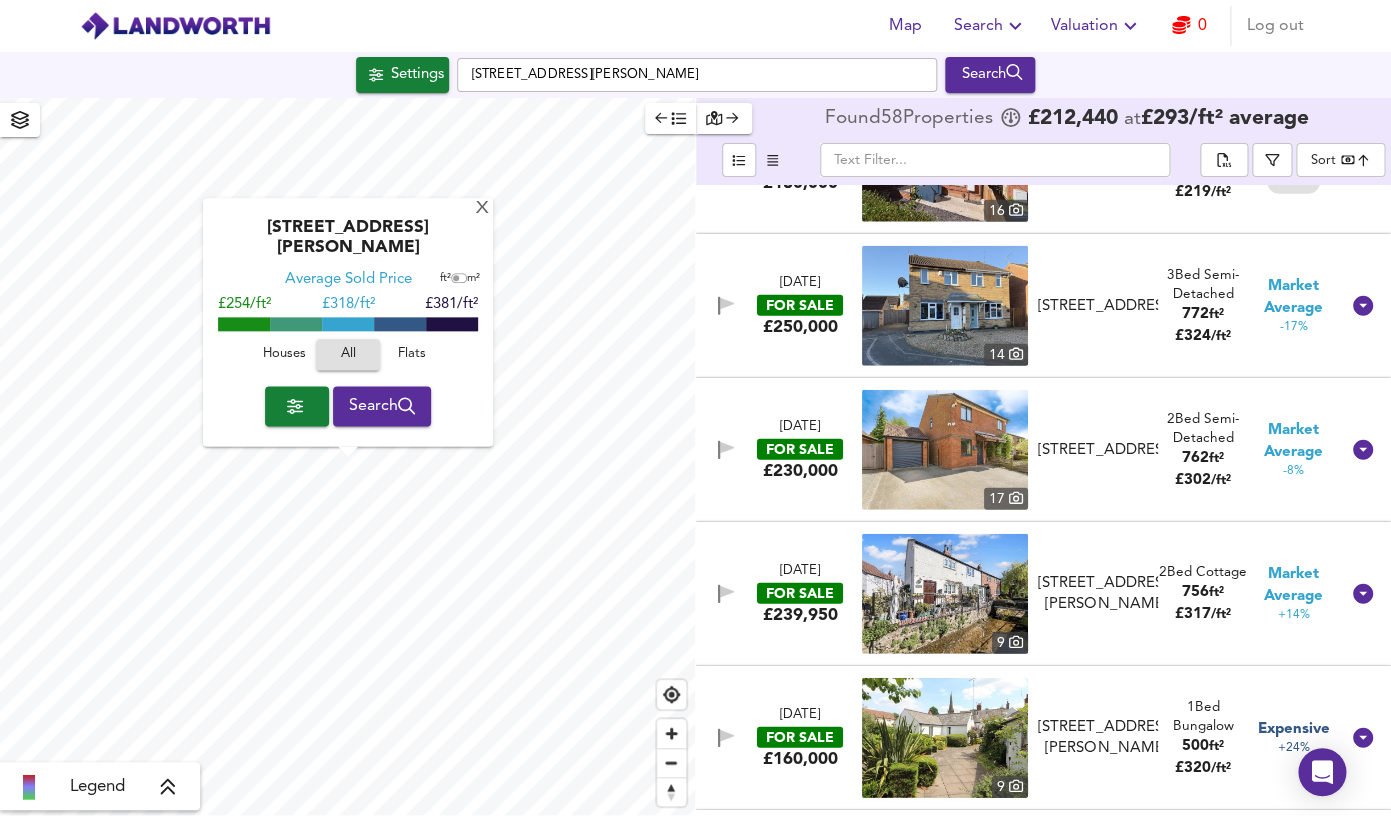 click at bounding box center (945, 450) 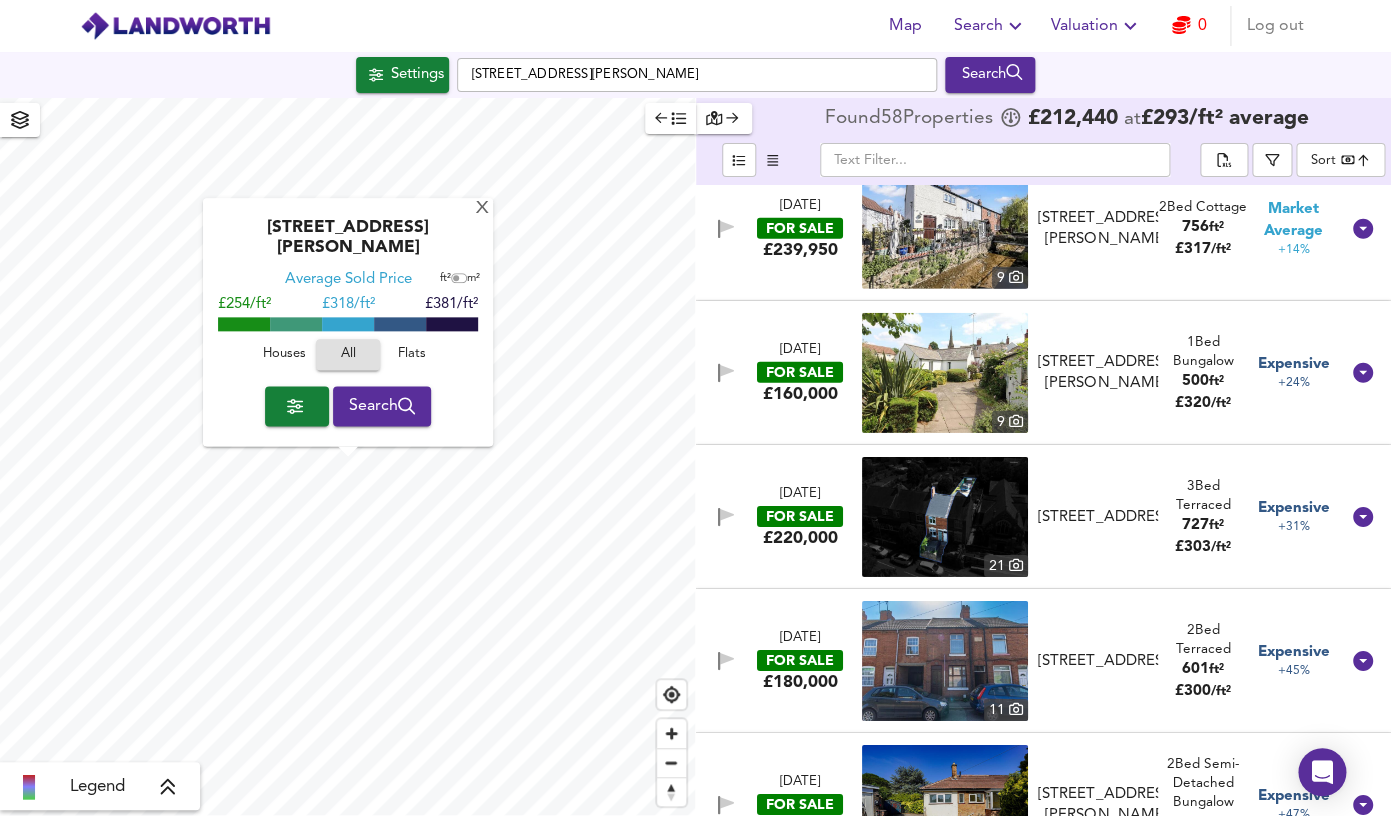 scroll, scrollTop: 2193, scrollLeft: 0, axis: vertical 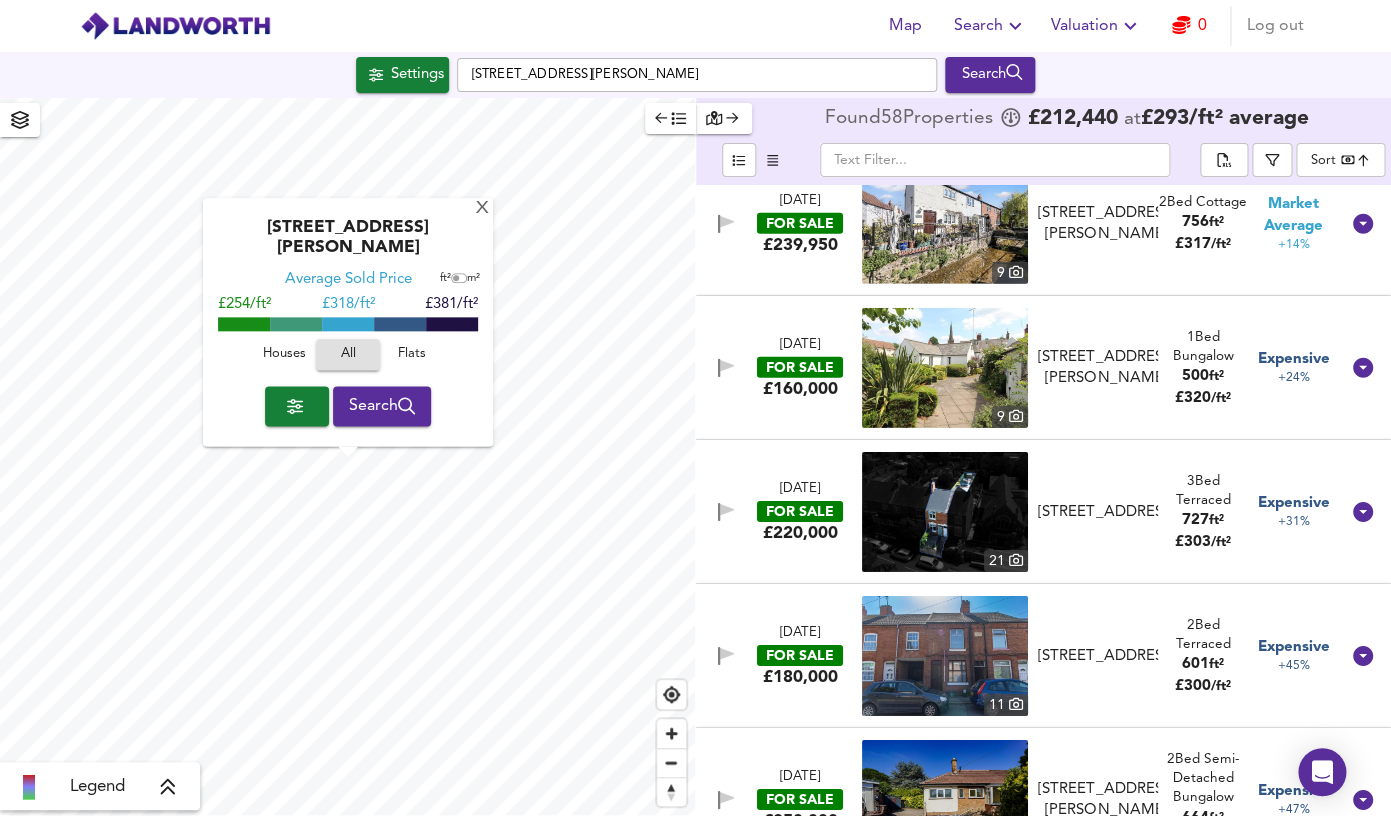 click at bounding box center [945, 368] 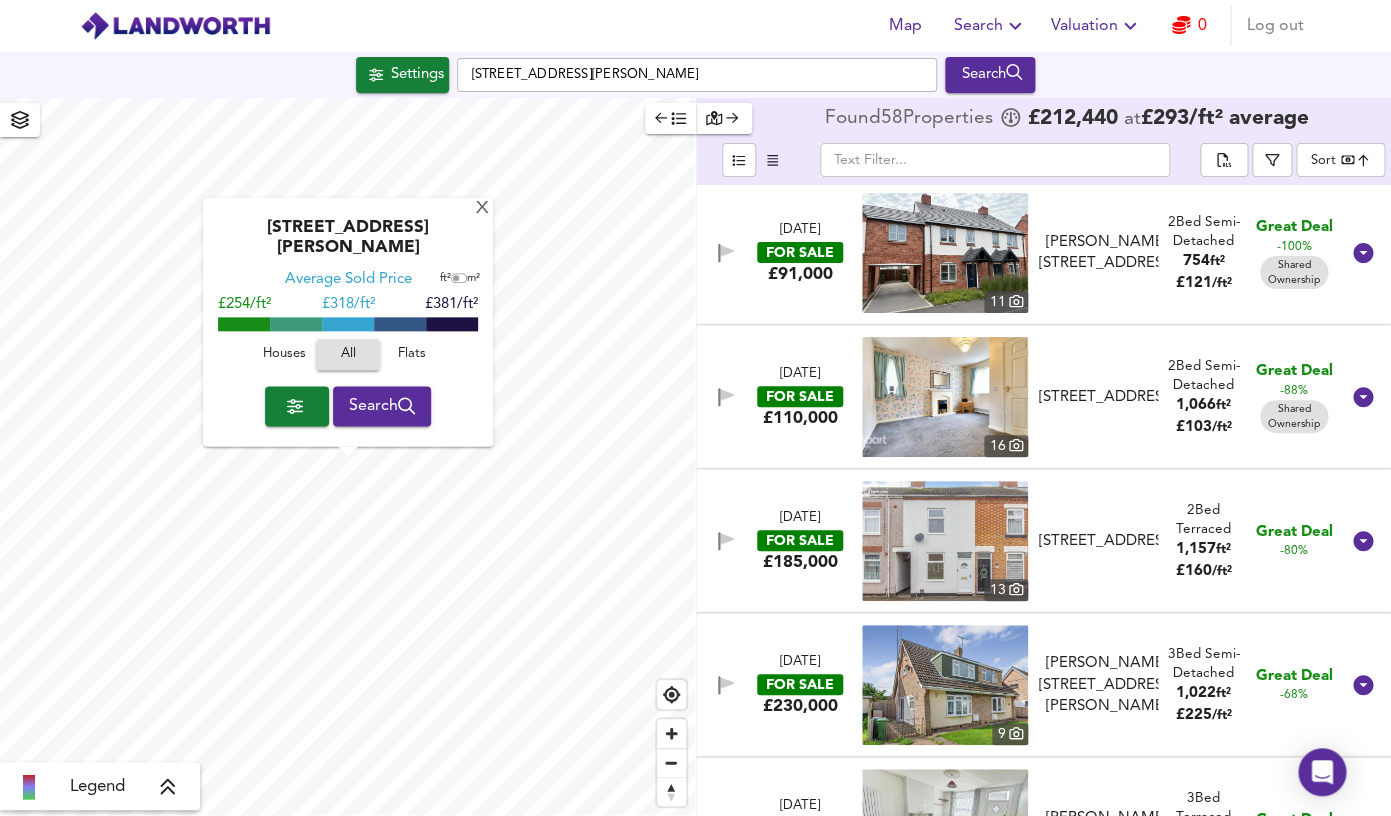scroll, scrollTop: 0, scrollLeft: 0, axis: both 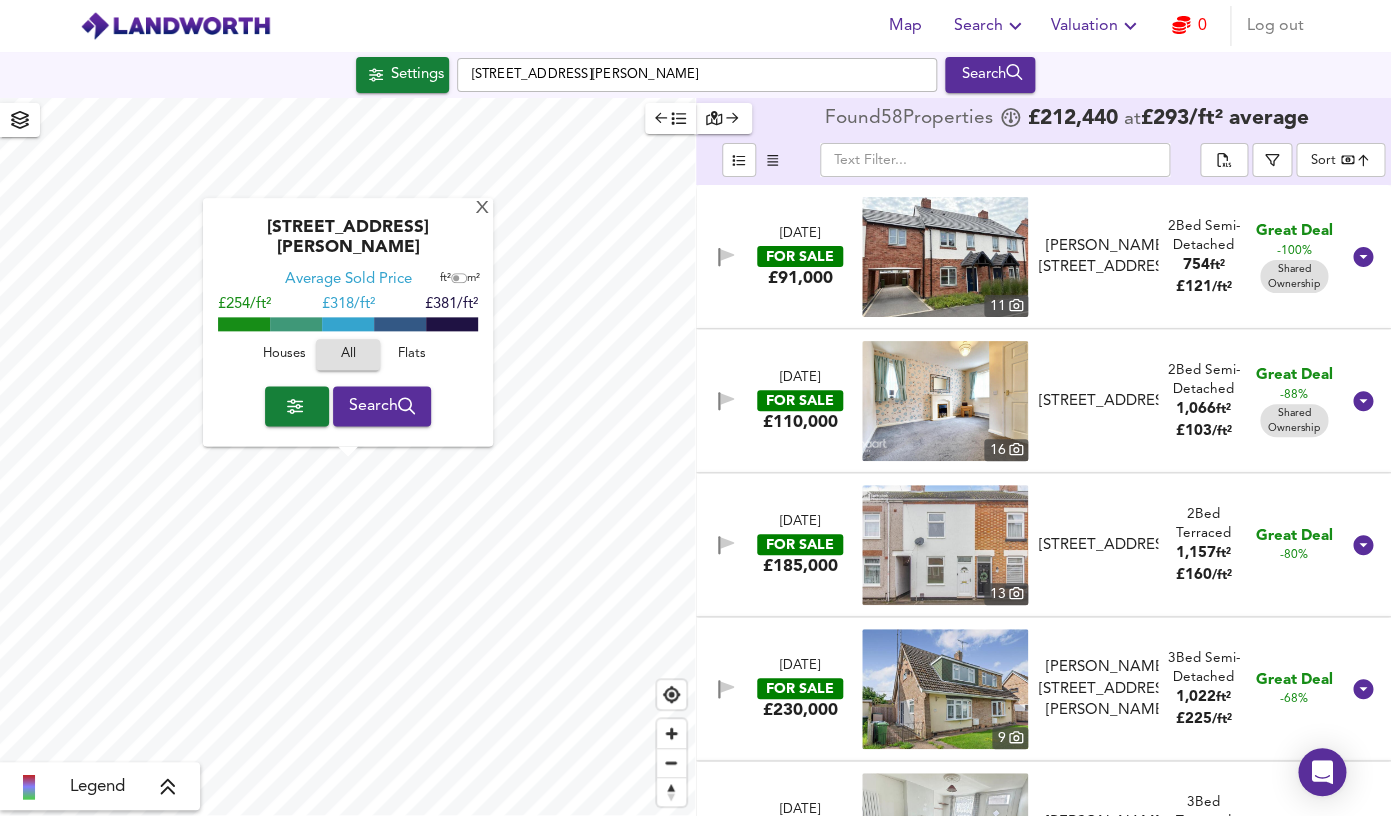 click on "Search" at bounding box center [990, 26] 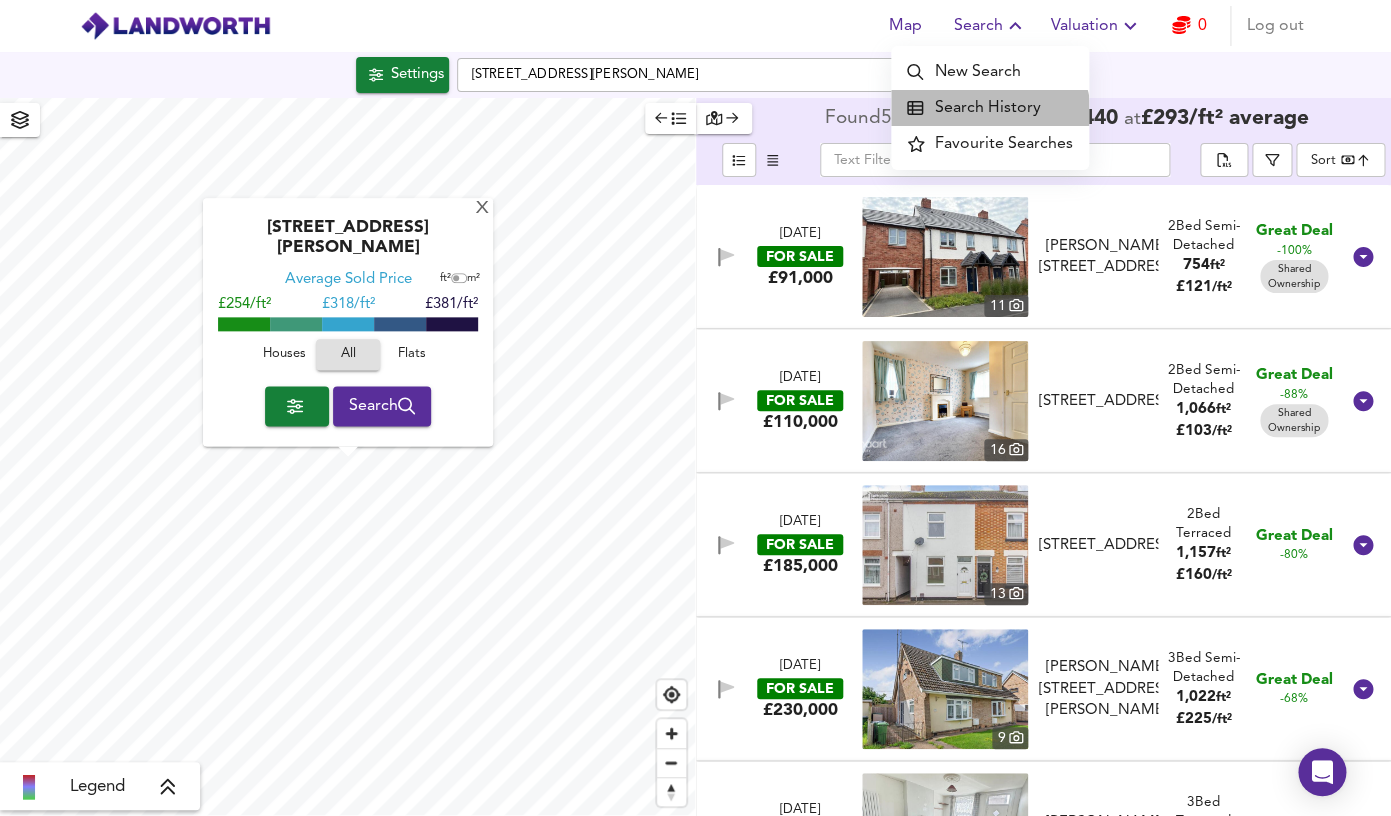 click on "Search History" at bounding box center [990, 108] 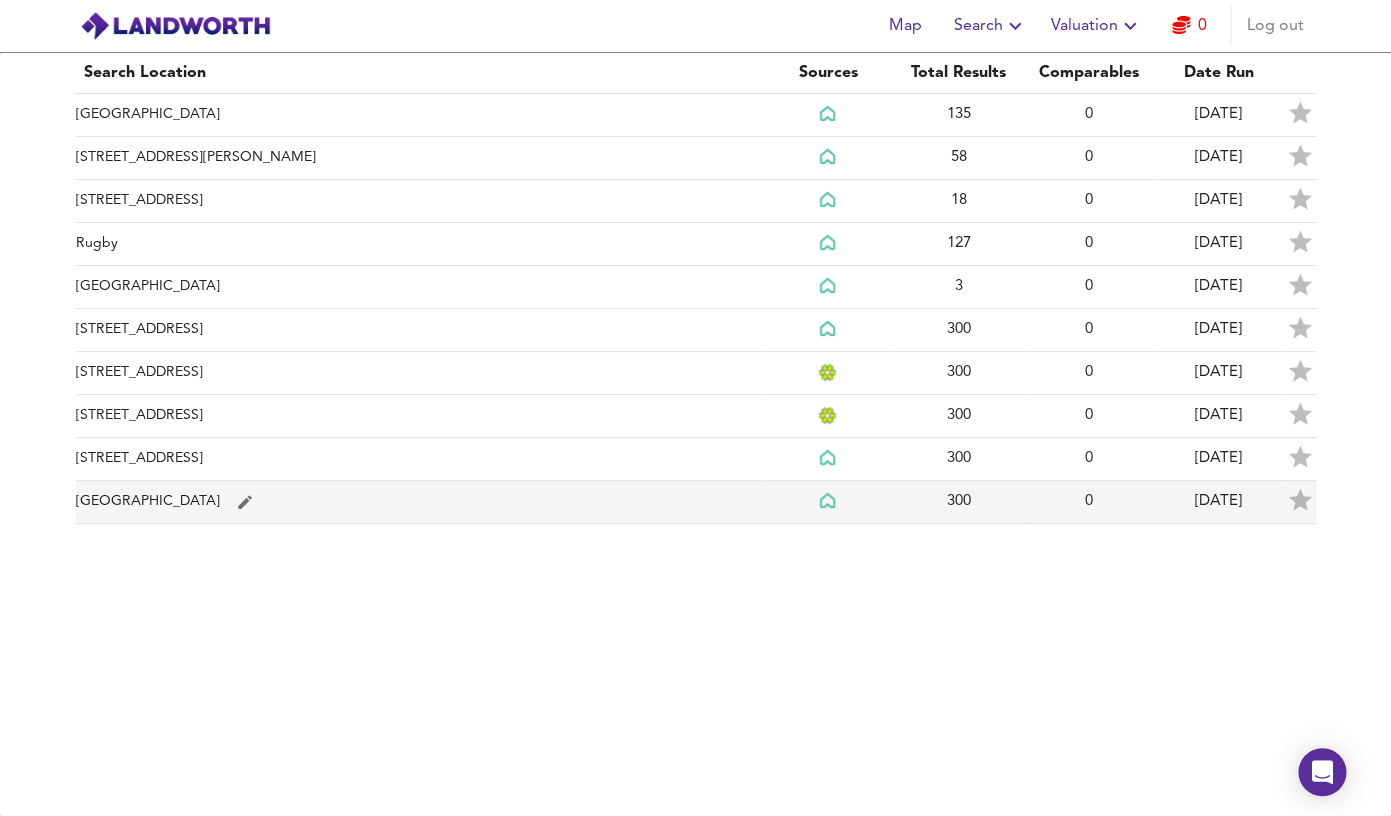 click on "[GEOGRAPHIC_DATA]" at bounding box center (420, 502) 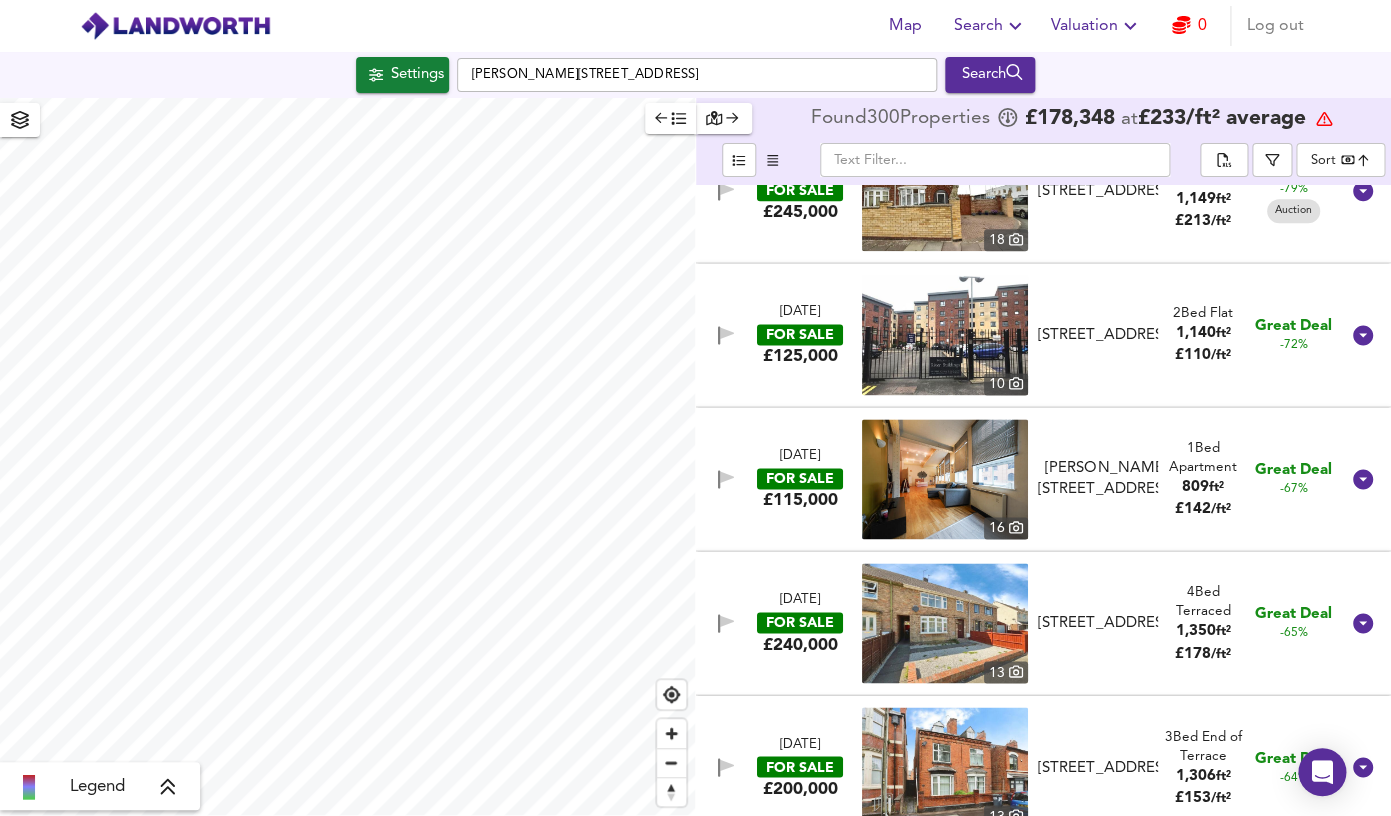 scroll, scrollTop: 969, scrollLeft: 0, axis: vertical 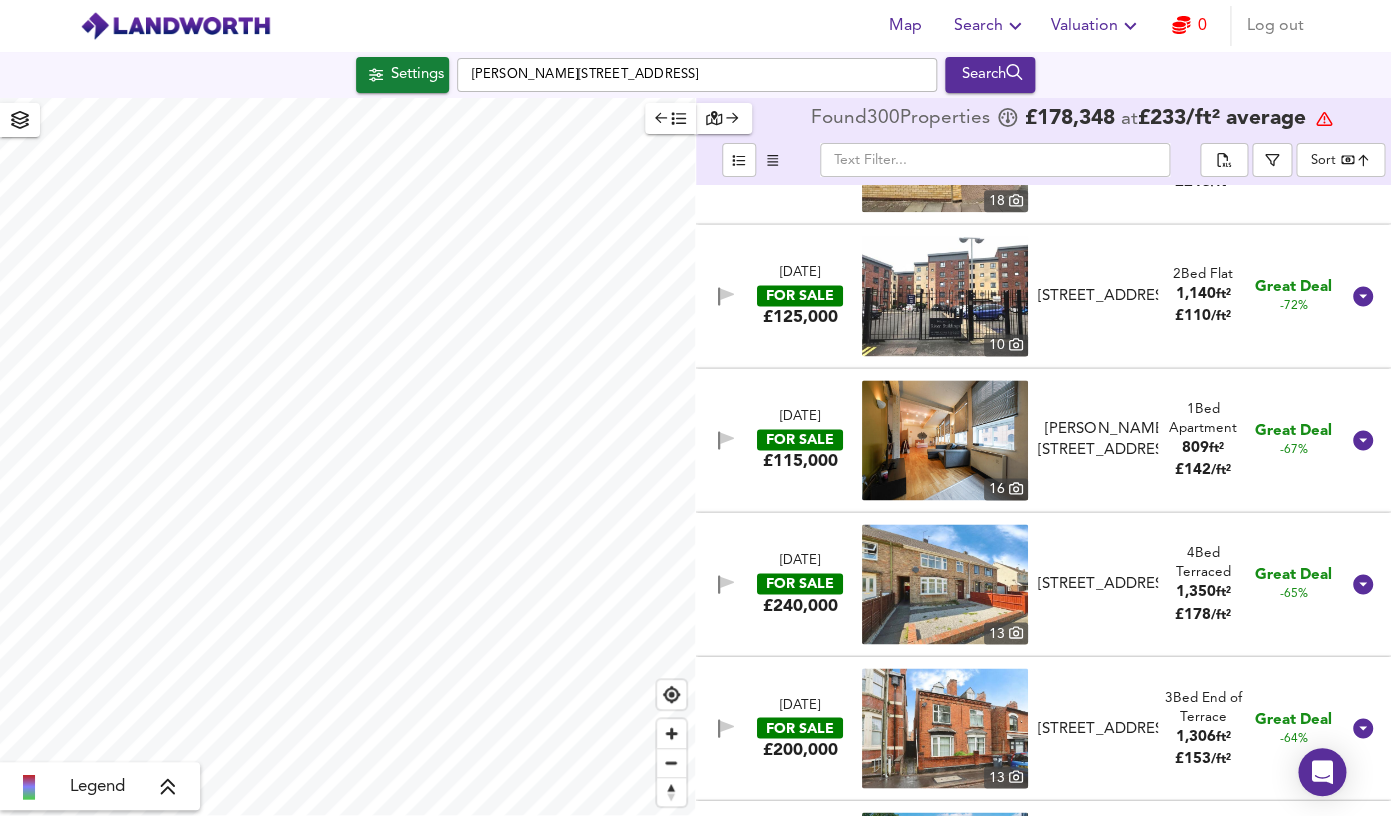 click at bounding box center [945, 584] 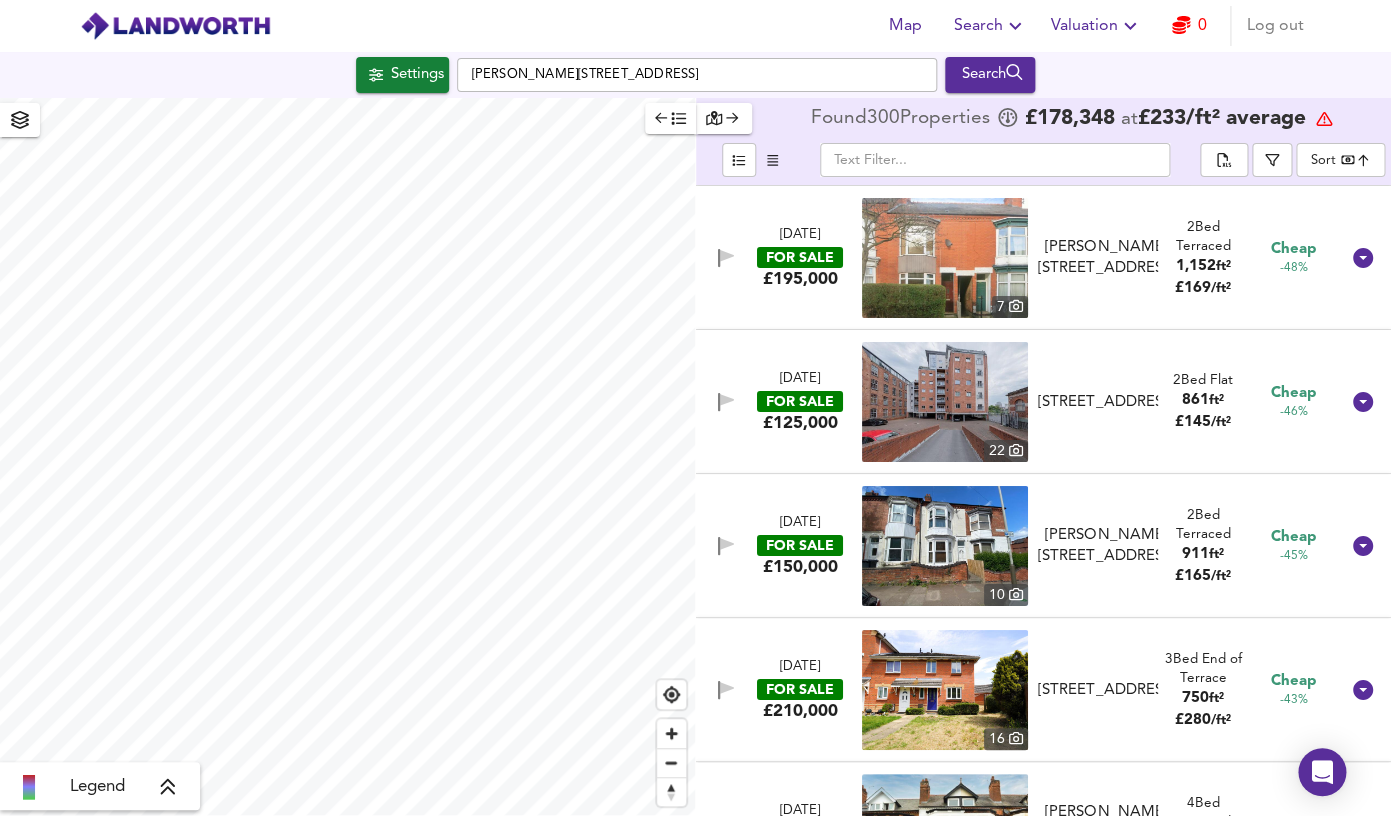 scroll, scrollTop: 2653, scrollLeft: 0, axis: vertical 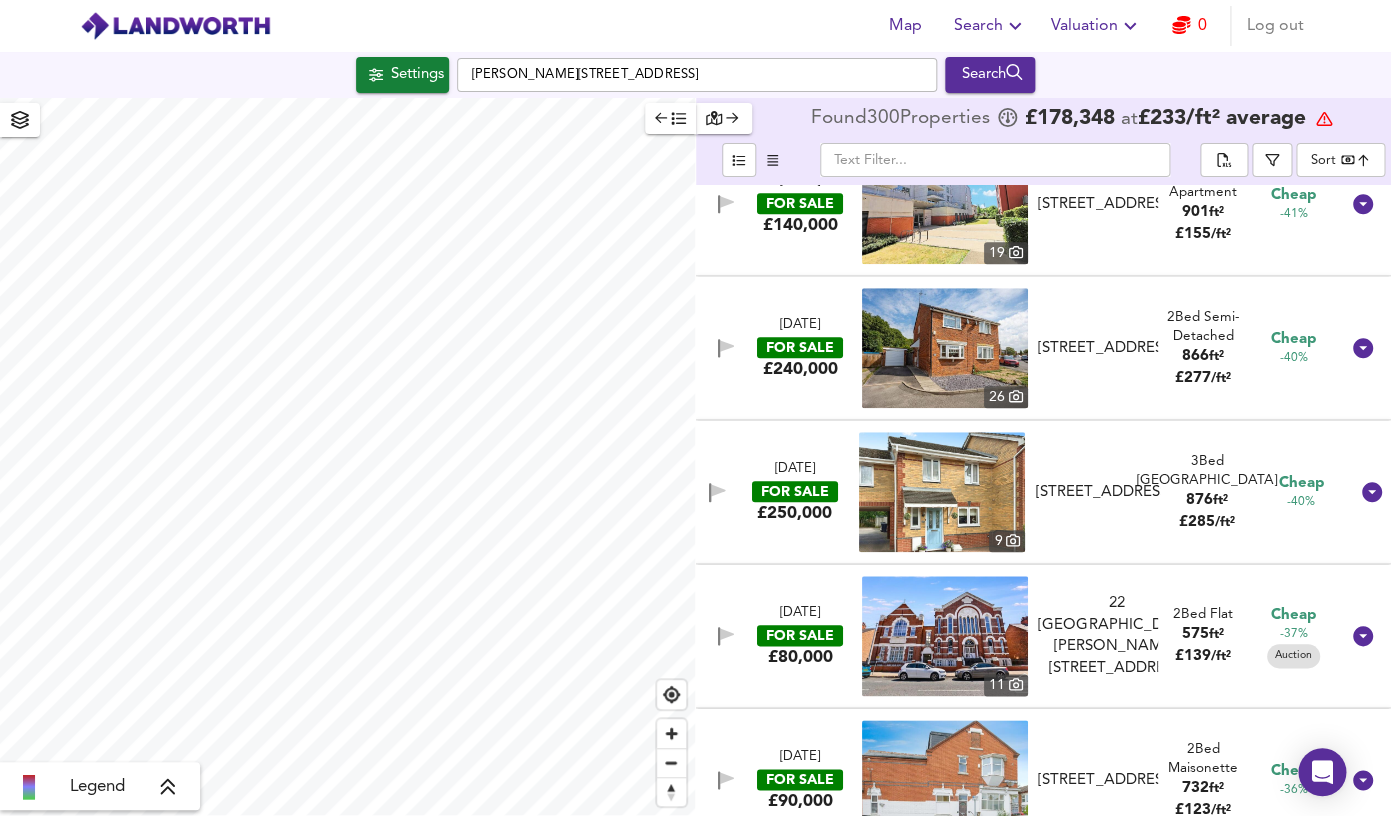 click at bounding box center (942, 492) 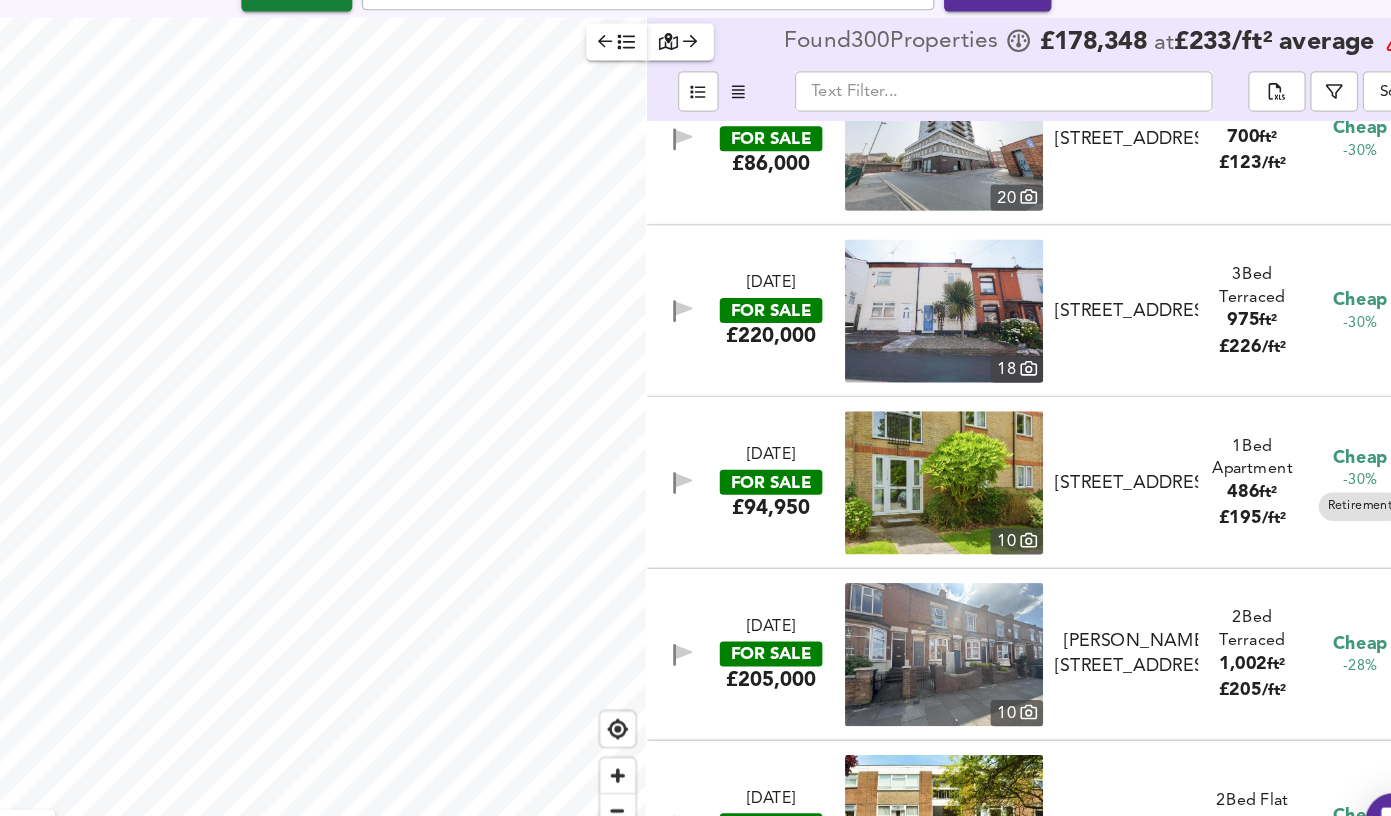 scroll, scrollTop: 5569, scrollLeft: 0, axis: vertical 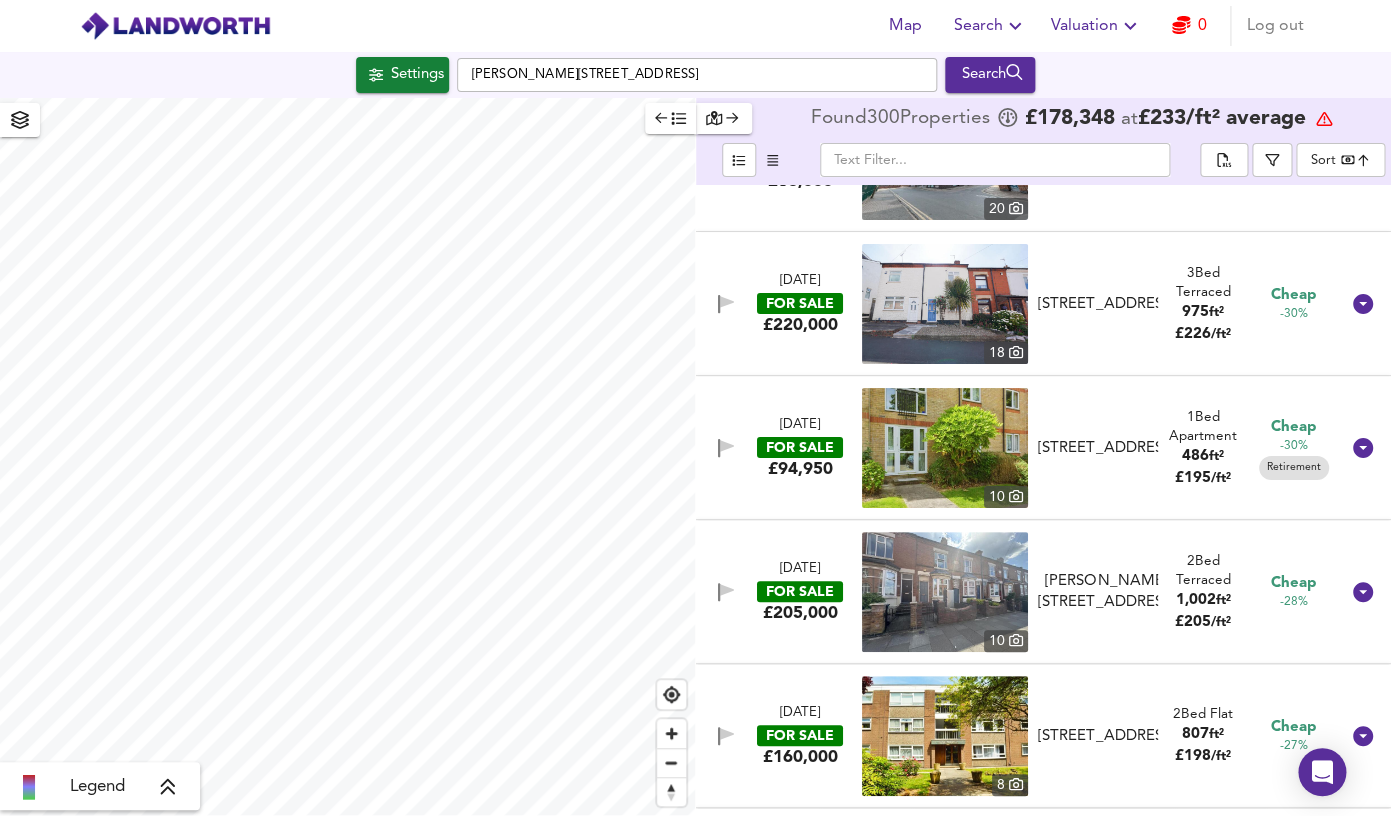 click at bounding box center [945, 592] 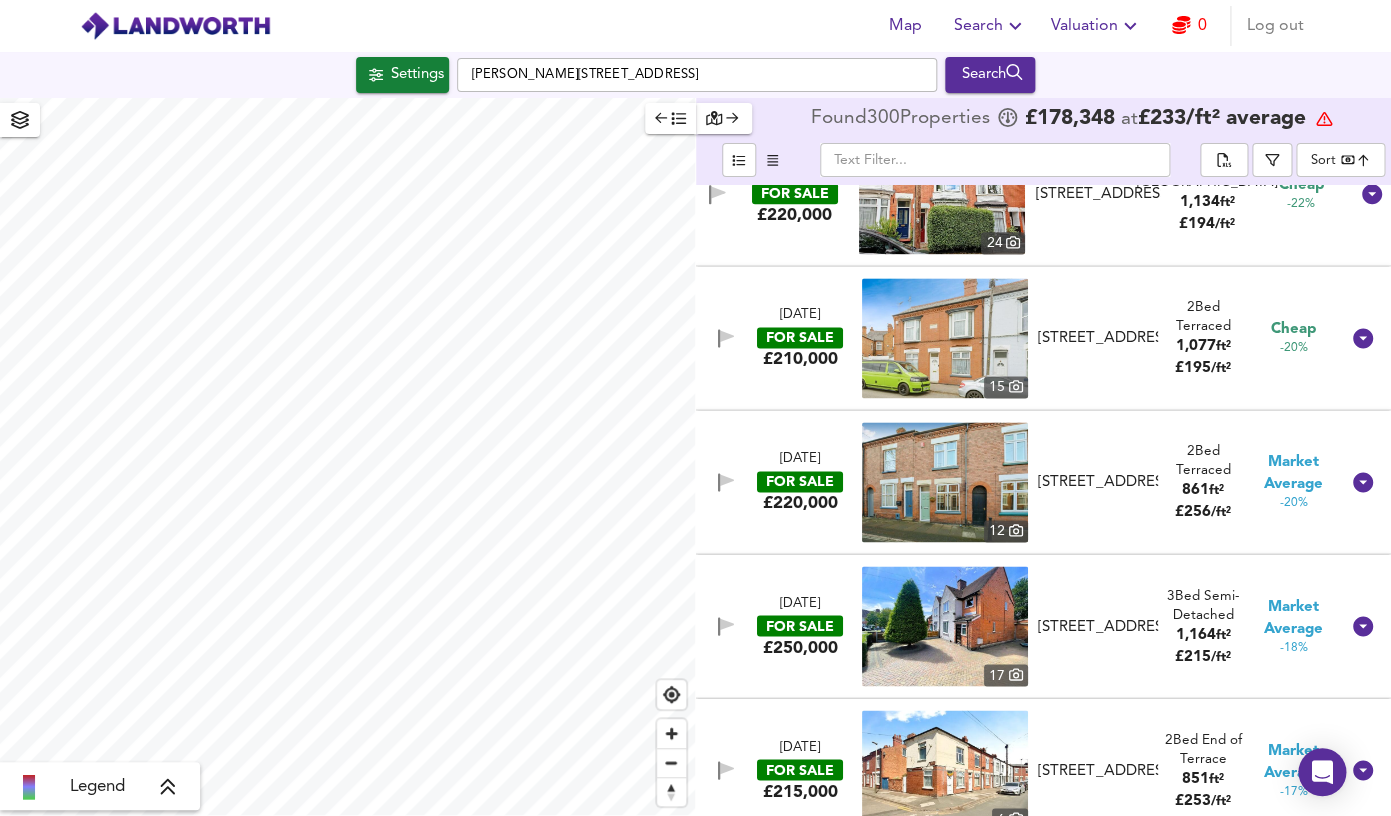 scroll, scrollTop: 6547, scrollLeft: 0, axis: vertical 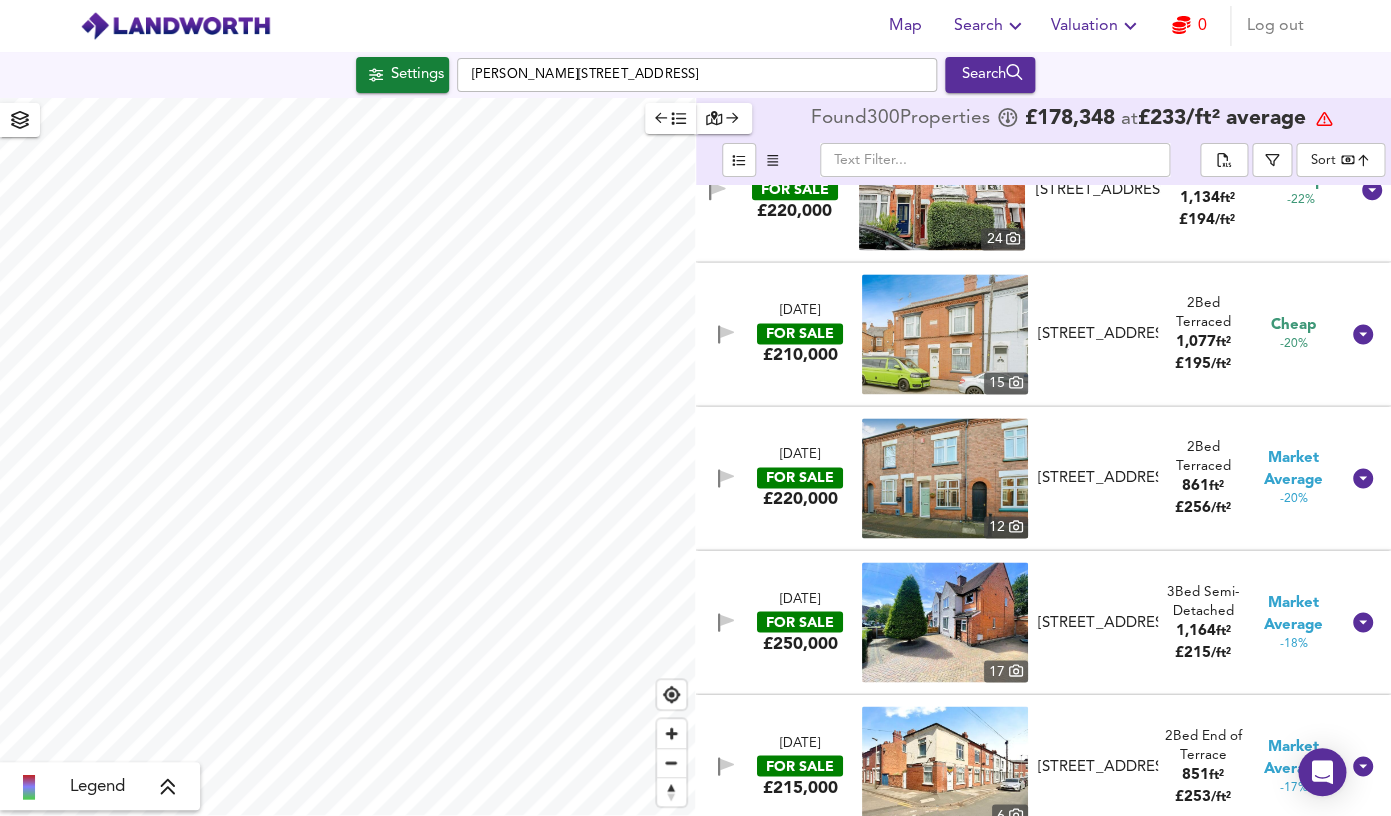 click at bounding box center [945, 622] 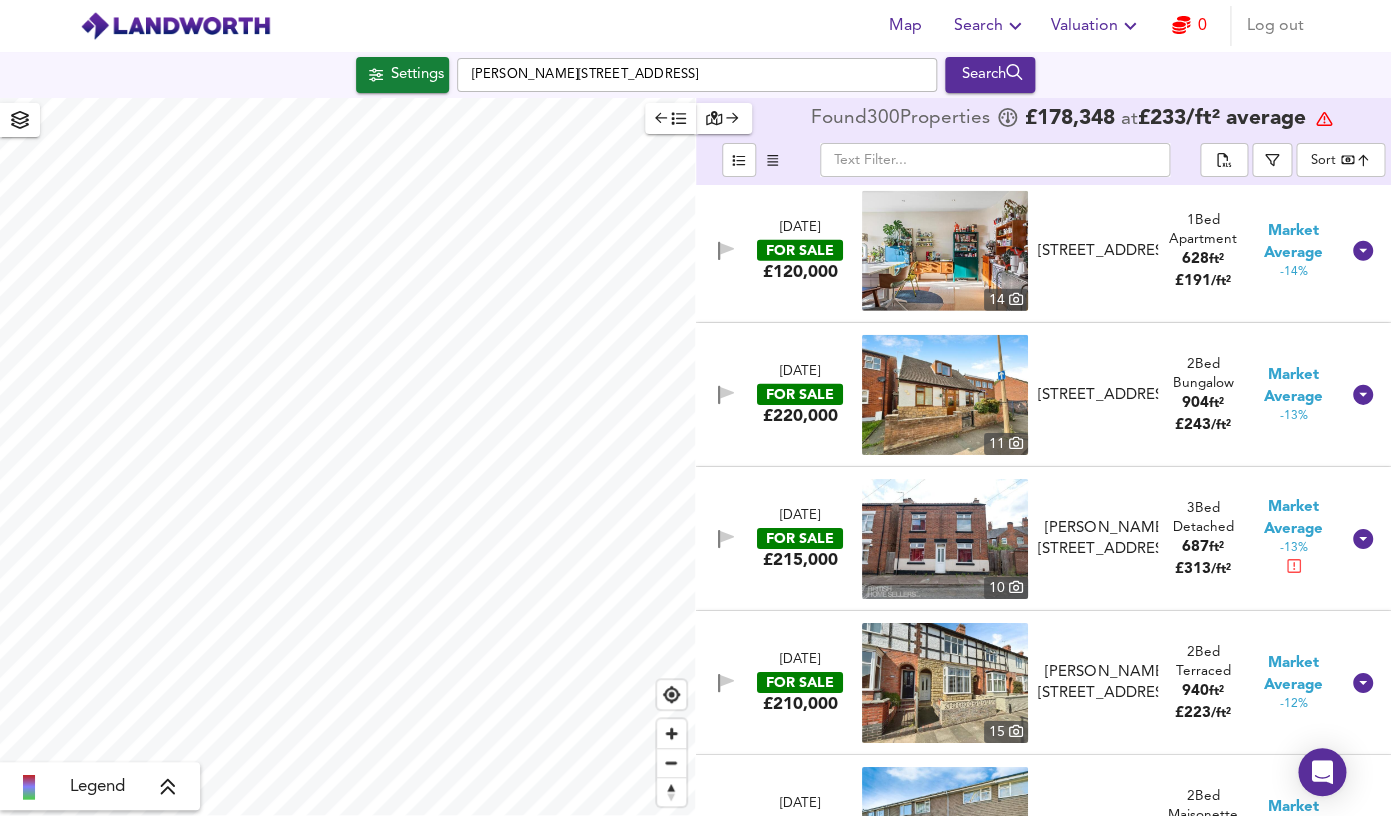 scroll, scrollTop: 7786, scrollLeft: 0, axis: vertical 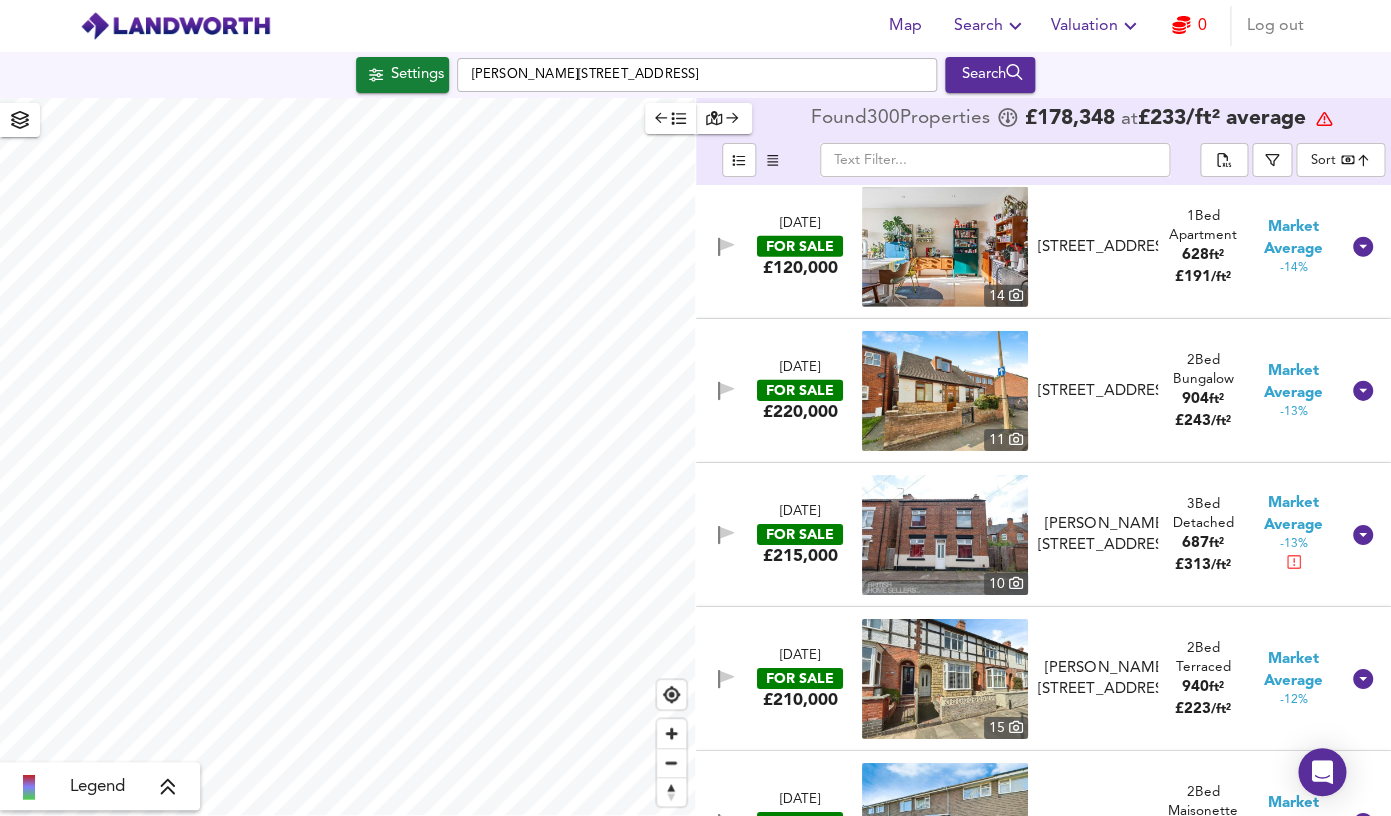 click at bounding box center (945, 535) 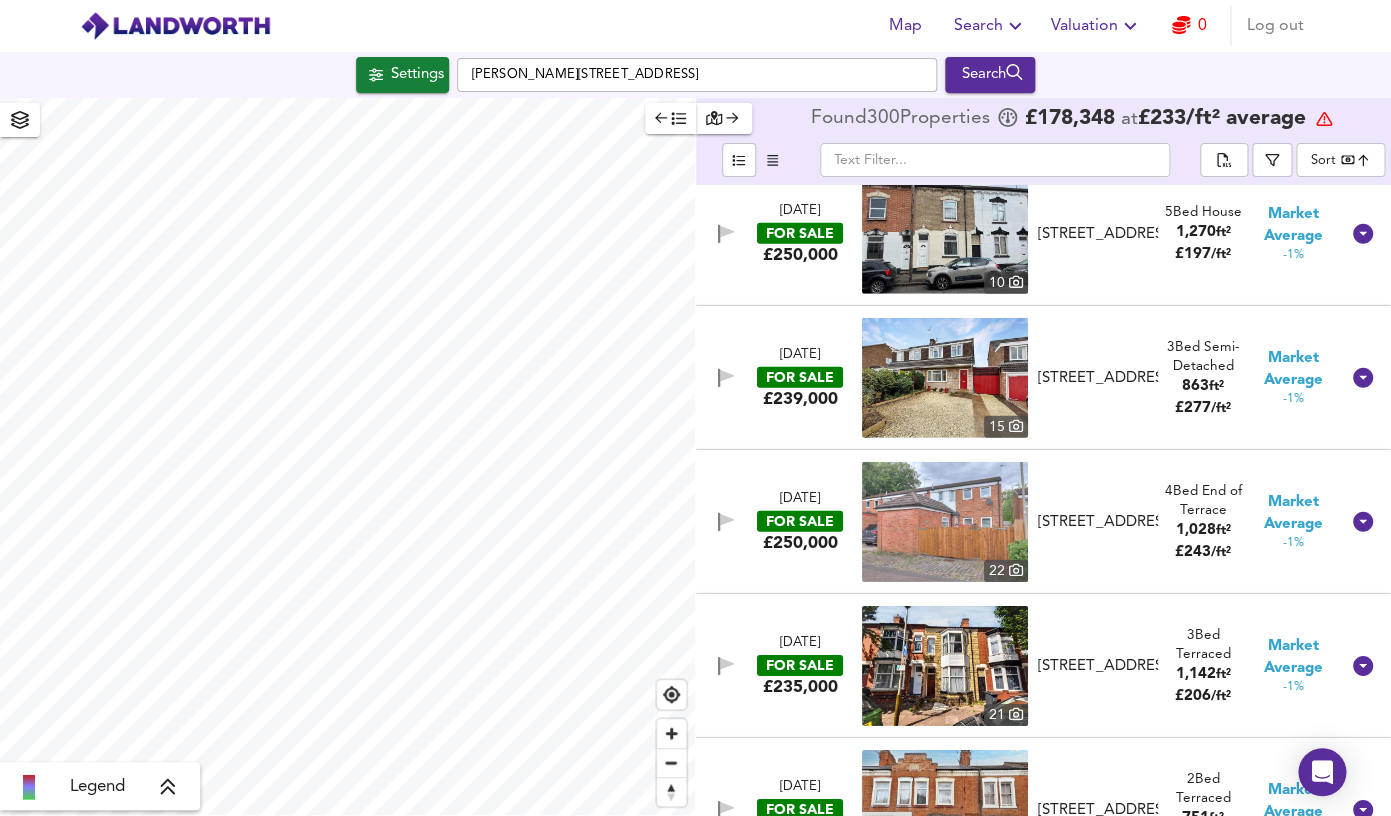 scroll, scrollTop: 10393, scrollLeft: 0, axis: vertical 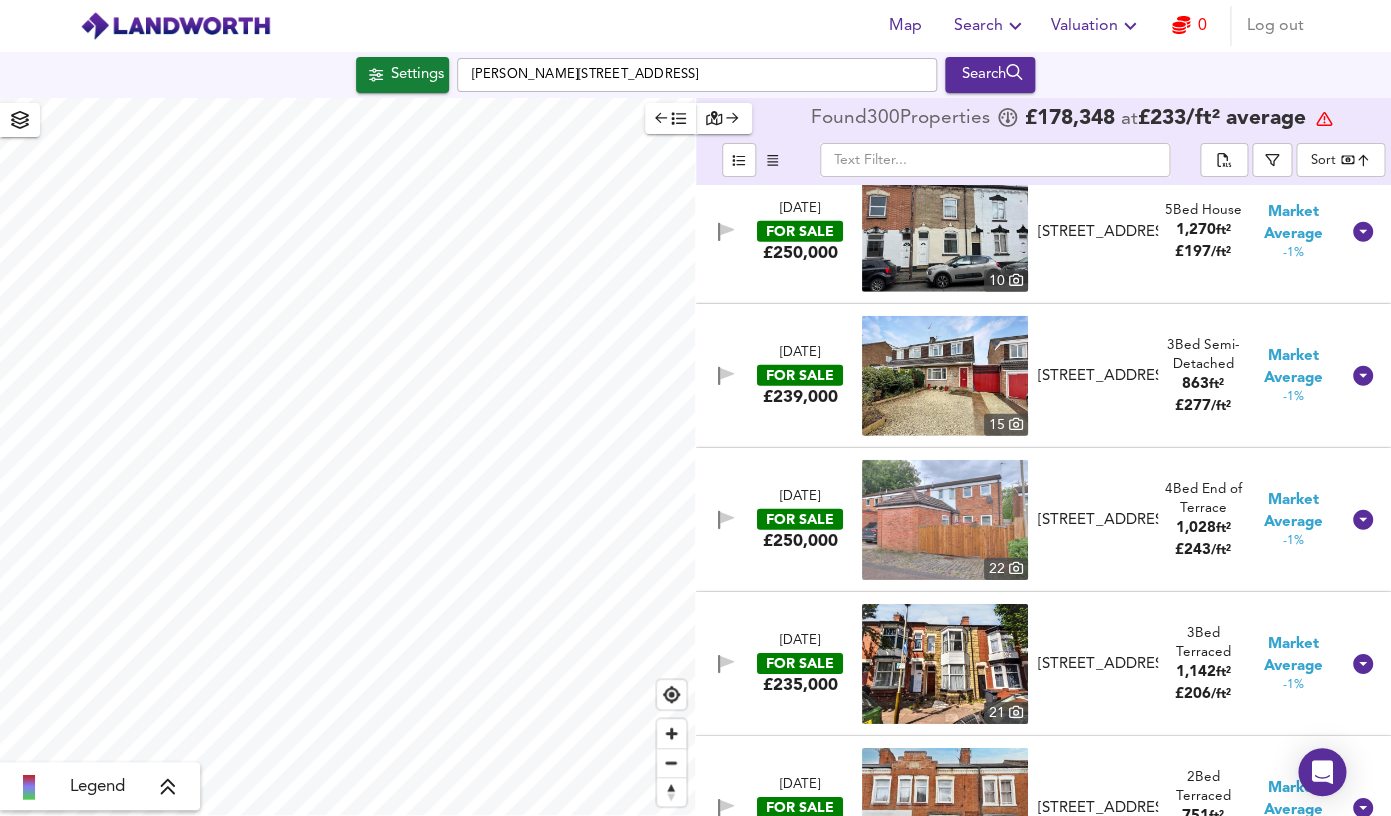 click 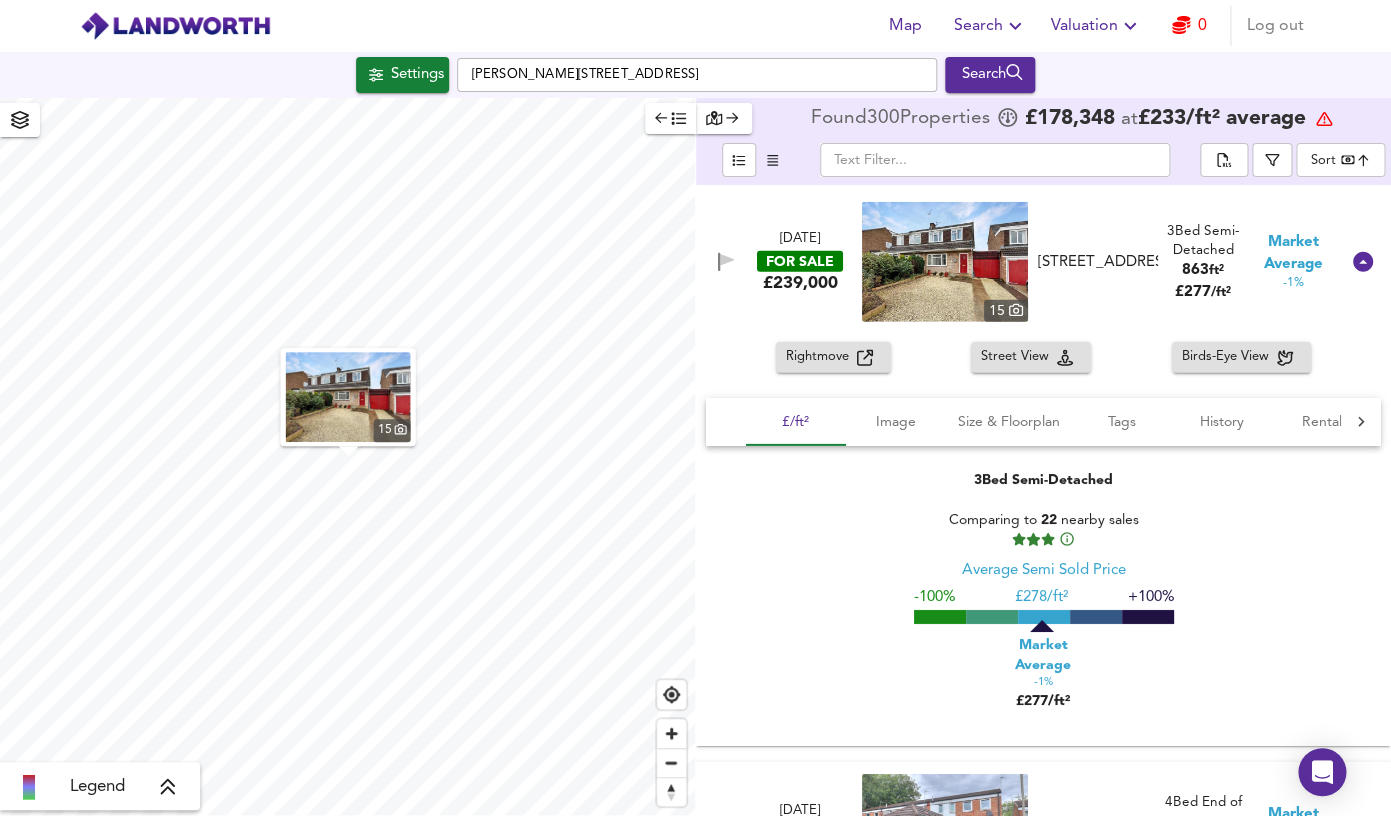 scroll, scrollTop: 10546, scrollLeft: 0, axis: vertical 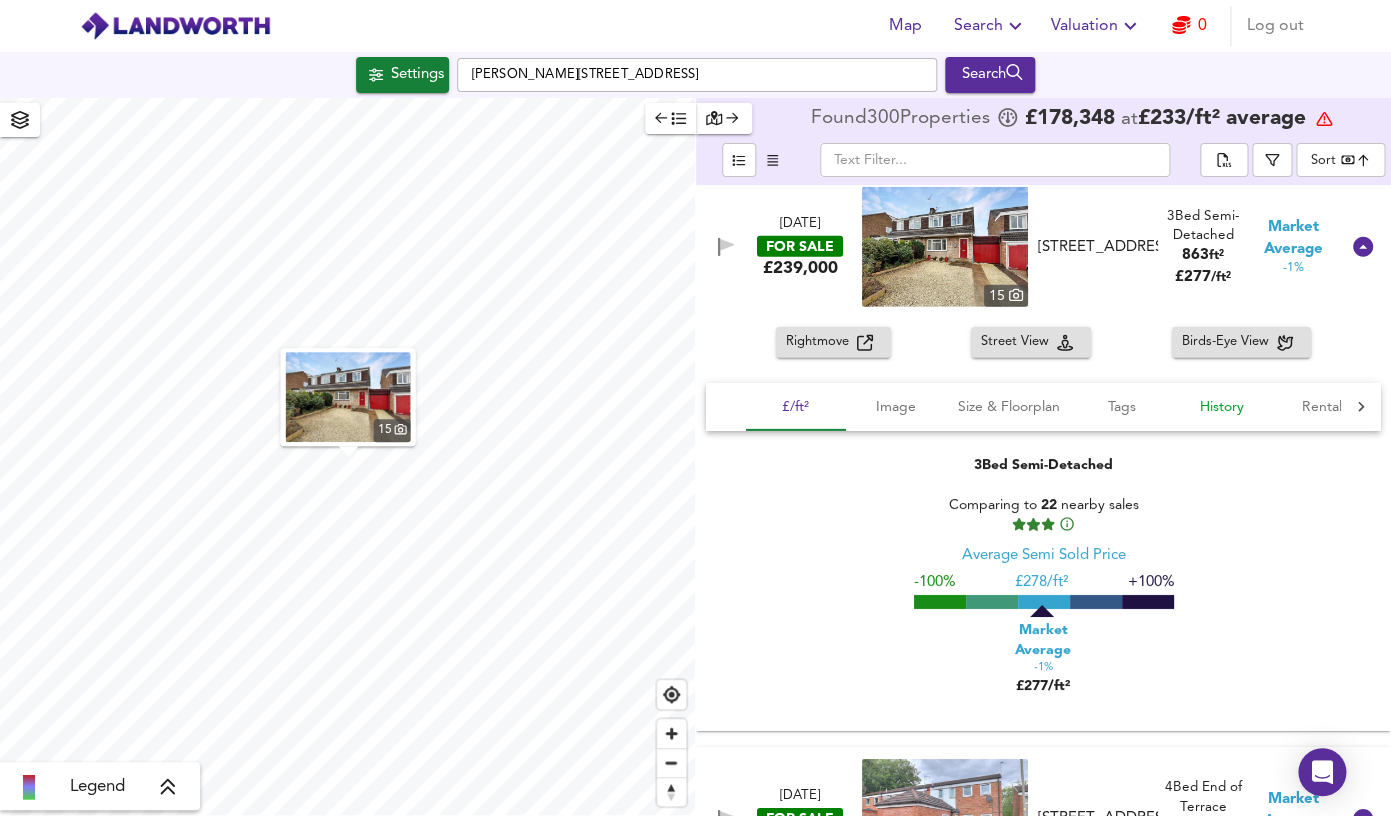 click on "History" at bounding box center (1222, 407) 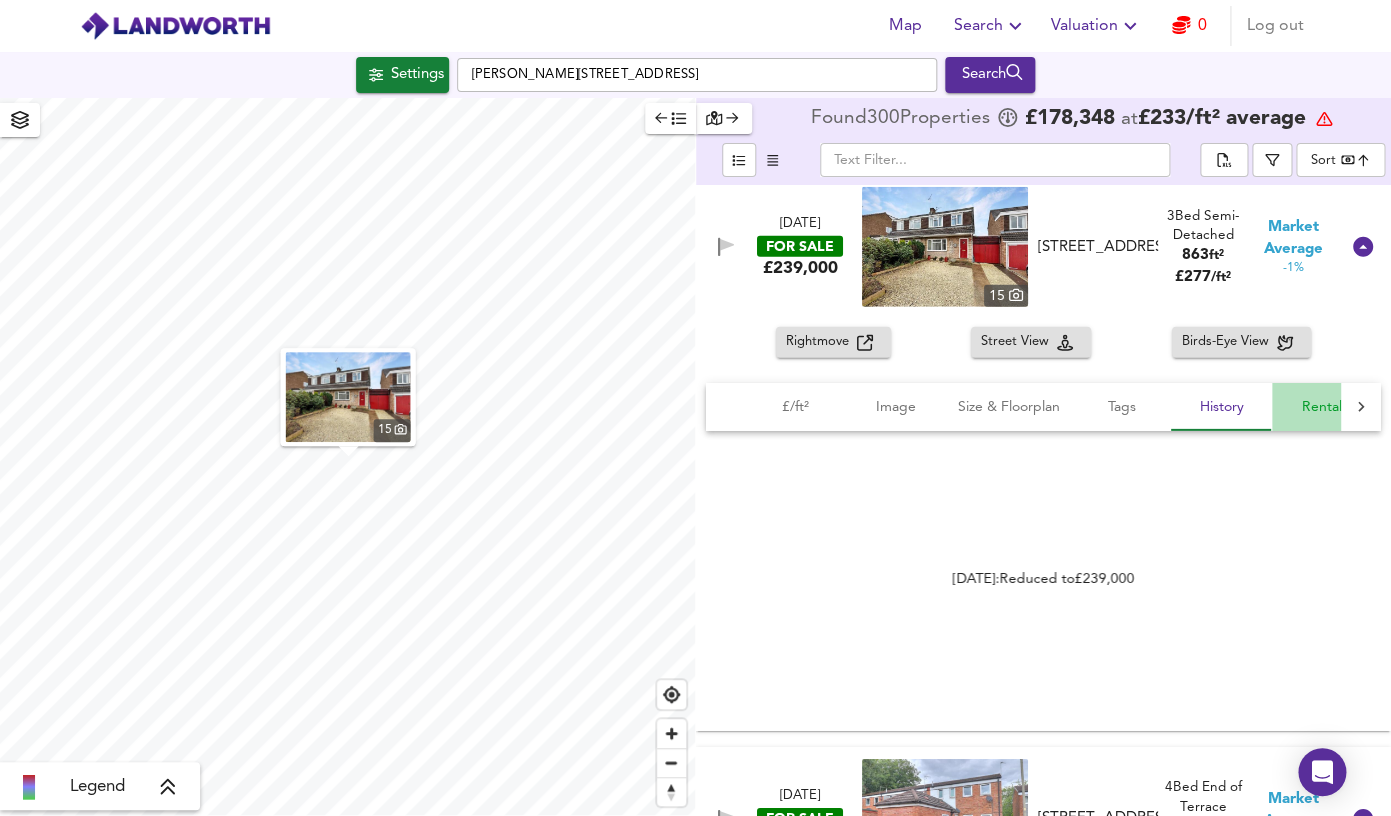 click on "Rental" at bounding box center [1322, 407] 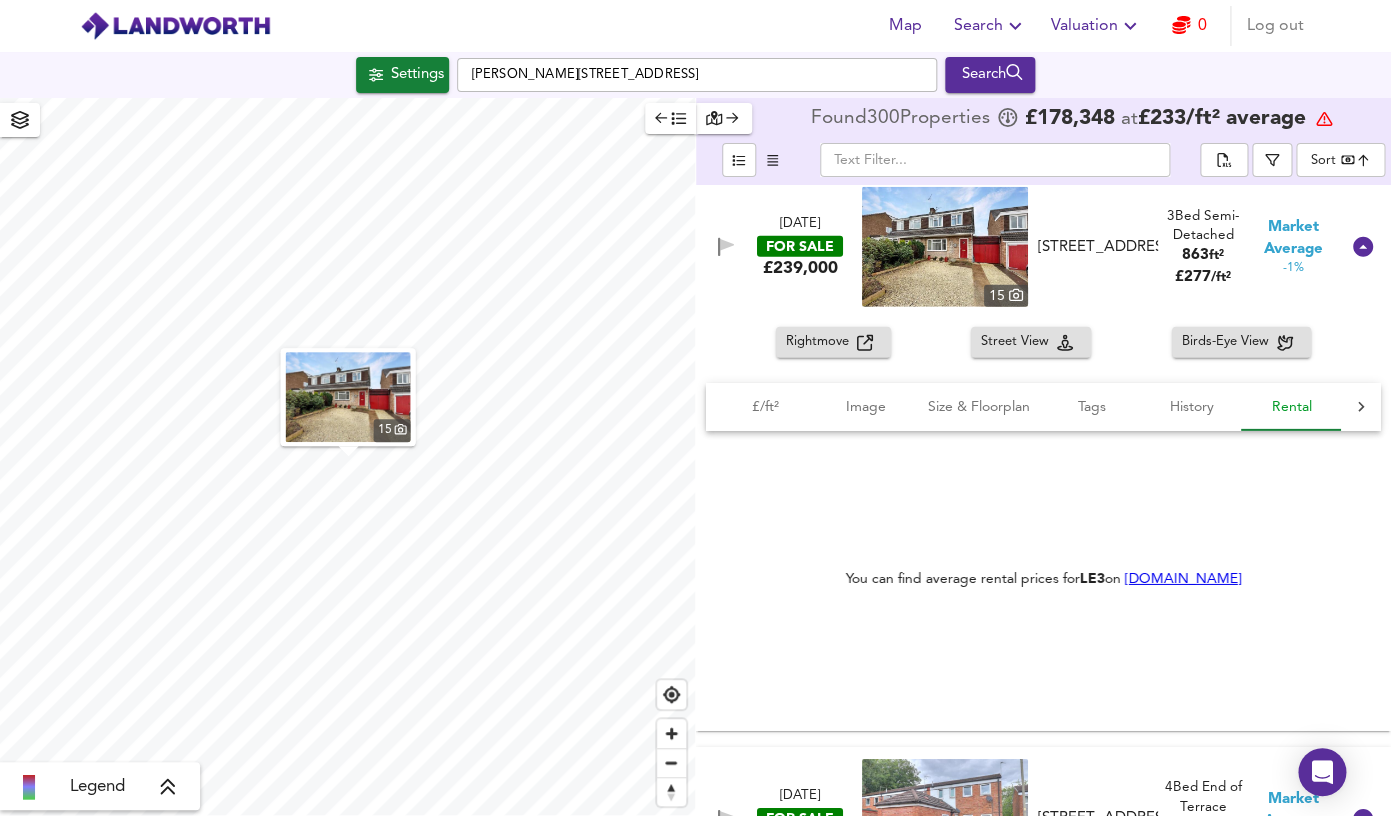 scroll, scrollTop: 0, scrollLeft: 30, axis: horizontal 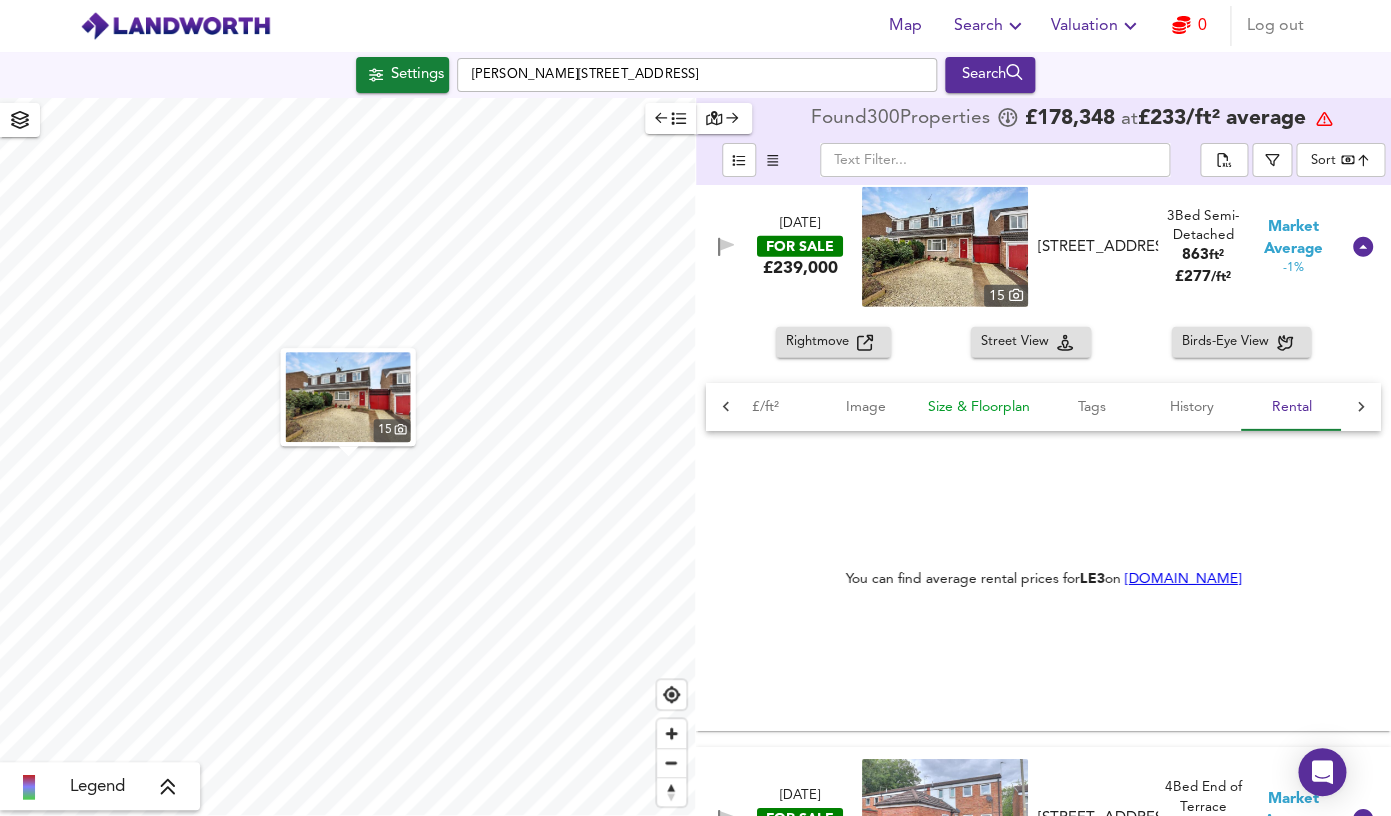 click on "Size & Floorplan" at bounding box center (979, 407) 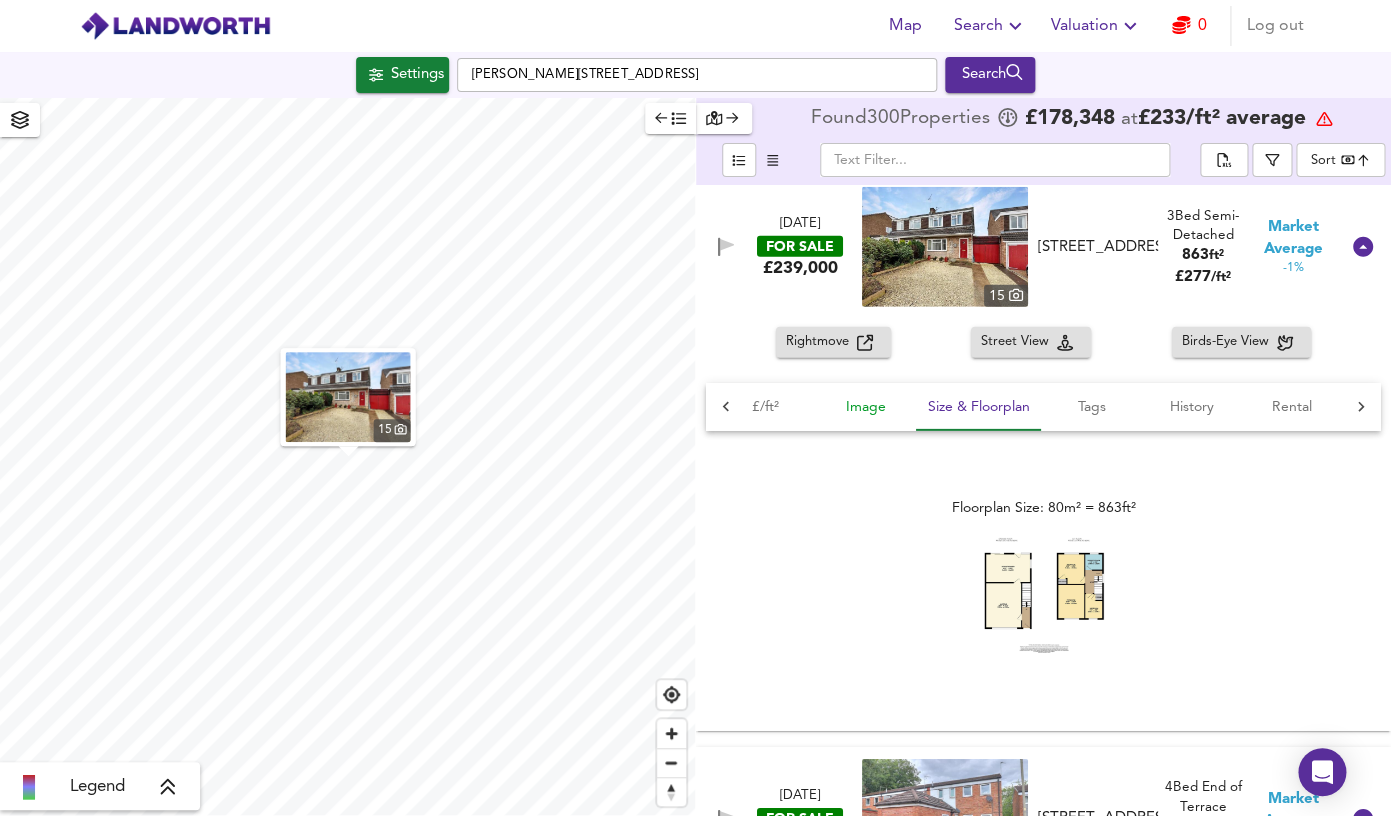 click on "Image" at bounding box center (866, 407) 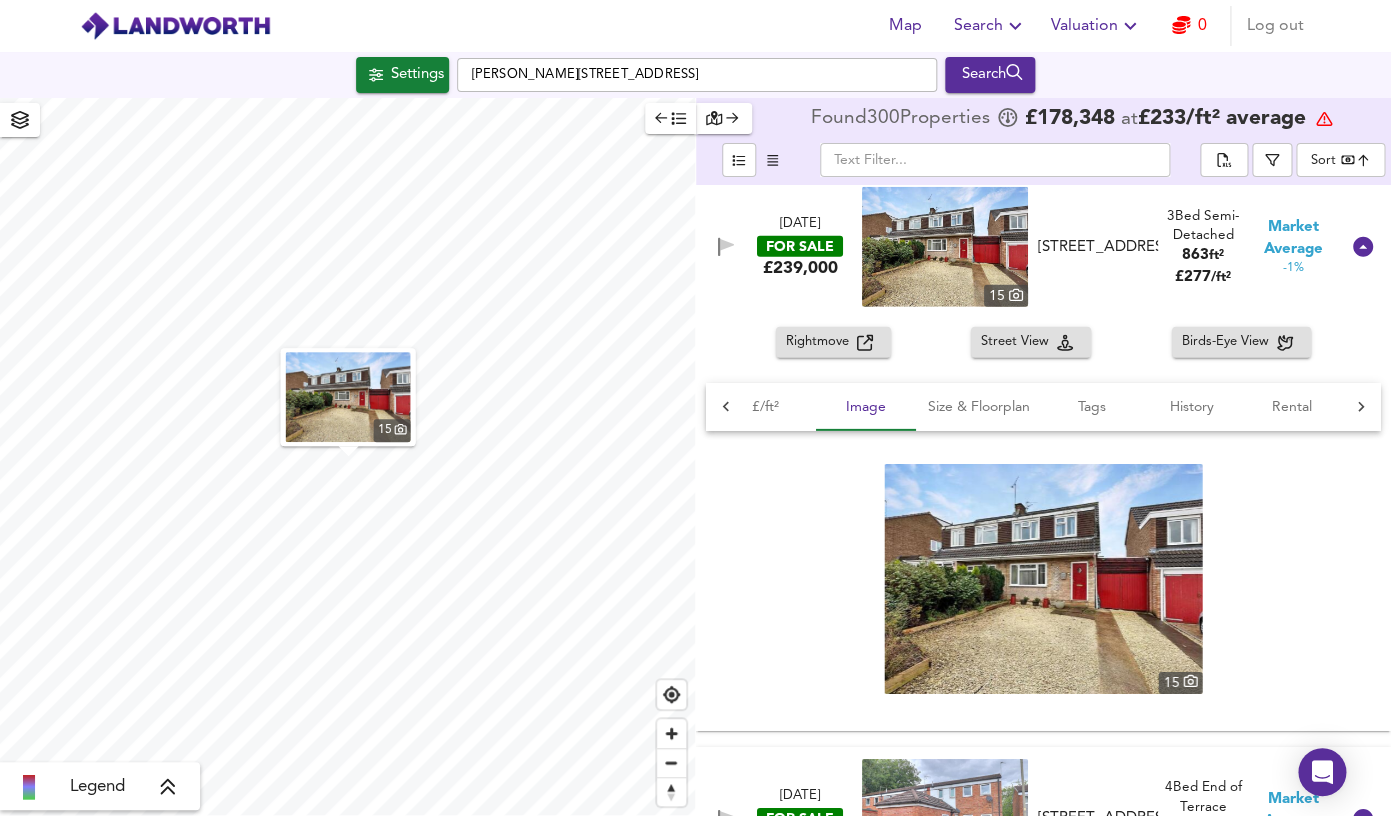 click at bounding box center [1043, 579] 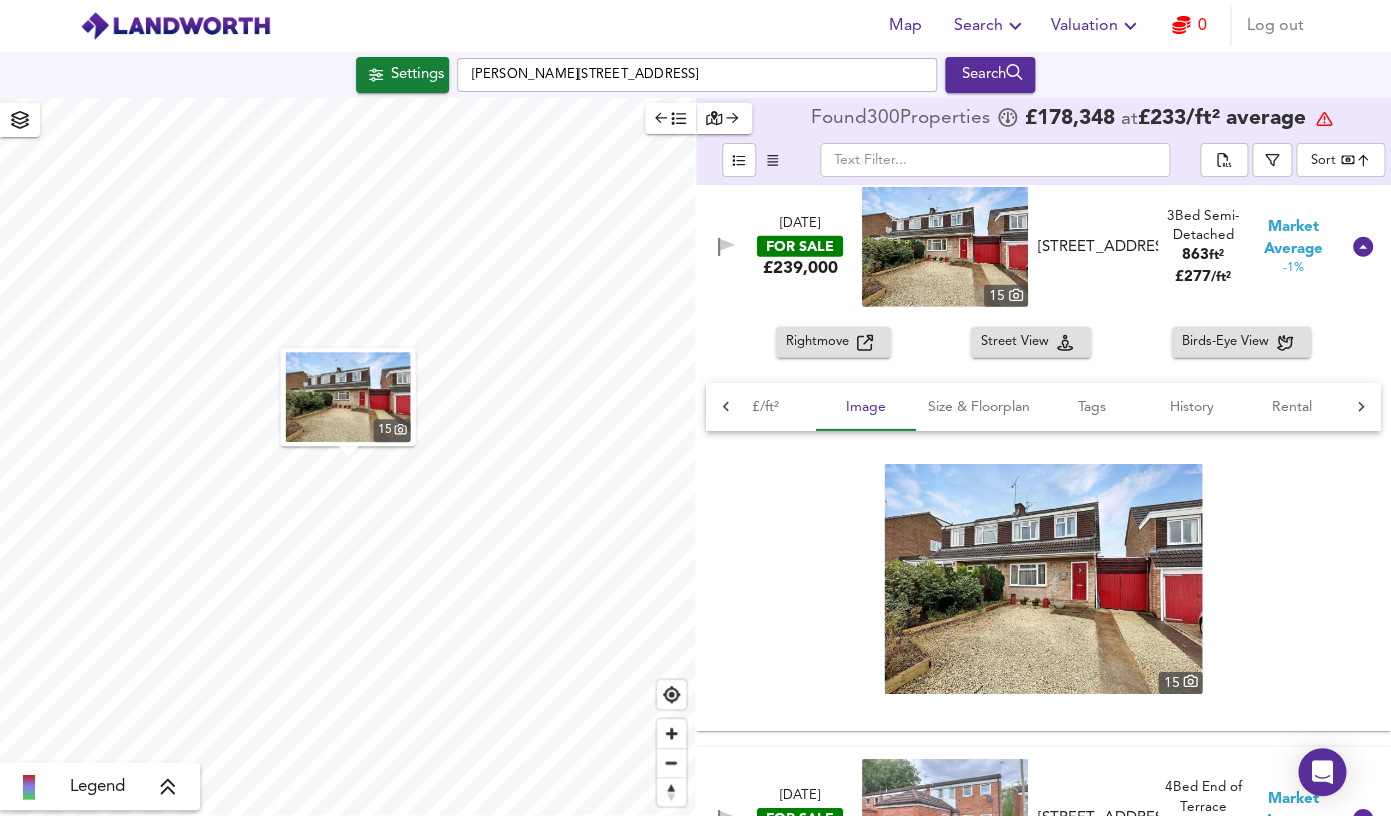click on "Search" at bounding box center [990, 26] 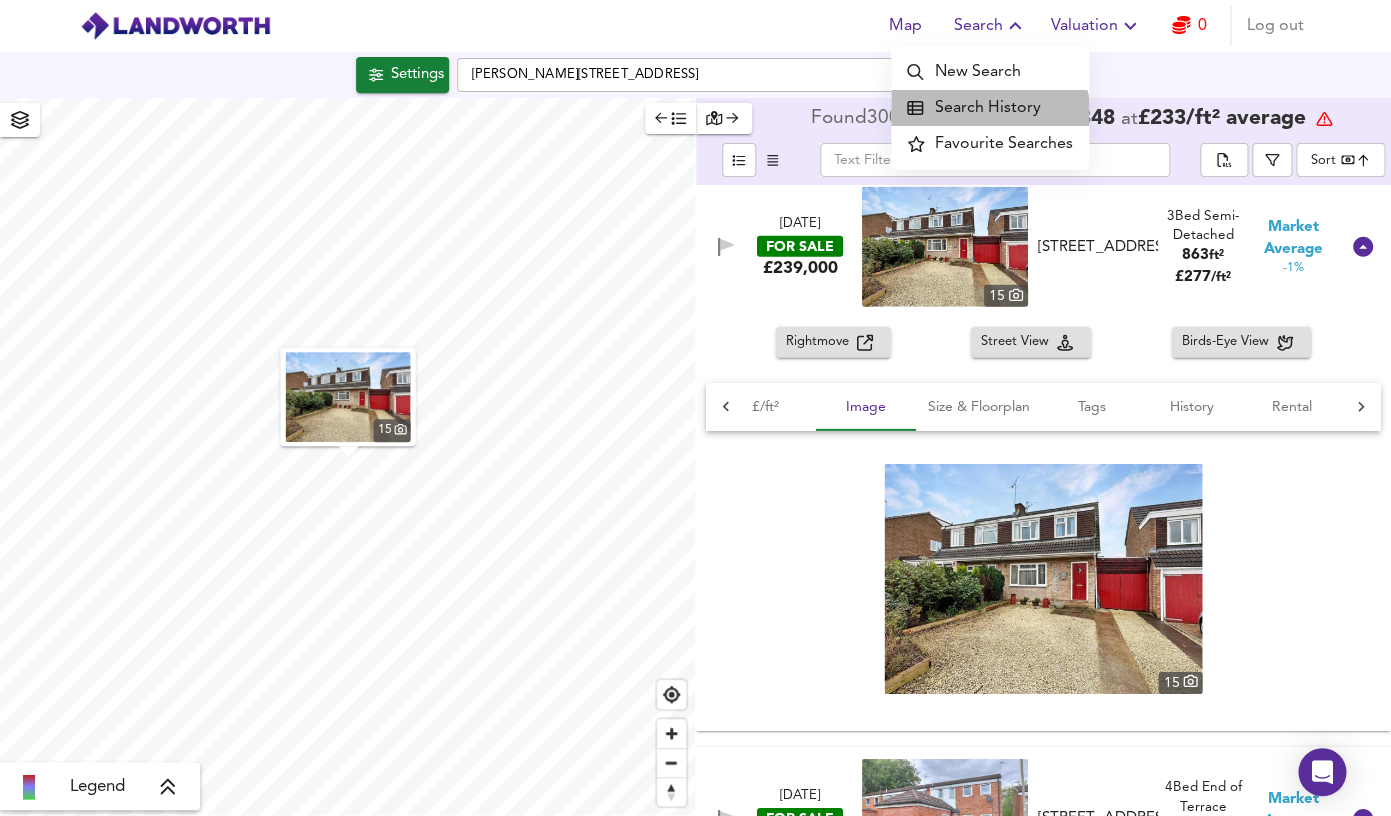 click on "Search History" at bounding box center [990, 108] 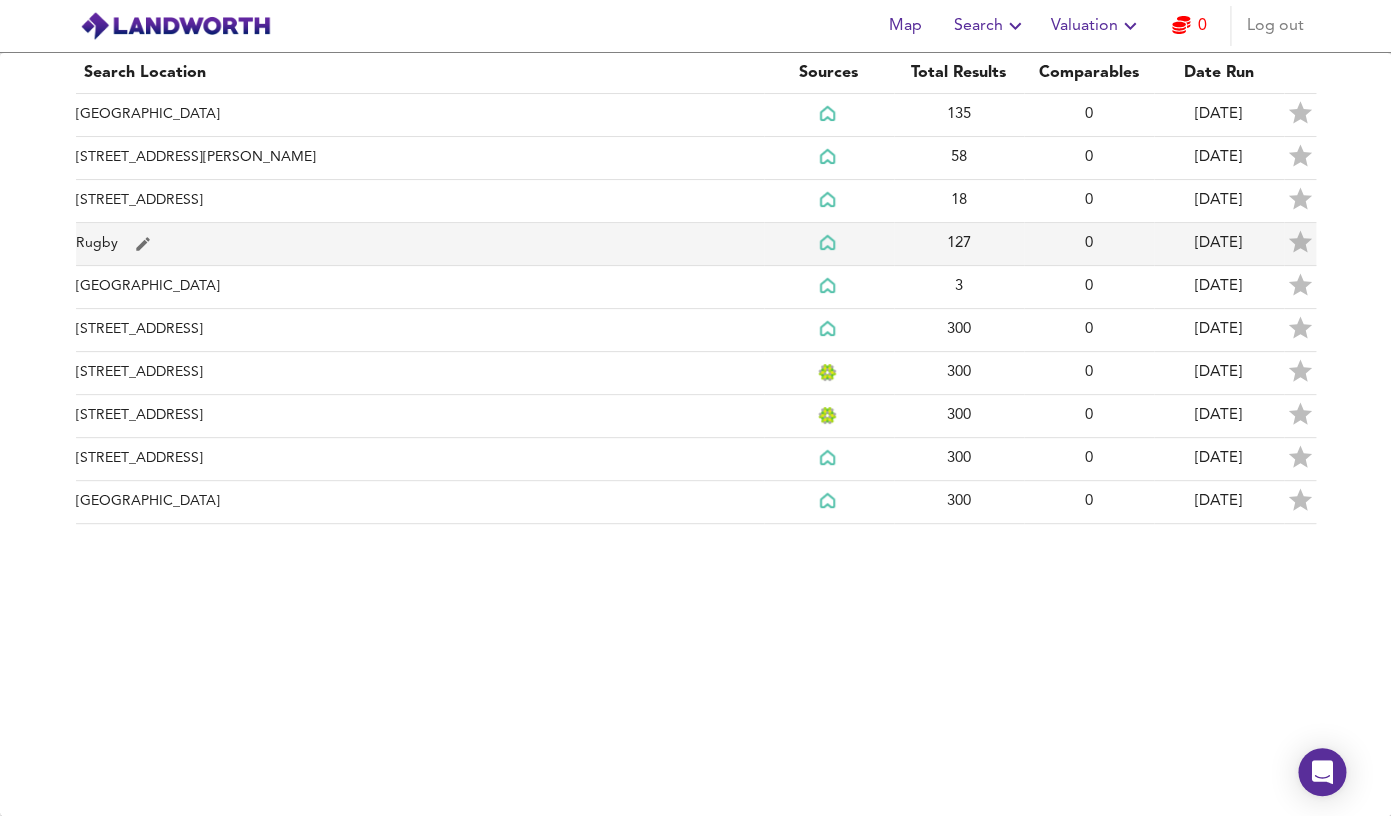 click on "Rugby" at bounding box center (420, 244) 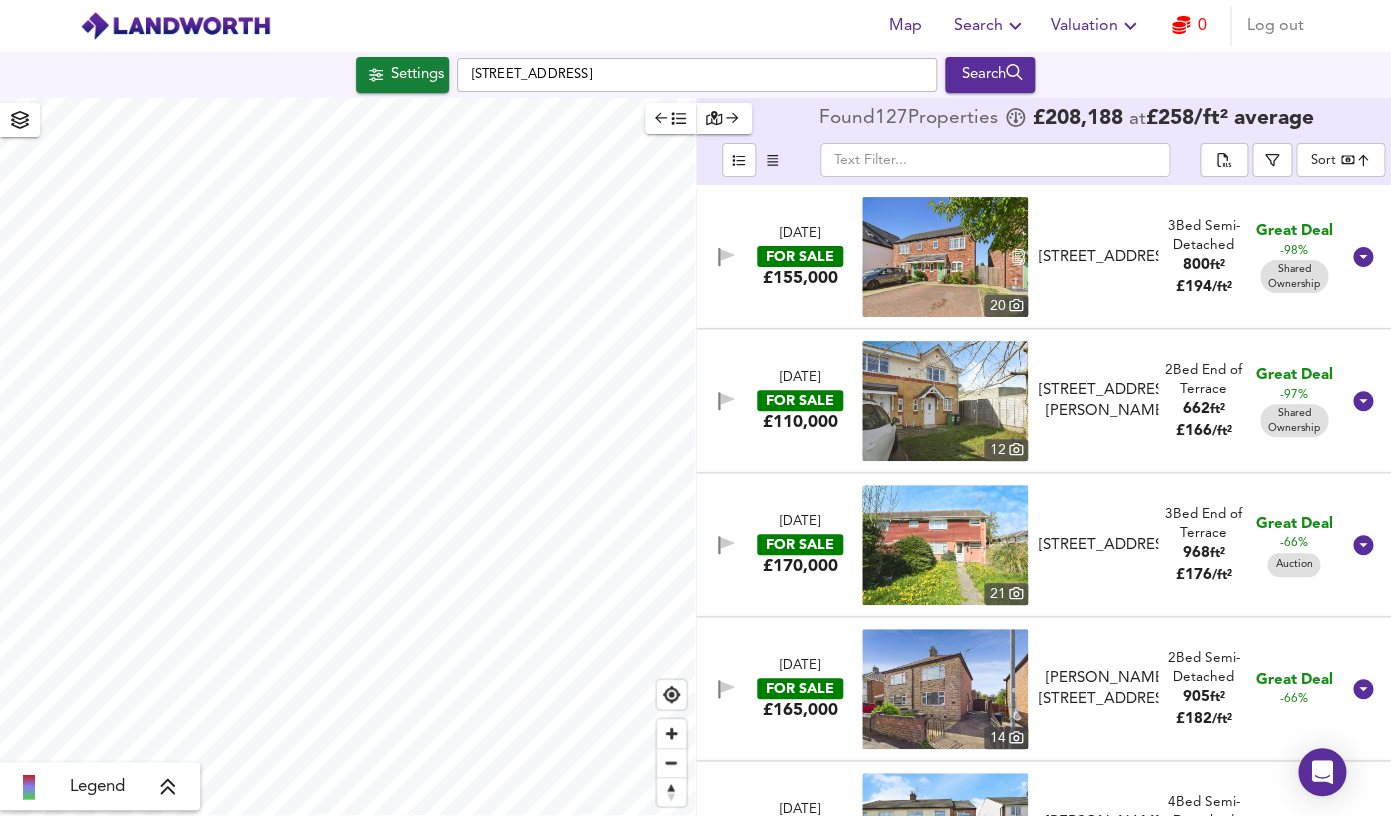 checkbox on "false" 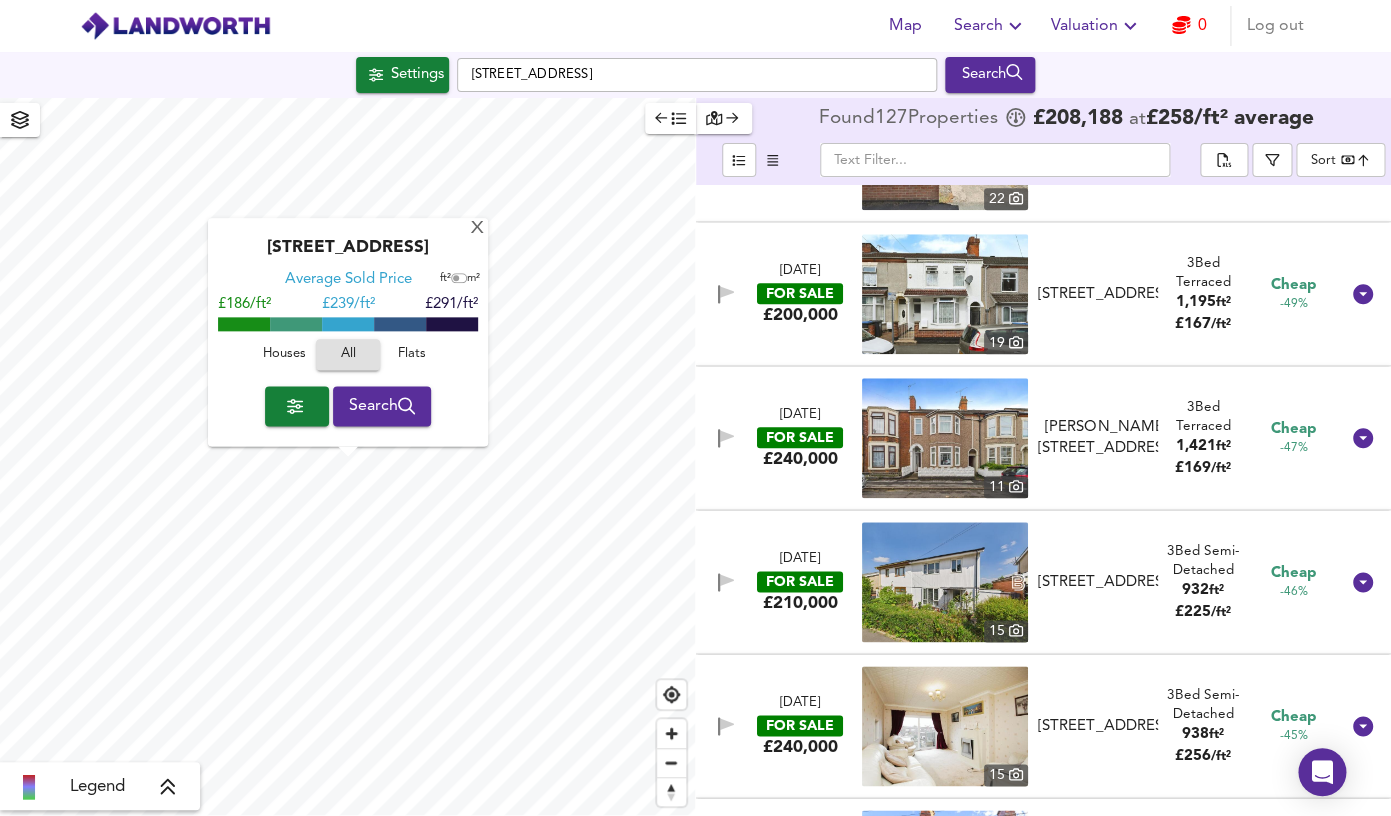 scroll, scrollTop: 686, scrollLeft: 0, axis: vertical 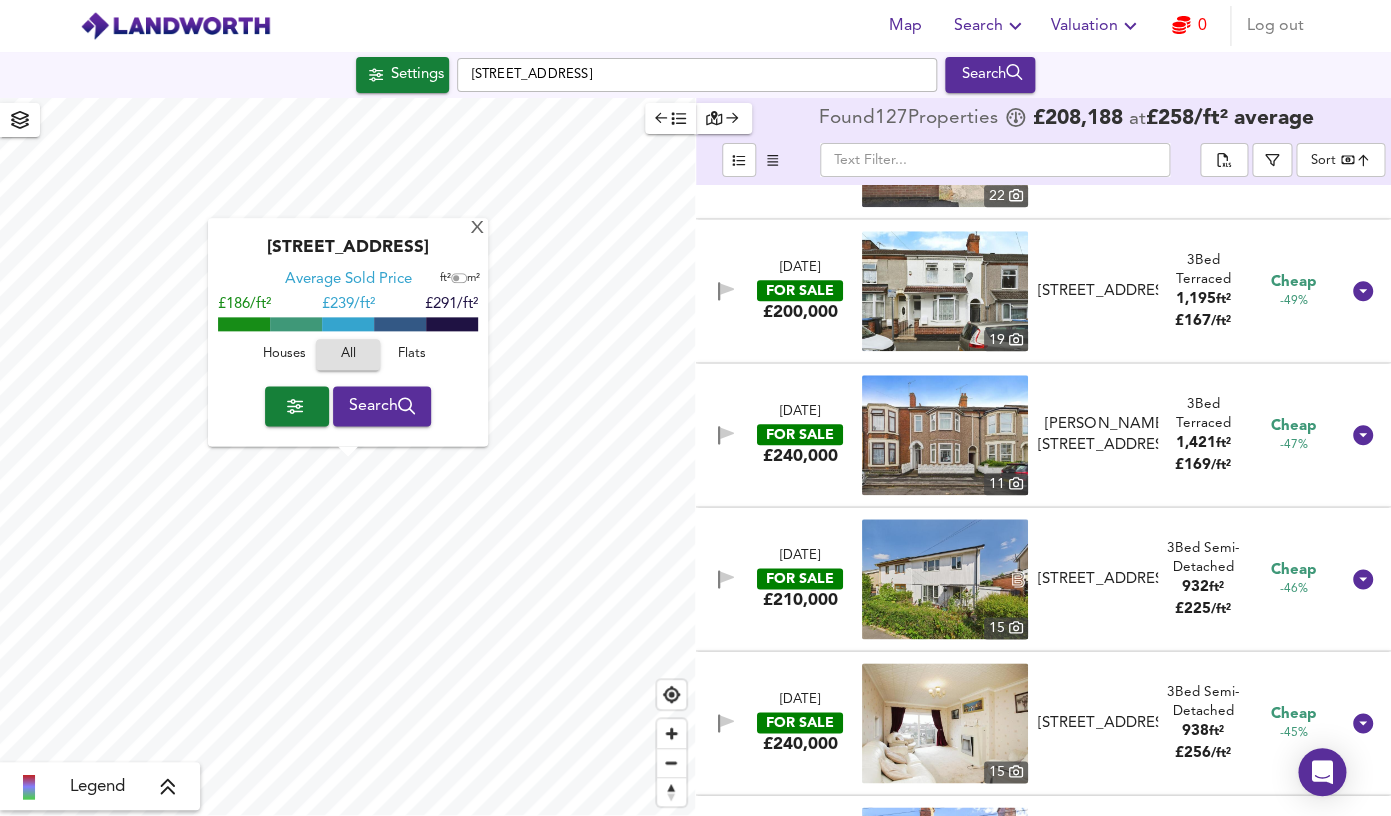 click at bounding box center [945, 435] 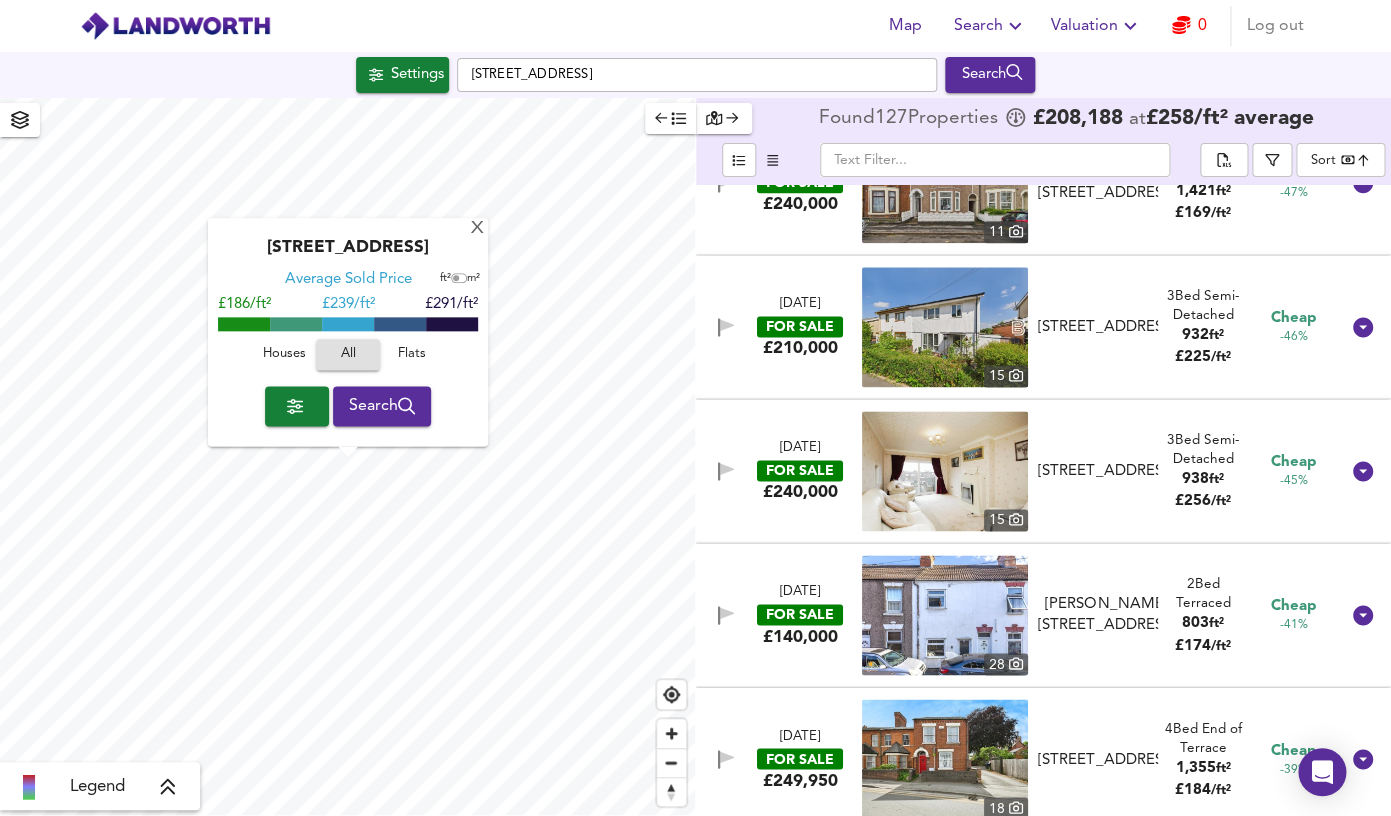 scroll, scrollTop: 942, scrollLeft: 0, axis: vertical 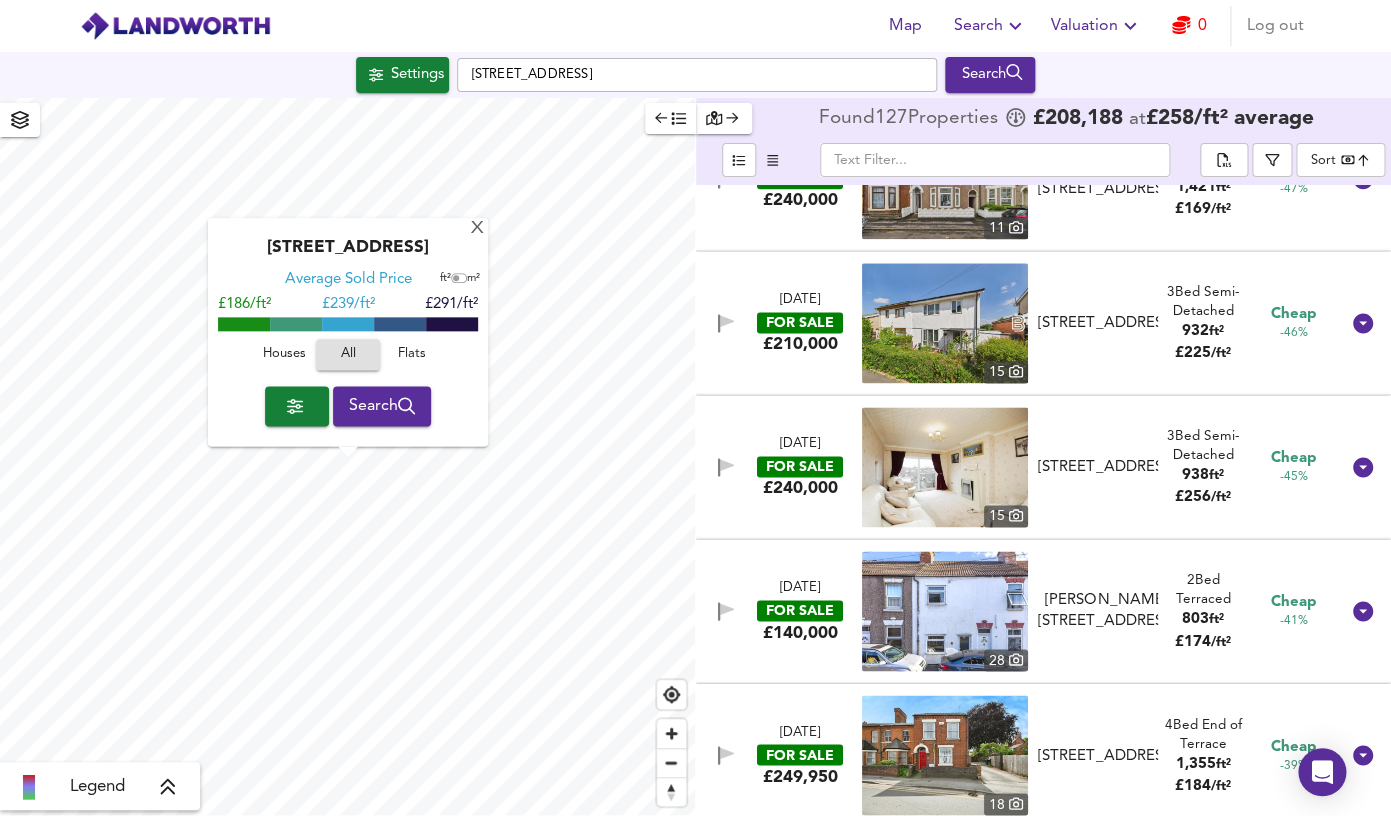 click at bounding box center (945, 467) 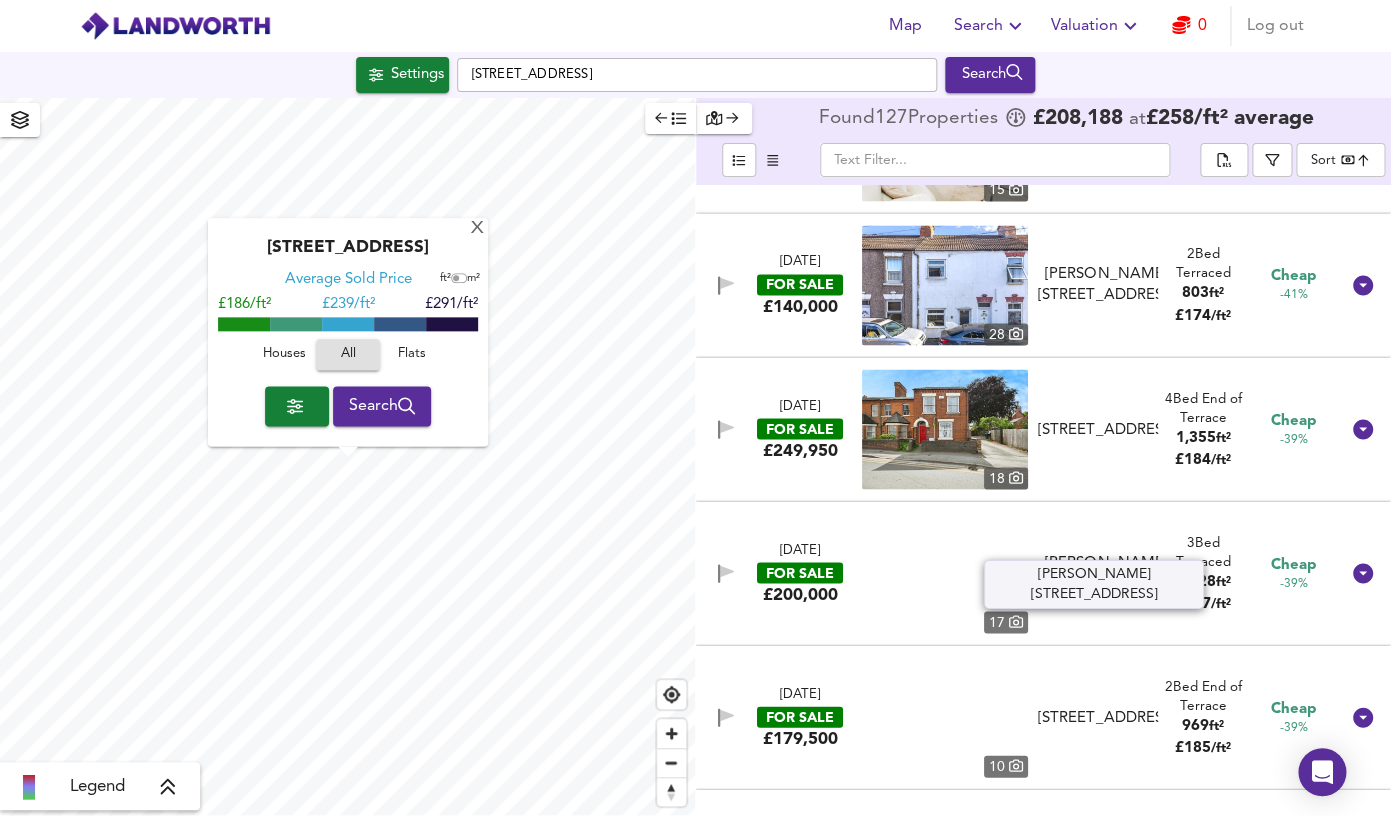 scroll, scrollTop: 1281, scrollLeft: 0, axis: vertical 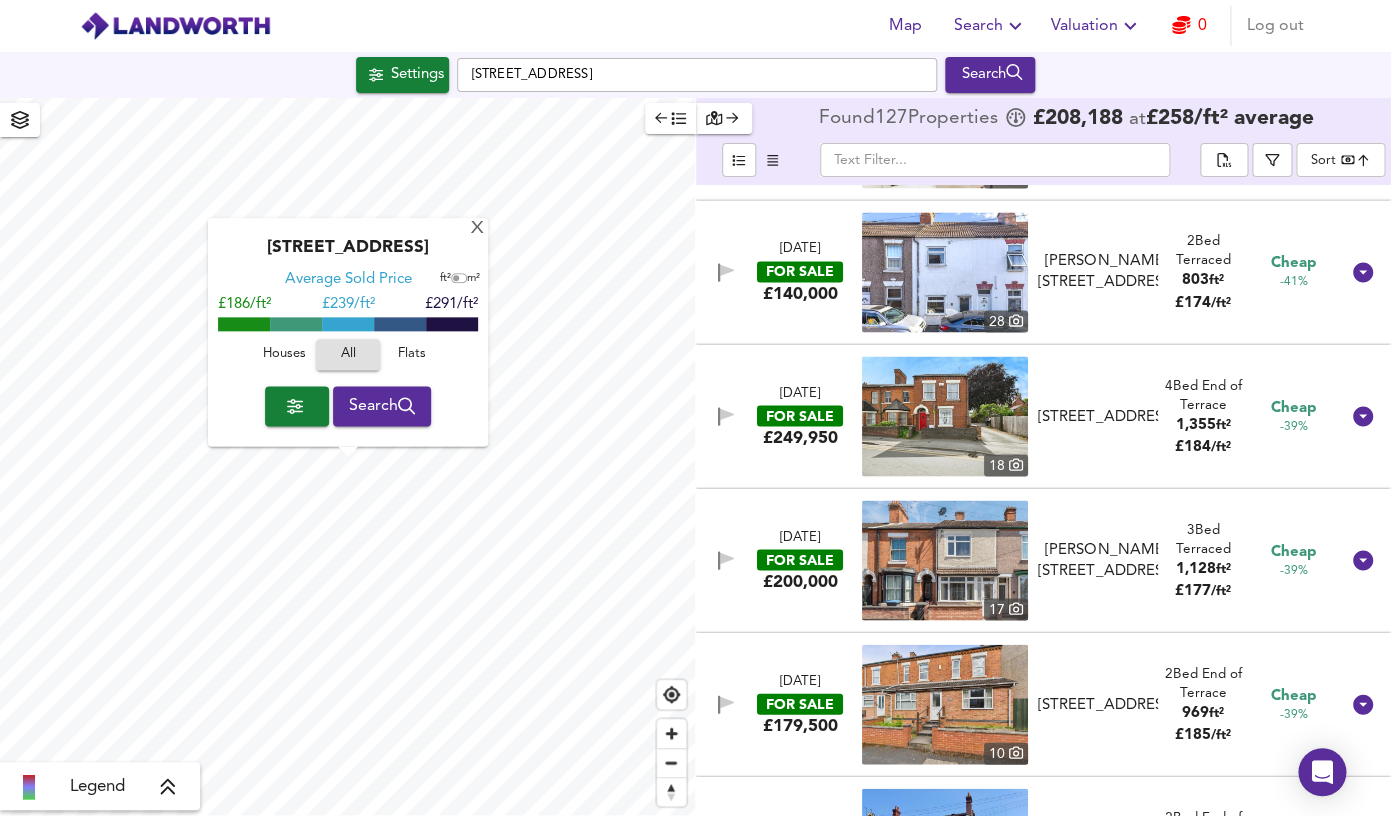 click at bounding box center (945, 416) 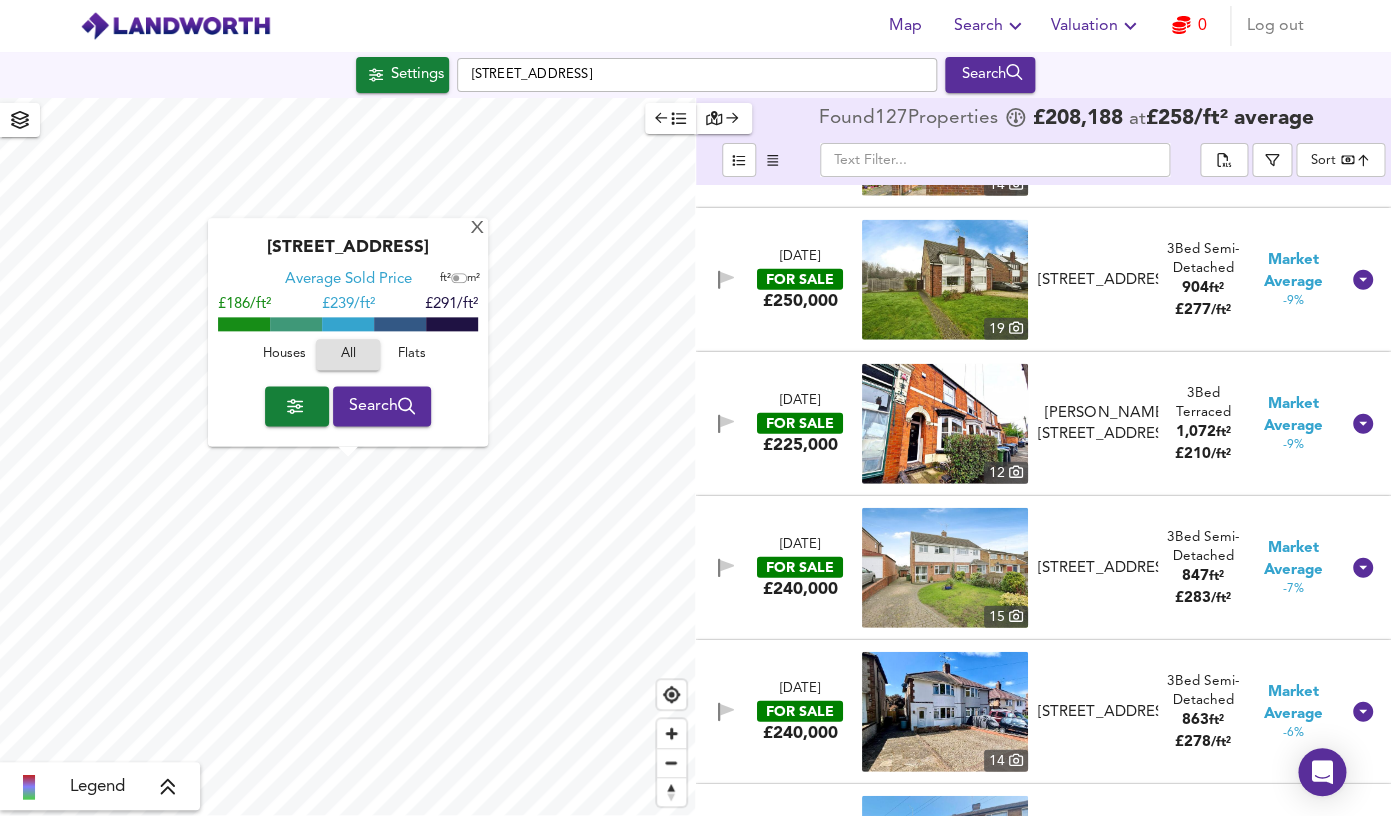 scroll, scrollTop: 4630, scrollLeft: 0, axis: vertical 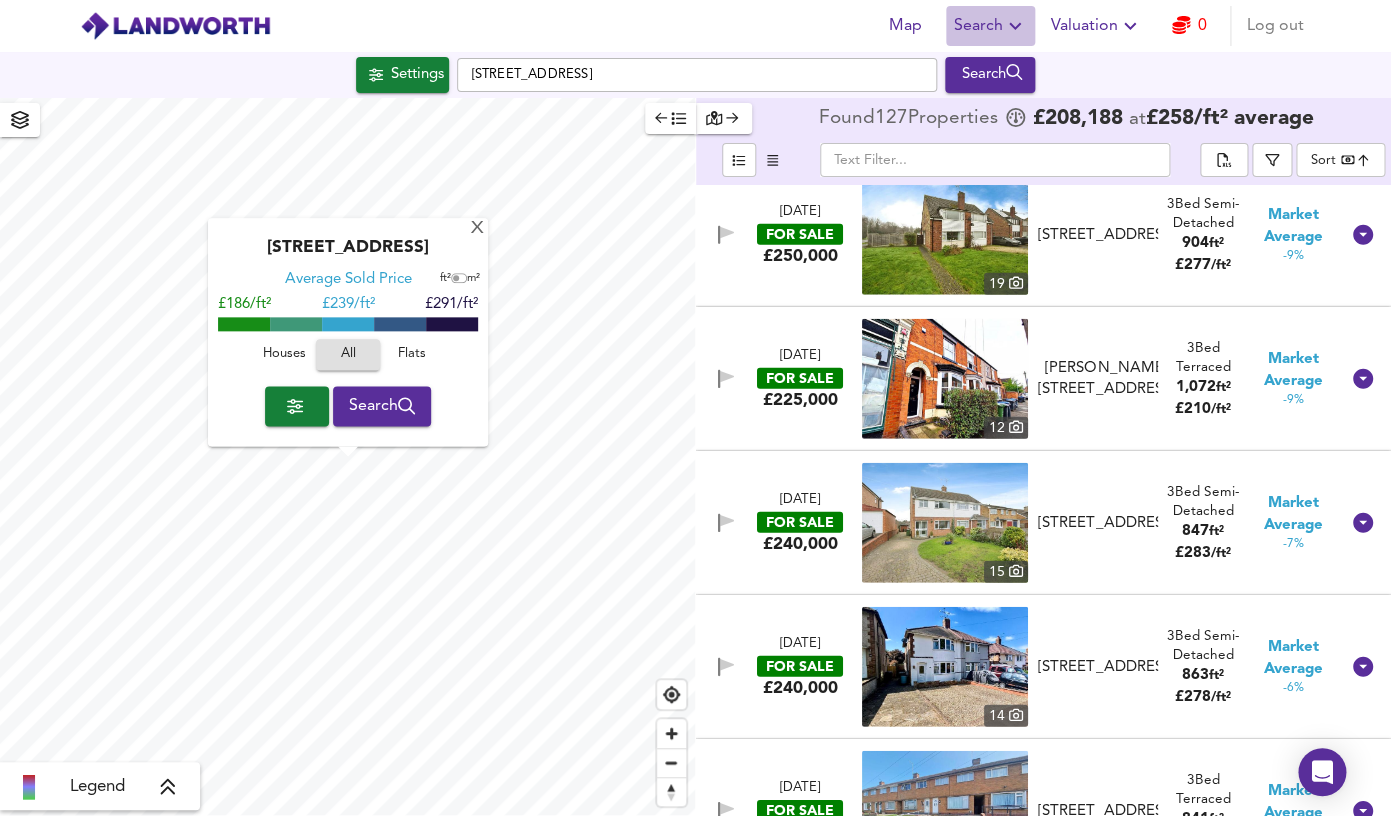 click on "Search" at bounding box center (990, 26) 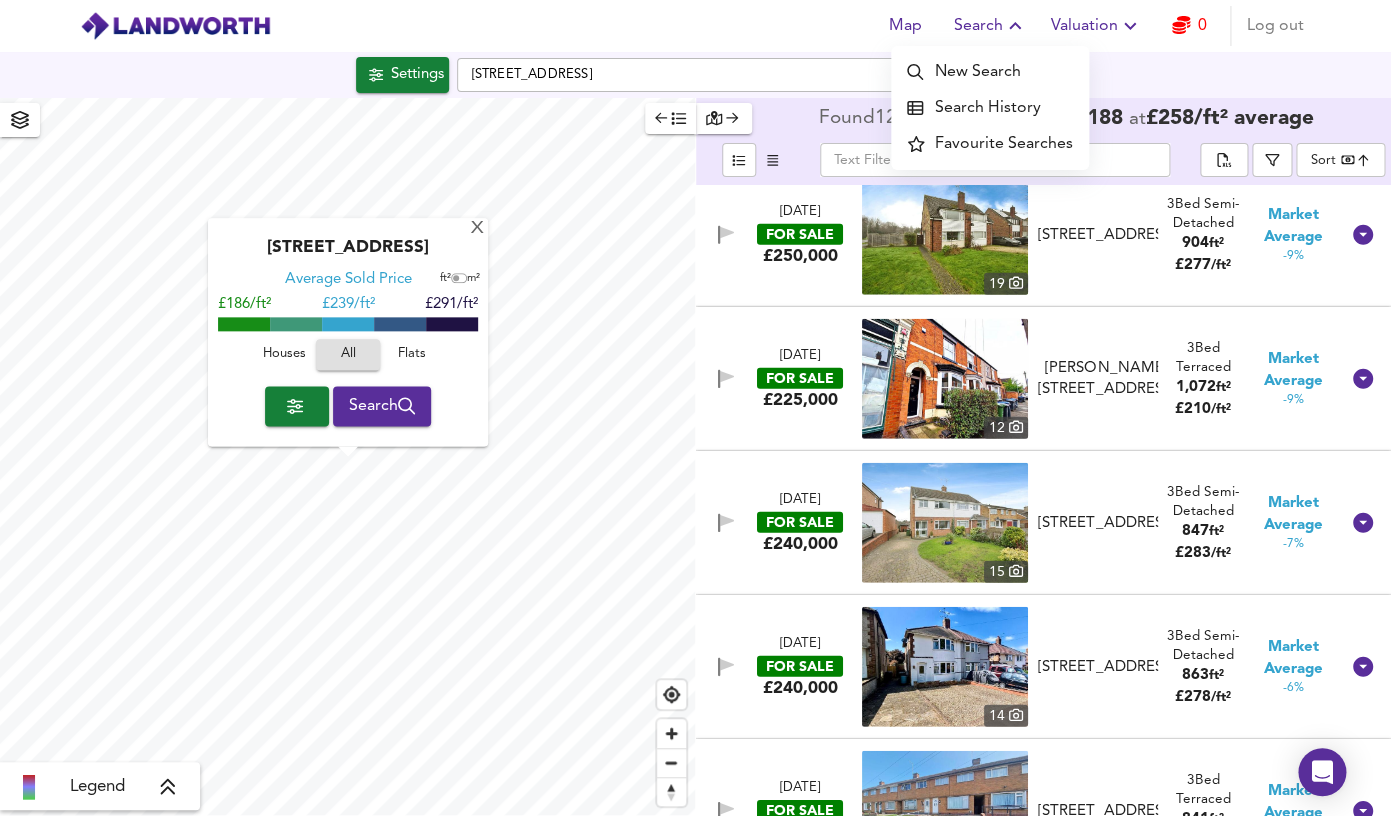 click on "Search History" at bounding box center (990, 108) 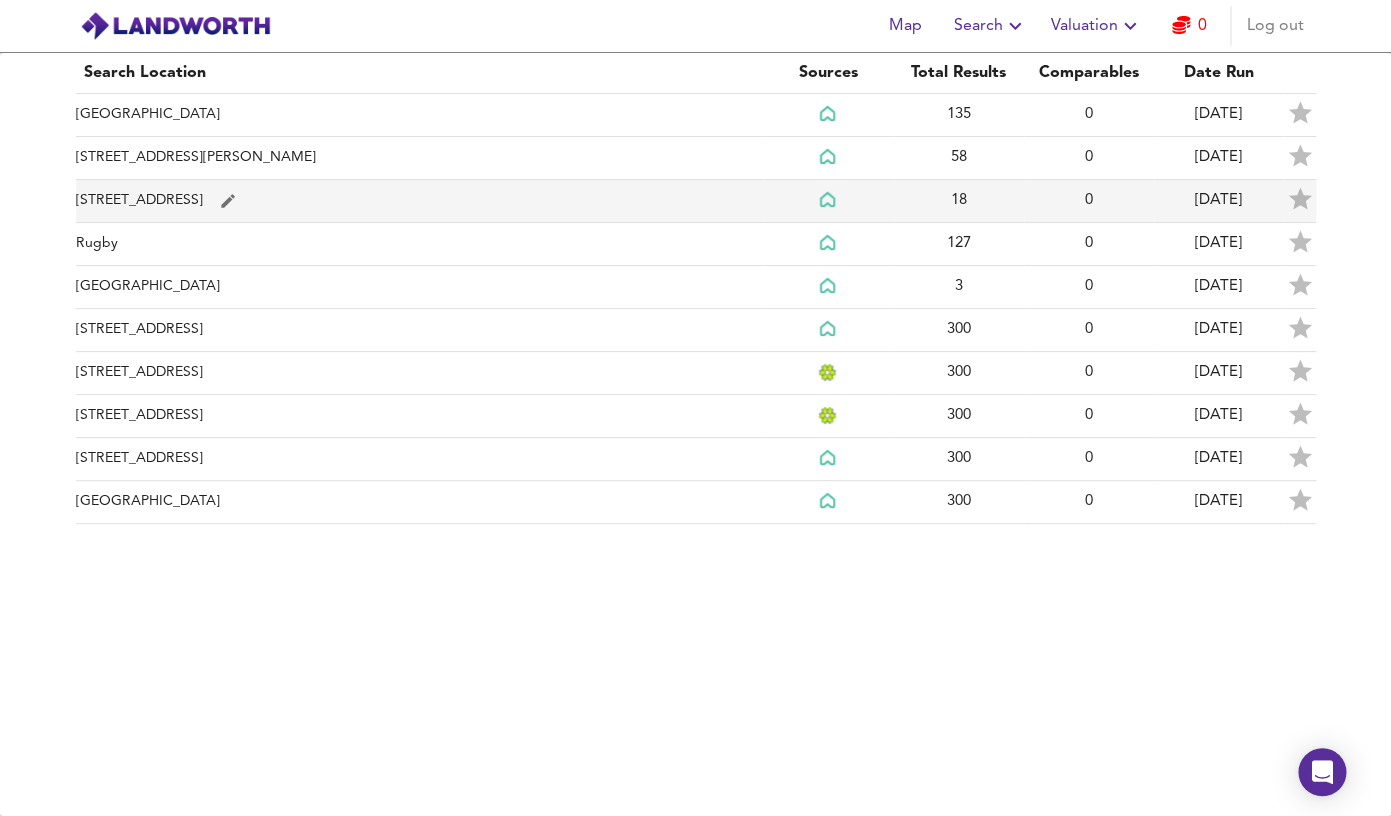 click on "[STREET_ADDRESS]" at bounding box center [420, 201] 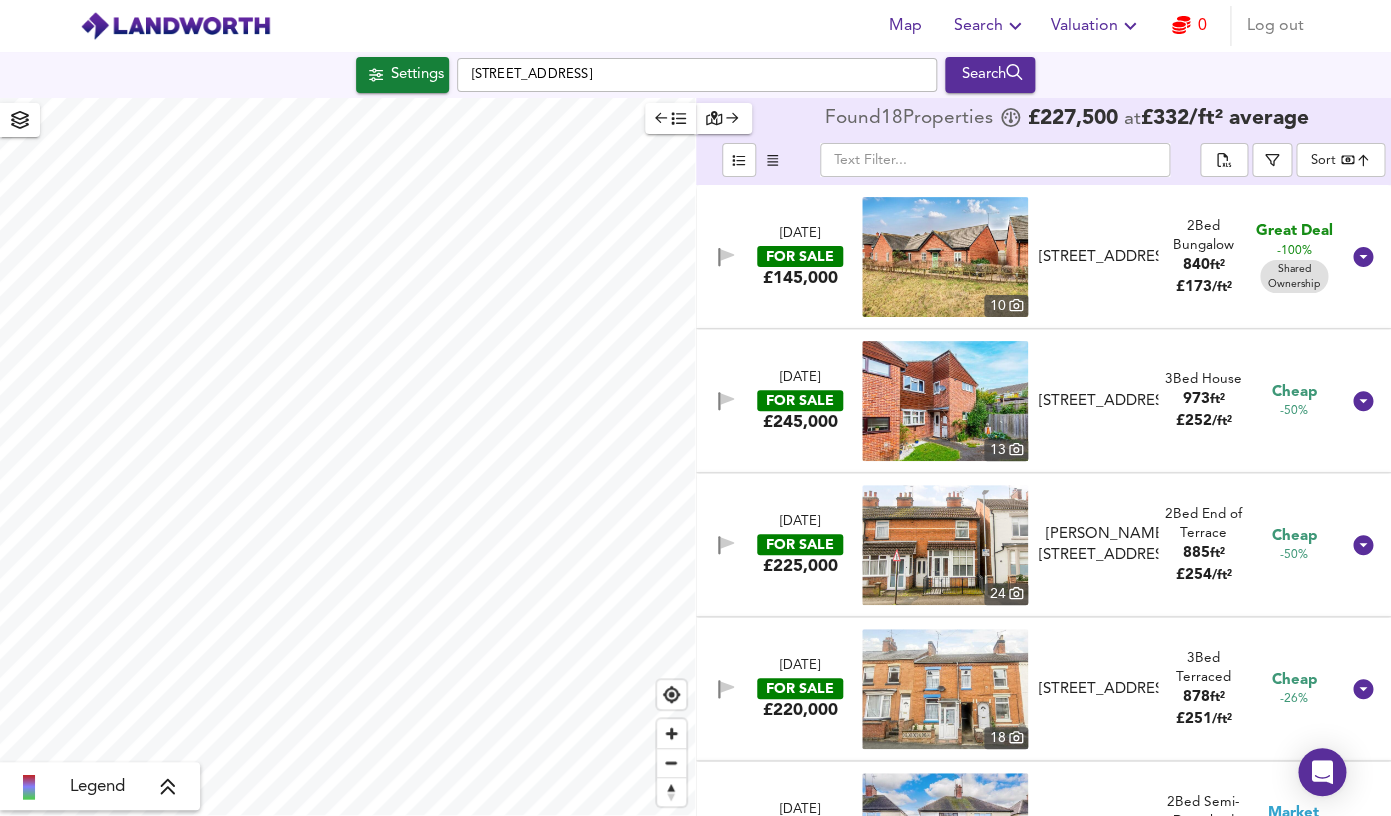 checkbox on "false" 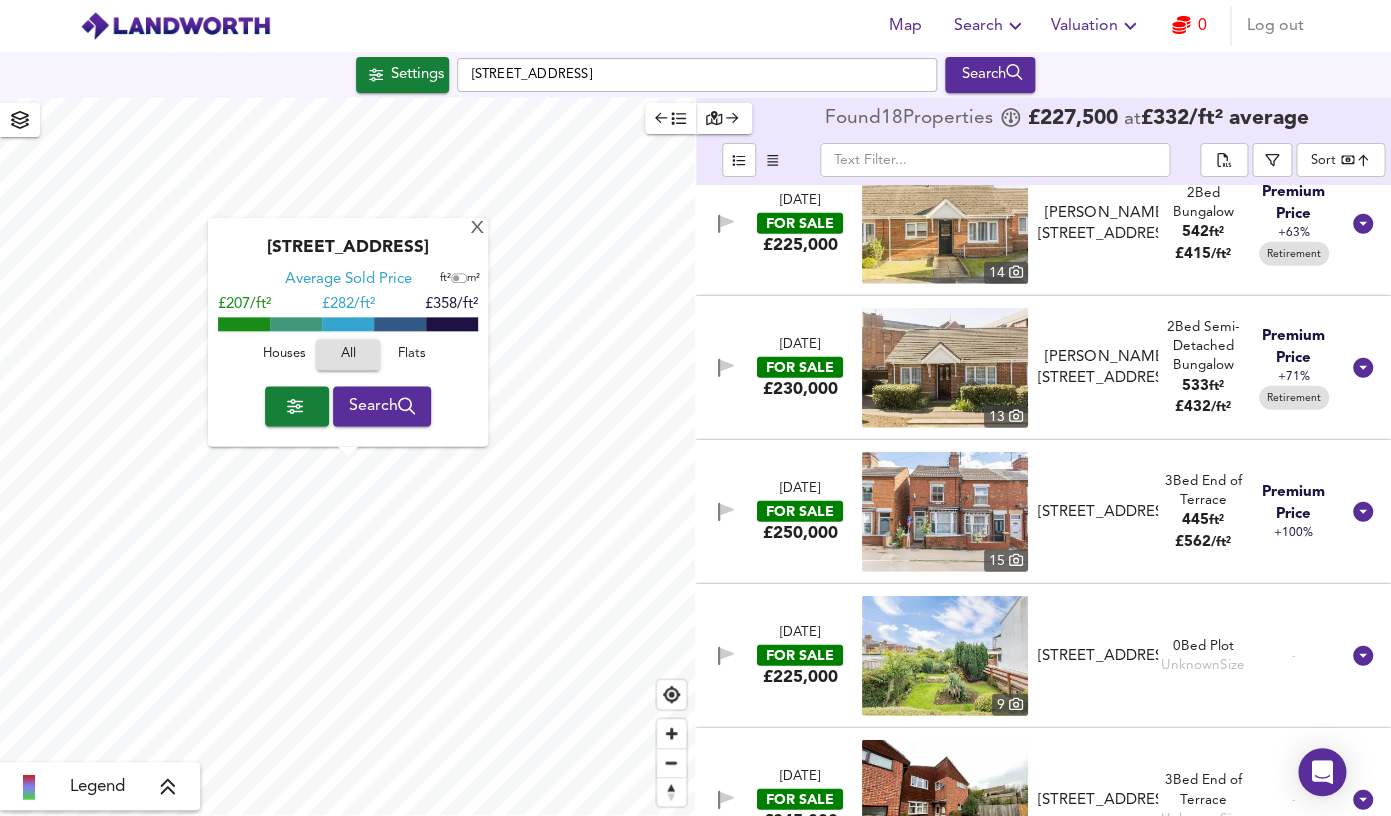 scroll, scrollTop: 1963, scrollLeft: 0, axis: vertical 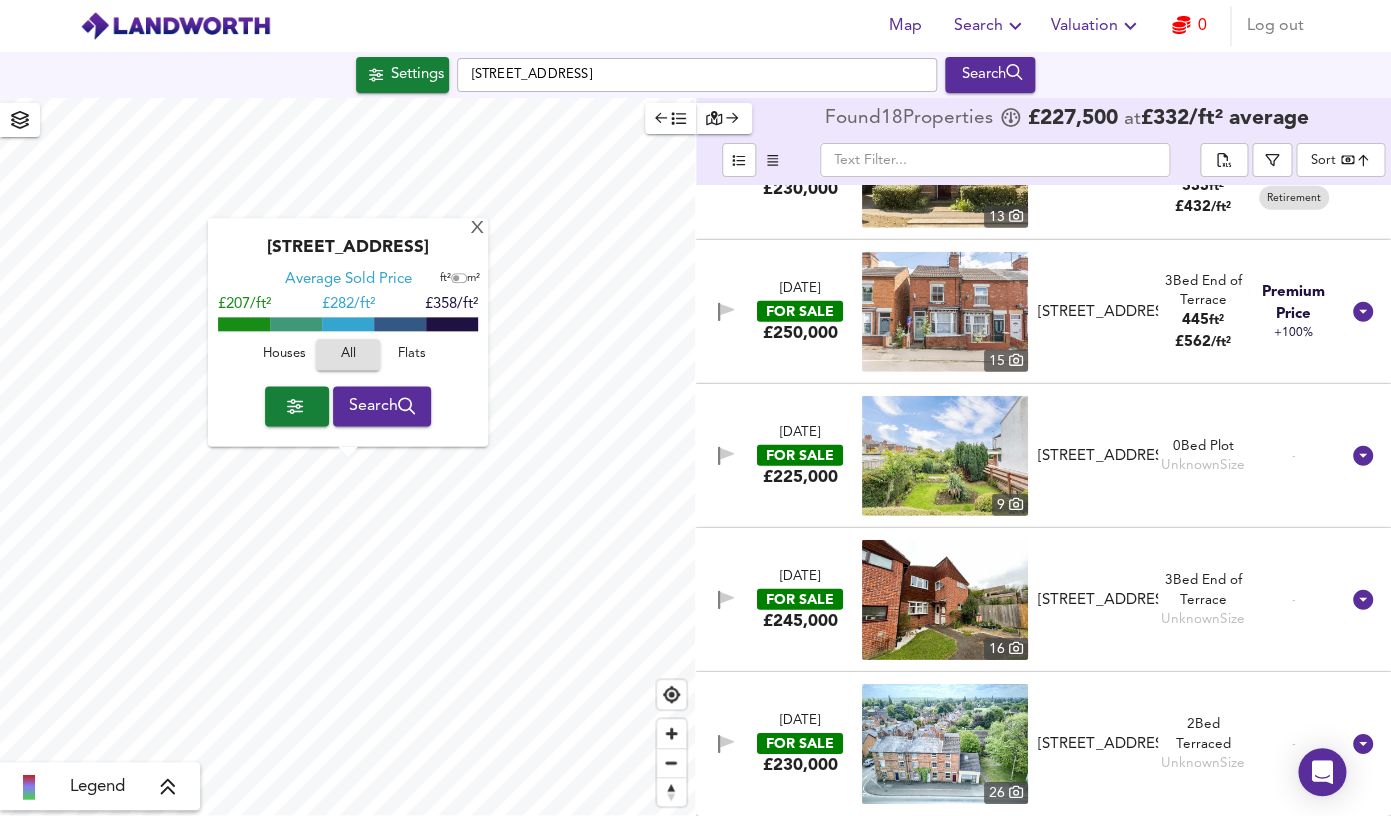 click on "Search" at bounding box center [990, 26] 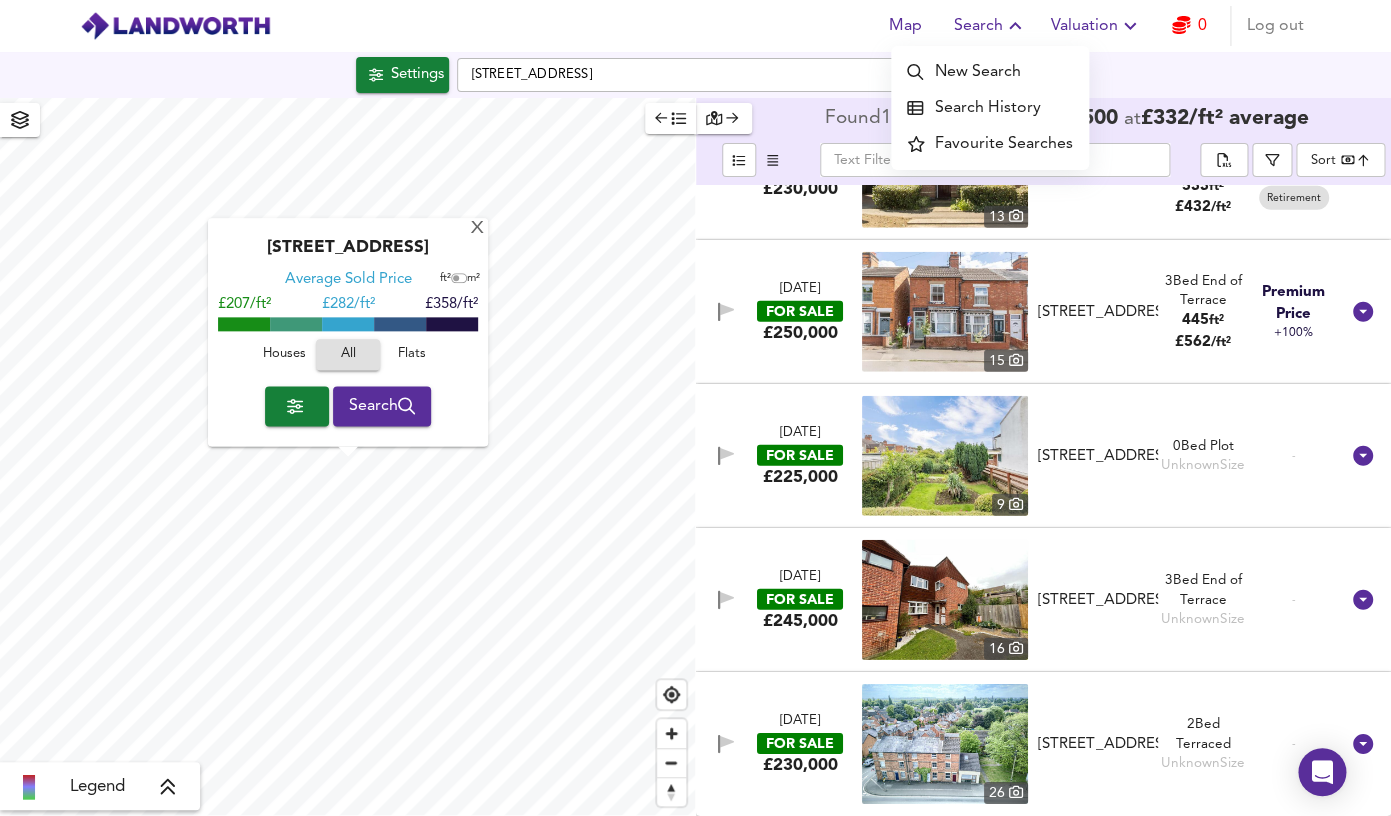 click on "Search History" at bounding box center (990, 108) 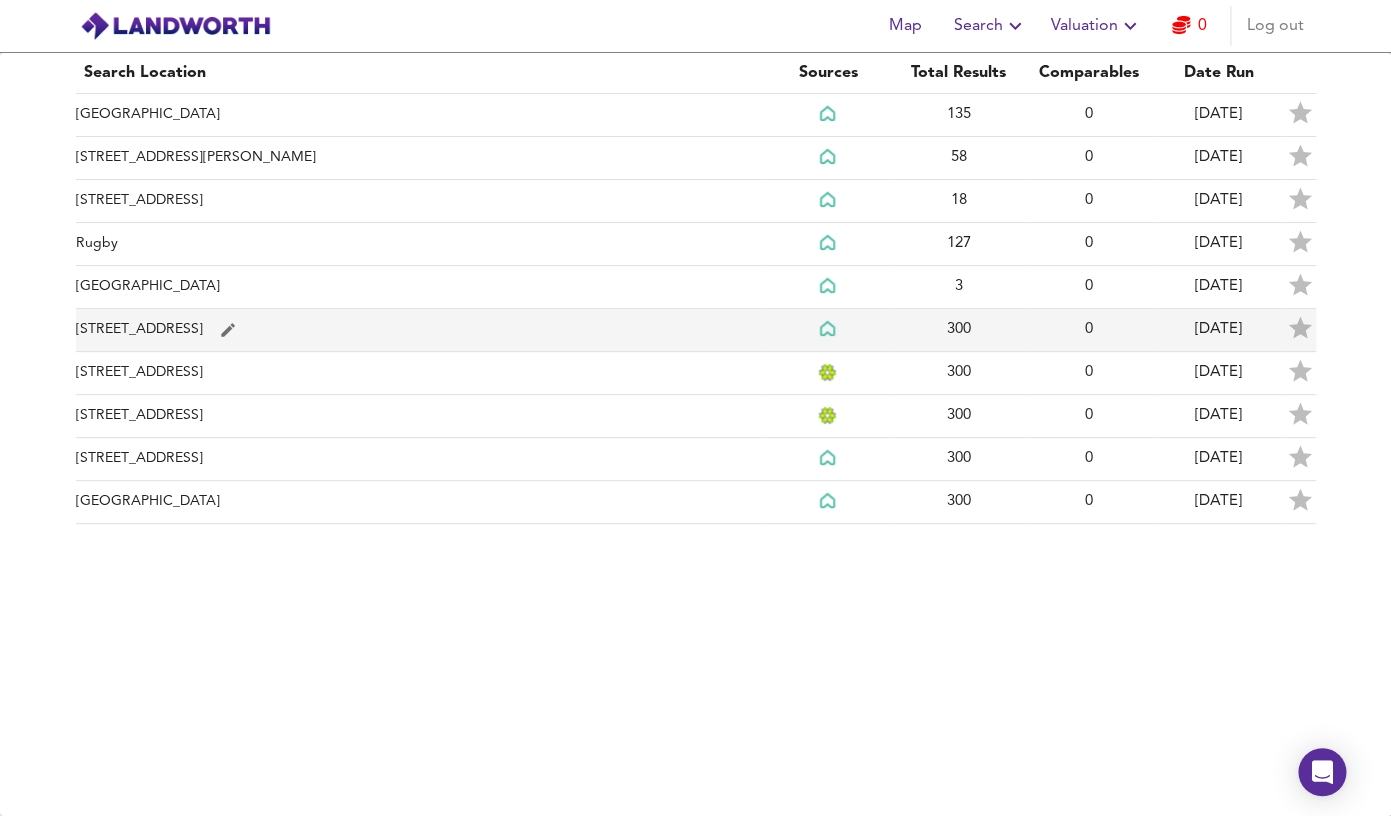 click on "[STREET_ADDRESS]" at bounding box center [420, 330] 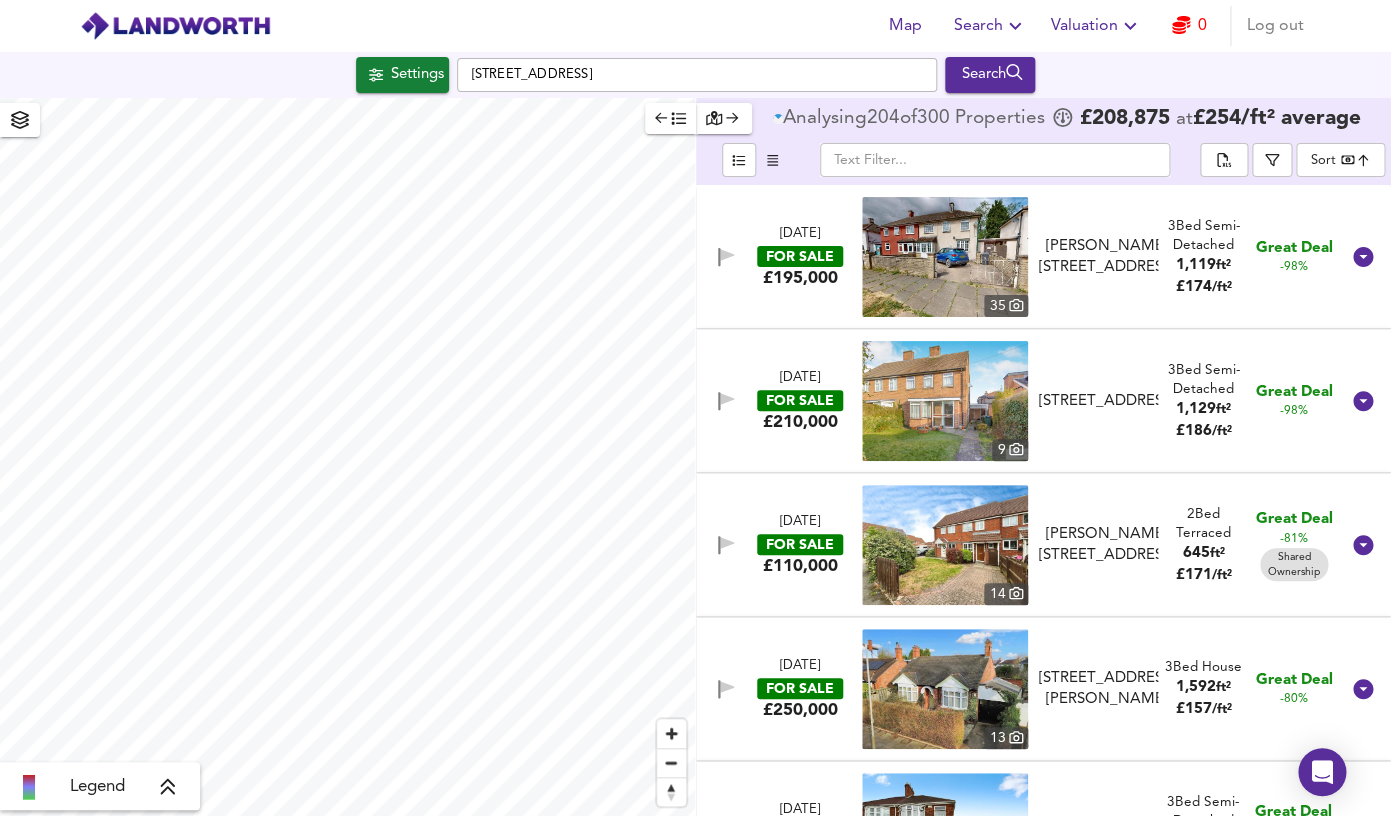 click 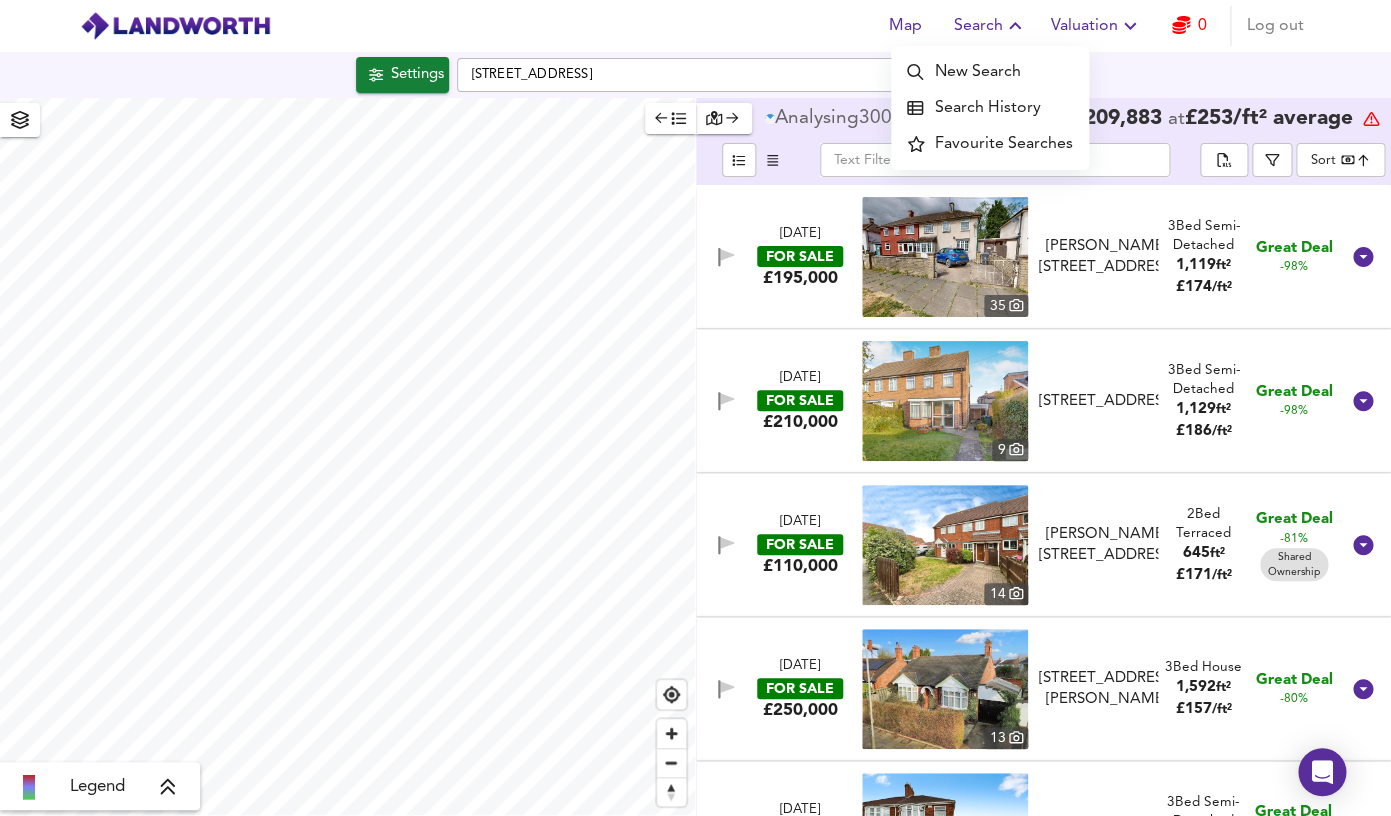 click on "Search" at bounding box center (990, 26) 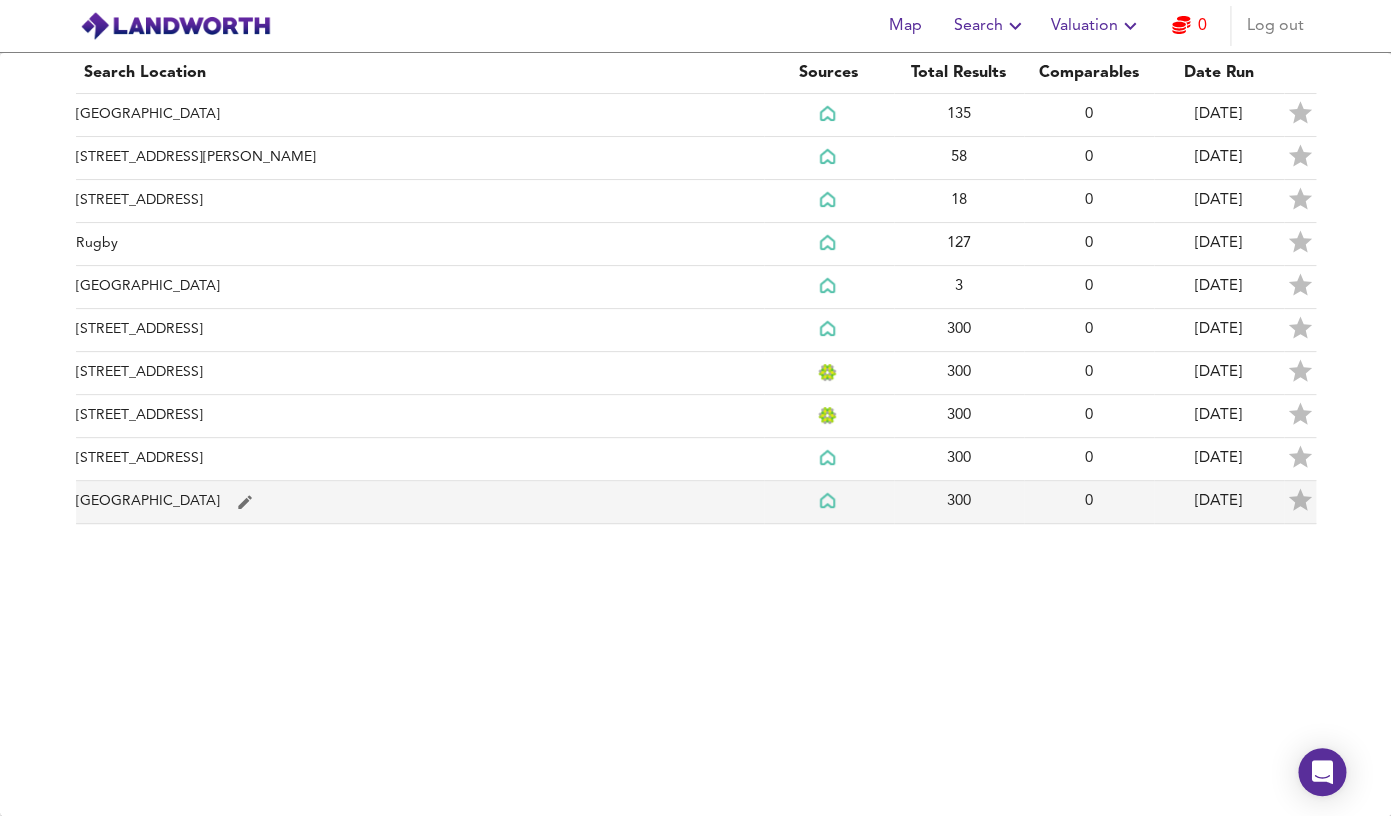 click on "[GEOGRAPHIC_DATA]" at bounding box center (420, 502) 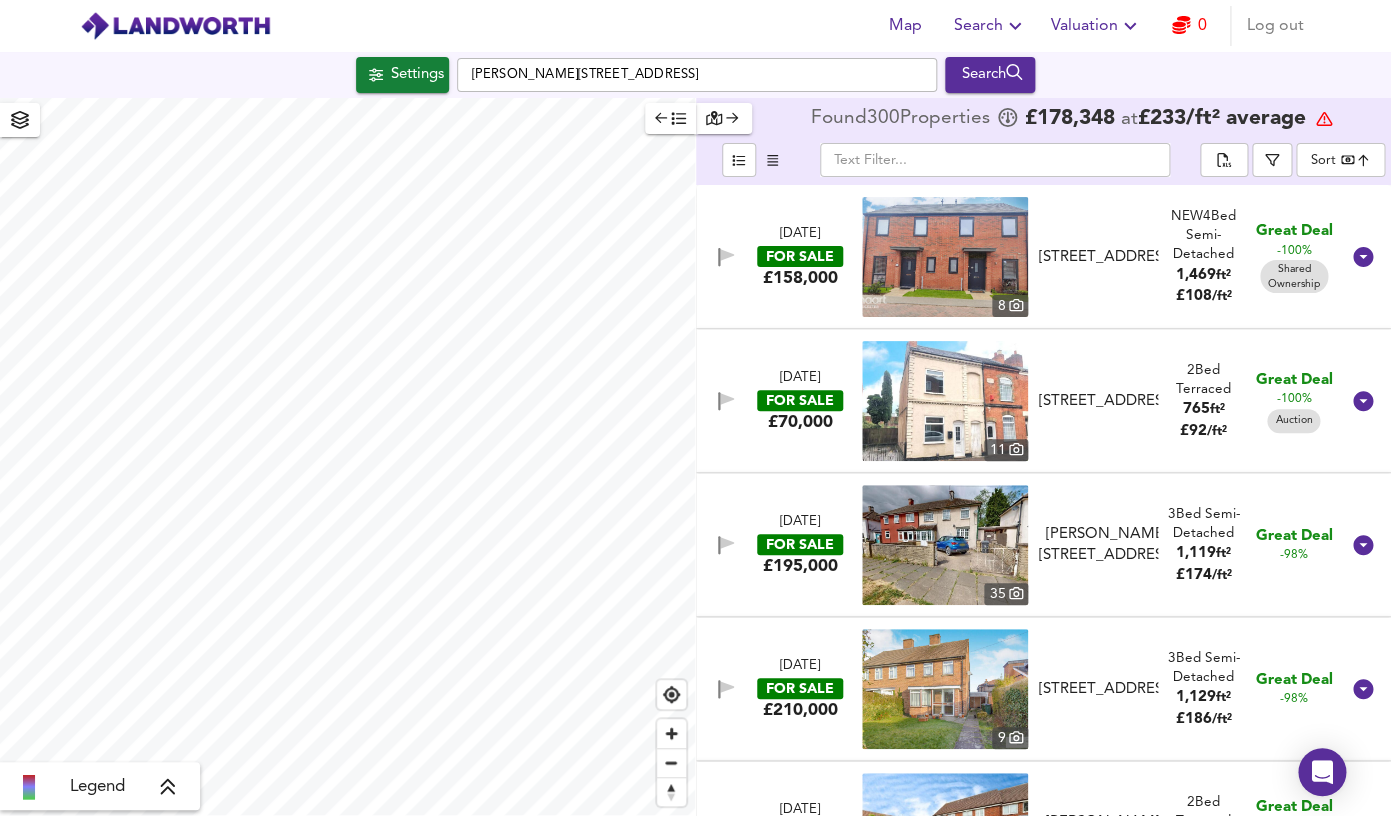 click at bounding box center (945, 257) 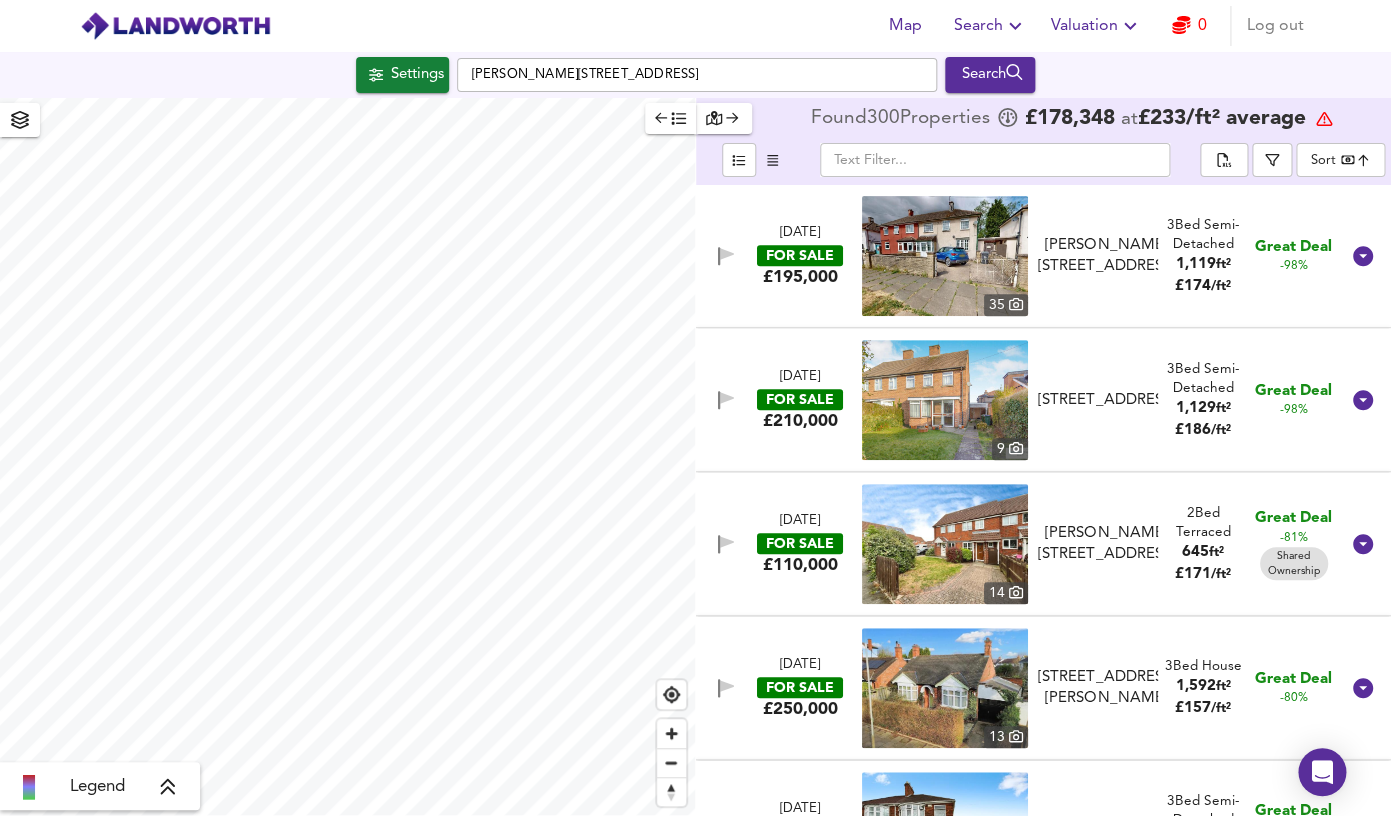 scroll, scrollTop: 294, scrollLeft: 0, axis: vertical 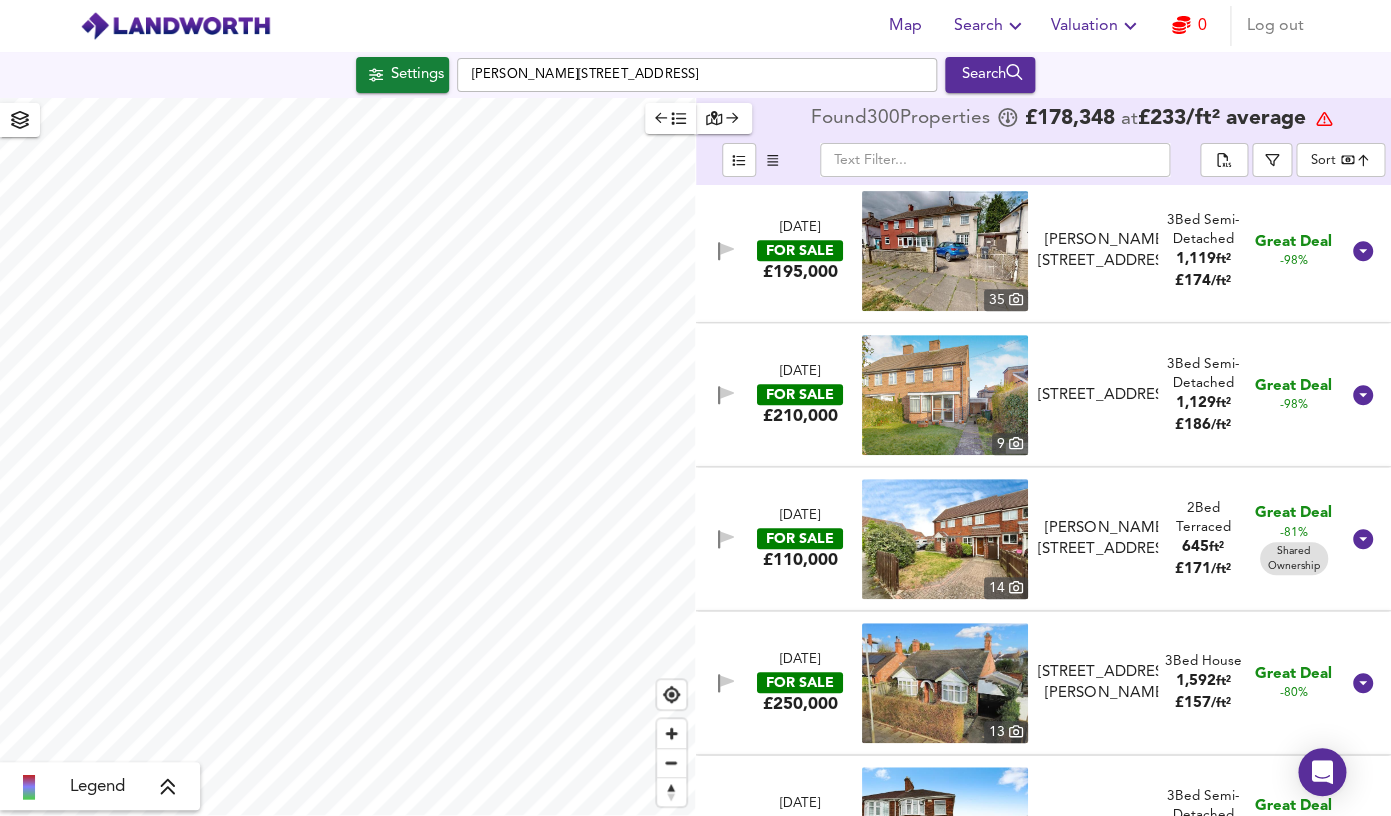 click at bounding box center (945, 395) 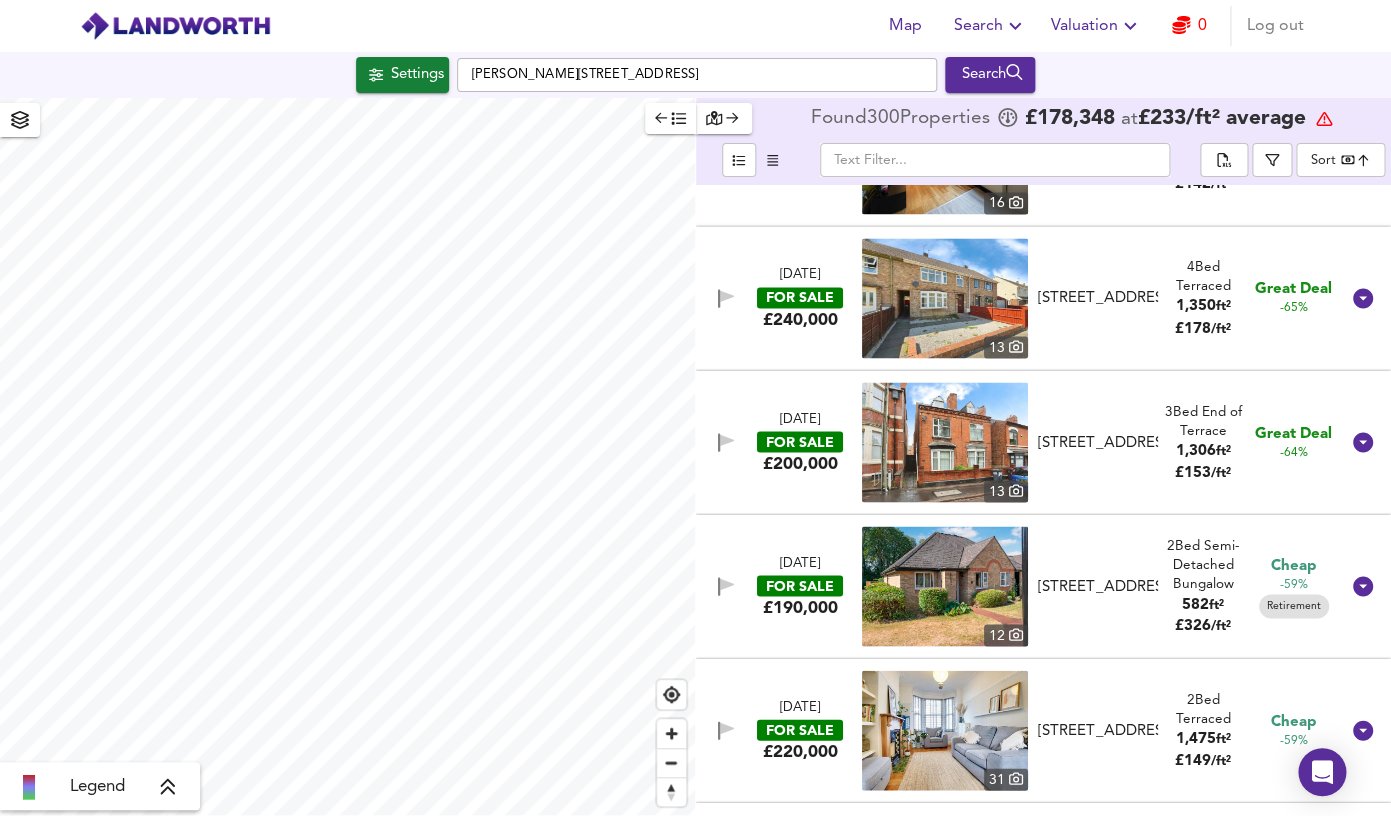 scroll, scrollTop: 1259, scrollLeft: 0, axis: vertical 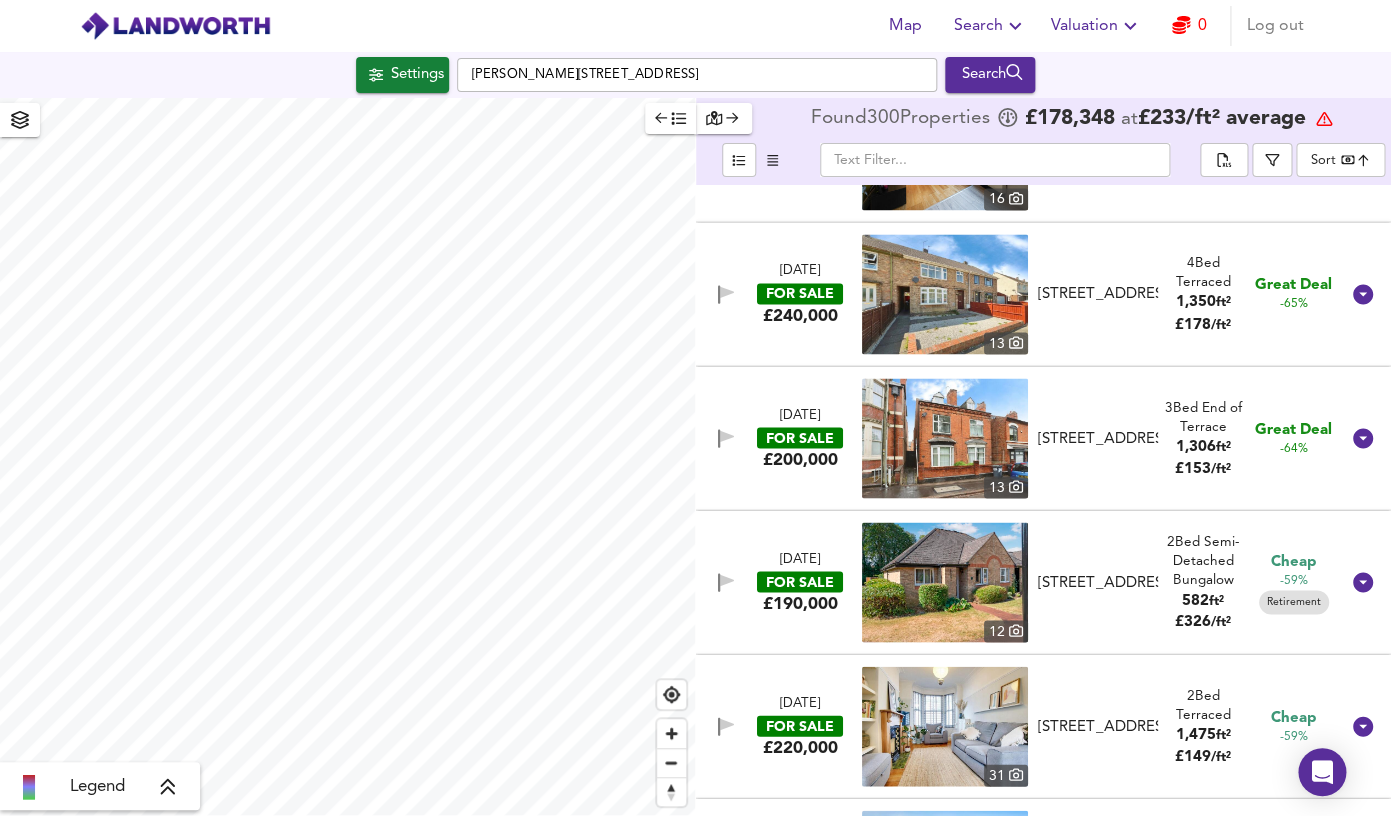 click at bounding box center [945, 438] 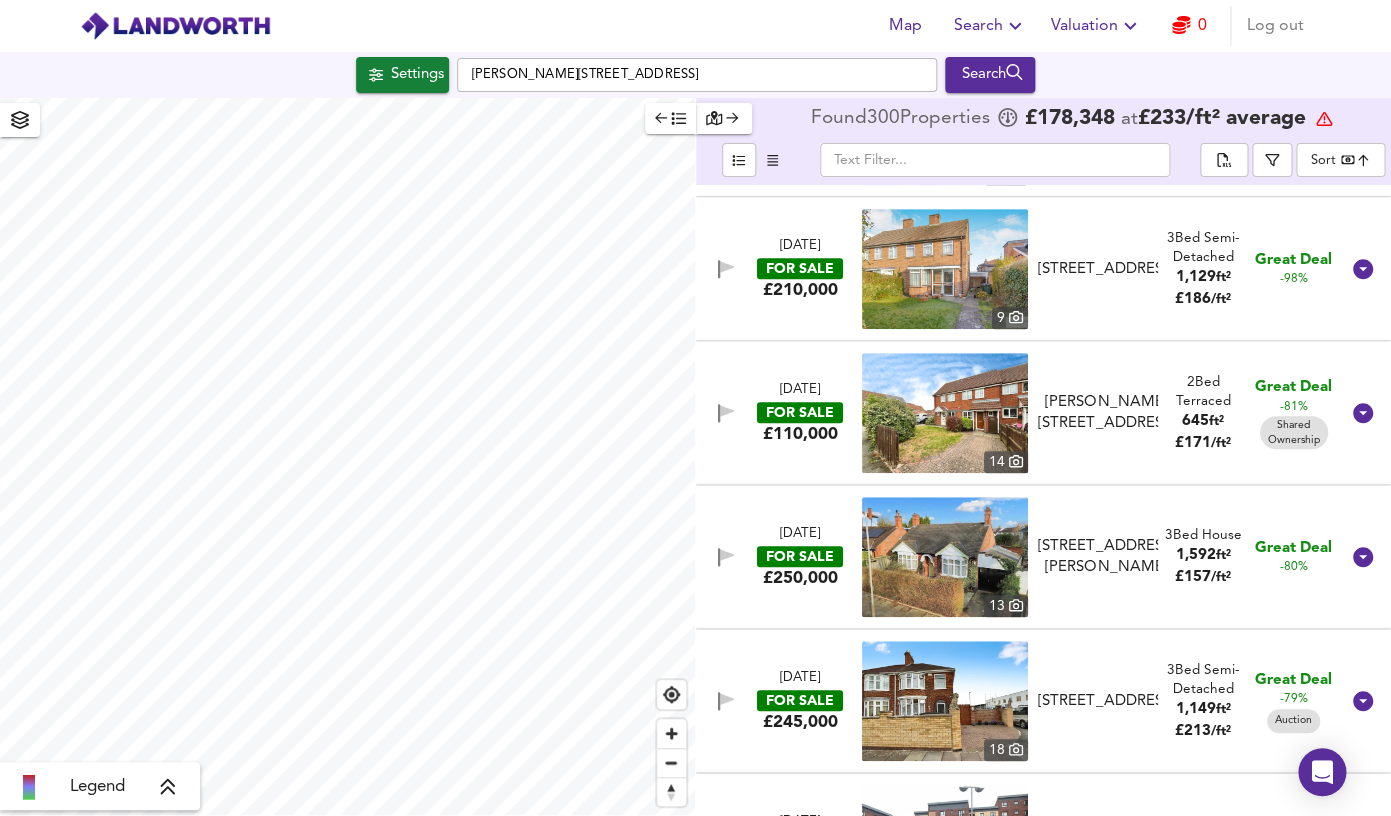 scroll, scrollTop: 0, scrollLeft: 0, axis: both 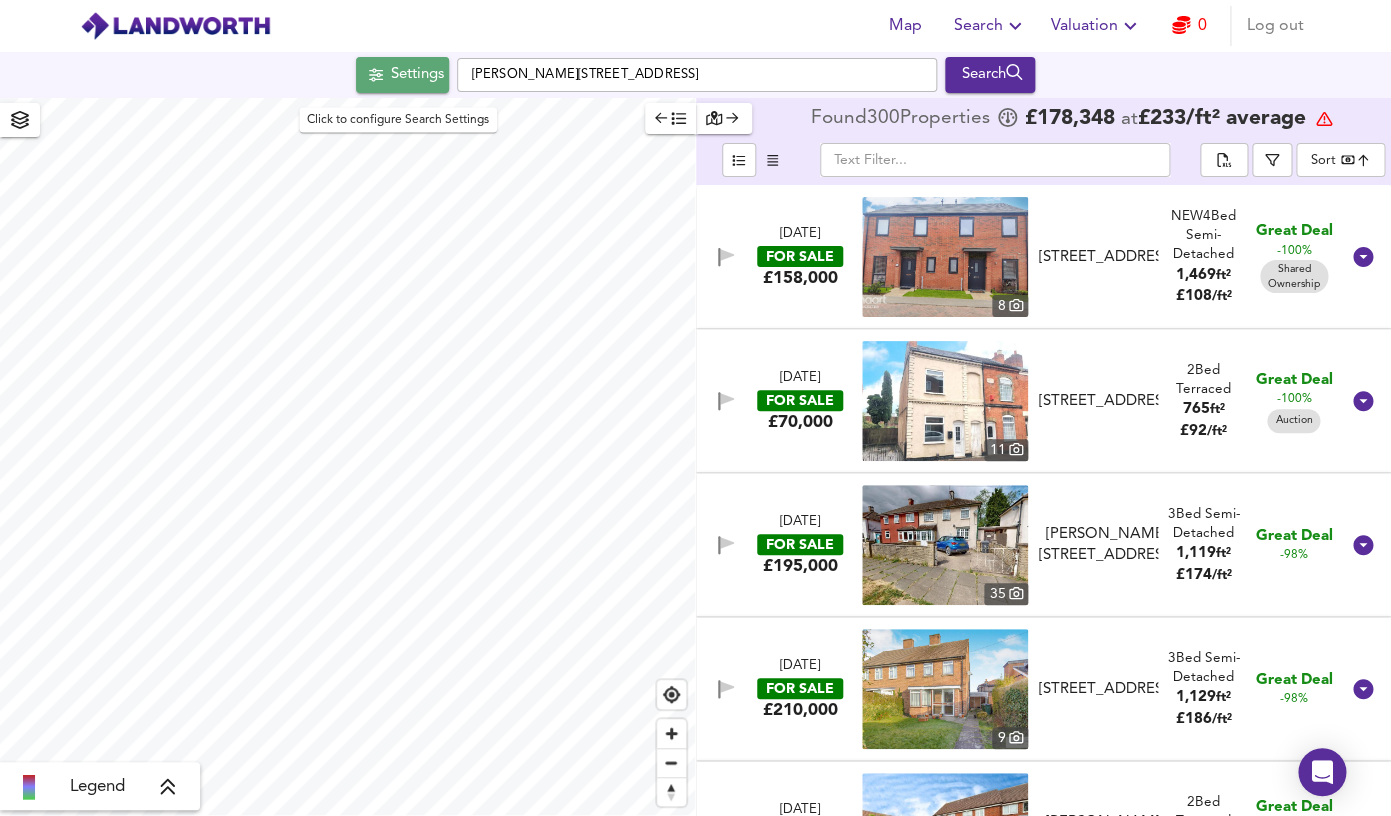 click on "Settings" at bounding box center (417, 75) 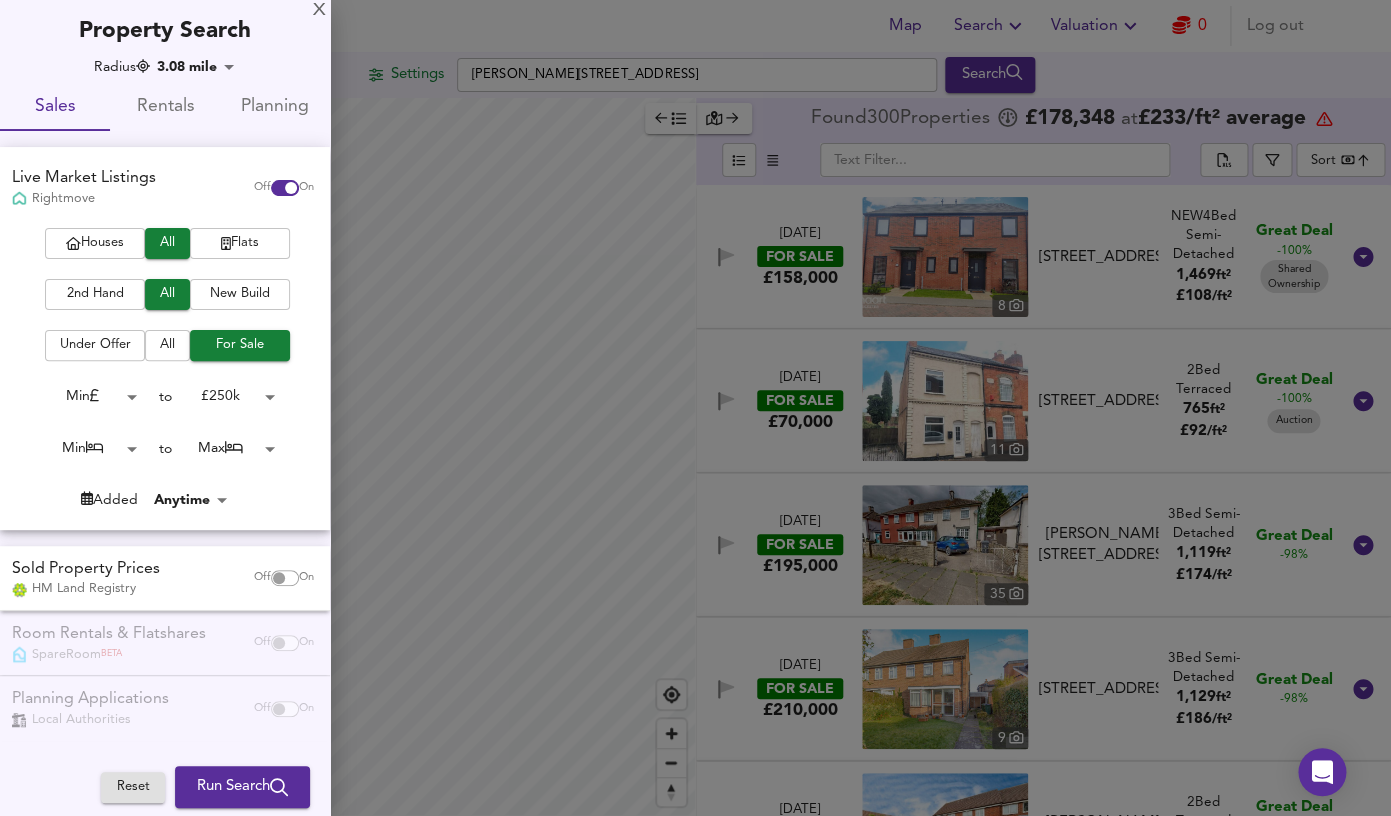 click on "Map Search Valuation    0 Log out        [GEOGRAPHIC_DATA][PERSON_NAME]        Search            Legend       Found  300  Propert ies     £ 178,348   at  £ 233 / ft²   average              ​         Sort   bestdeal ​ [DATE] FOR SALE £158,000     [STREET_ADDRESS][GEOGRAPHIC_DATA]  Bed   Semi-Detached 1,469 ft² £ 108 / ft²   Great Deal -100% Shared Ownership [DATE] FOR SALE £70,000     11     [STREET_ADDRESS] [STREET_ADDRESS] 2  Bed   Terraced 765 ft² £ 92 / ft²   Great Deal -100% Auction [DATE] FOR SALE £195,000     [STREET_ADDRESS][GEOGRAPHIC_DATA][PERSON_NAME][PERSON_NAME]  Bed   Semi-Detached 1,119 ft² £ 174 / ft²   Great Deal -98% [DATE] FOR SALE £210,000     [STREET_ADDRESS]  Bed   Semi-Detached 1,129 ft² /" at bounding box center [695, 408] 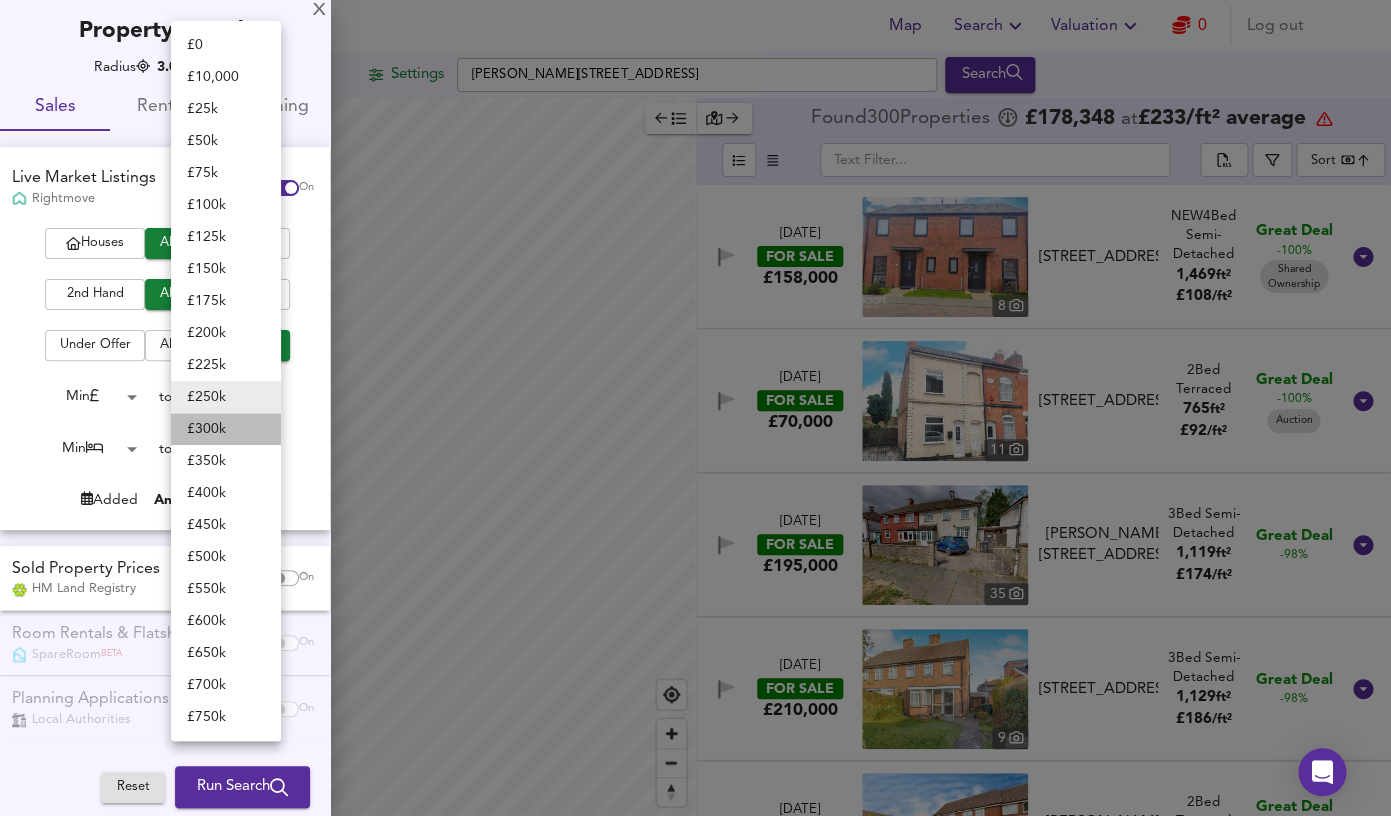 click on "£ 300k" at bounding box center [226, 429] 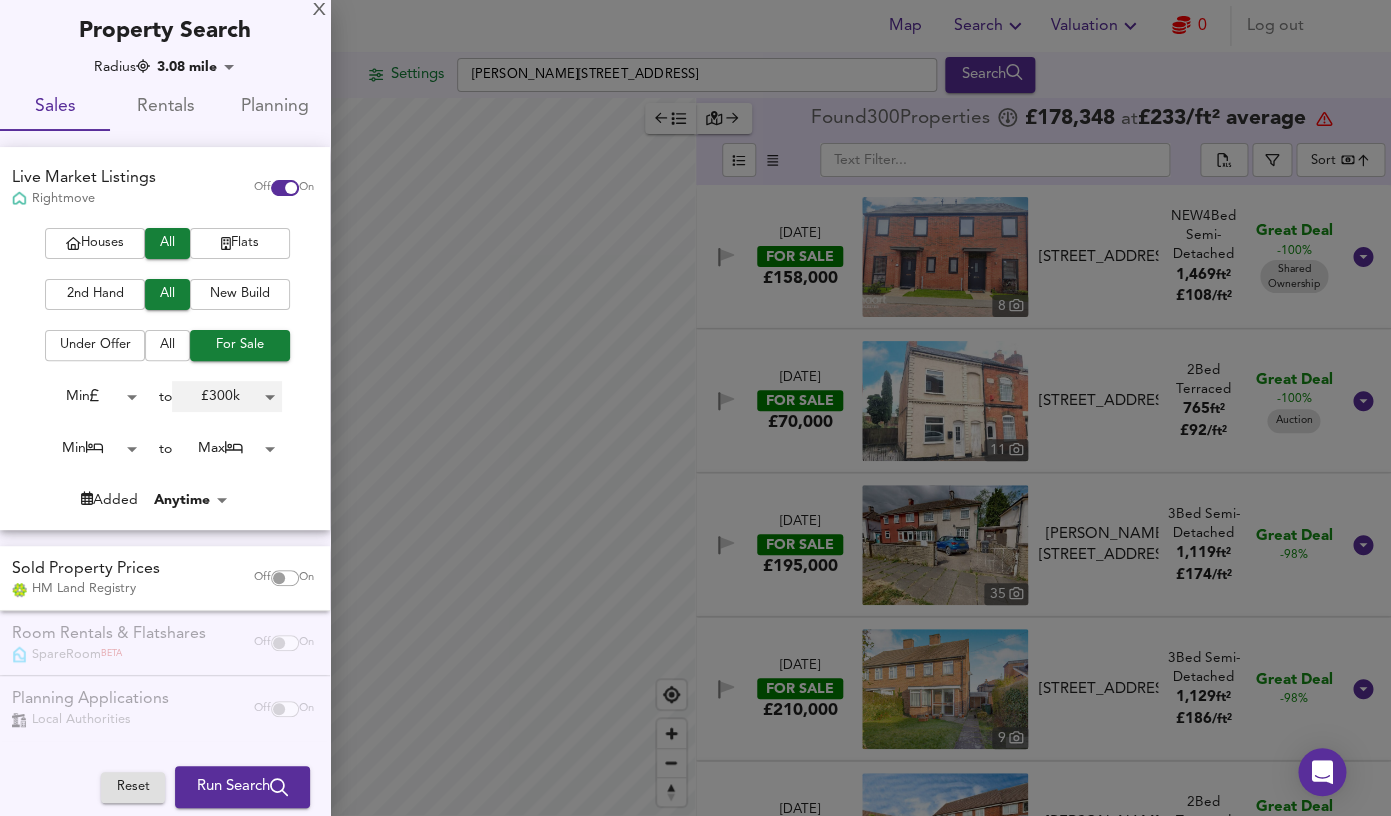 type on "300000" 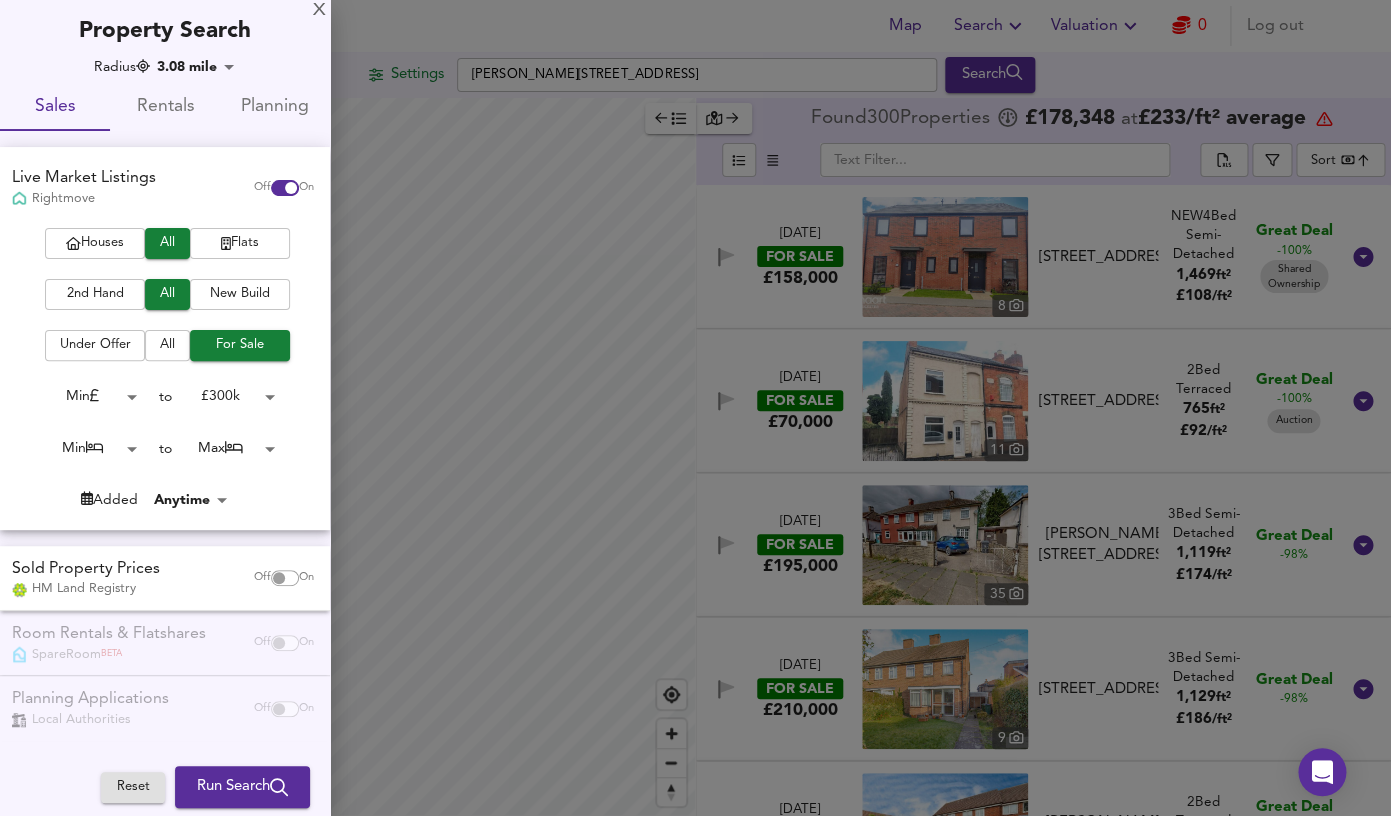 click on "Run Search" at bounding box center (242, 787) 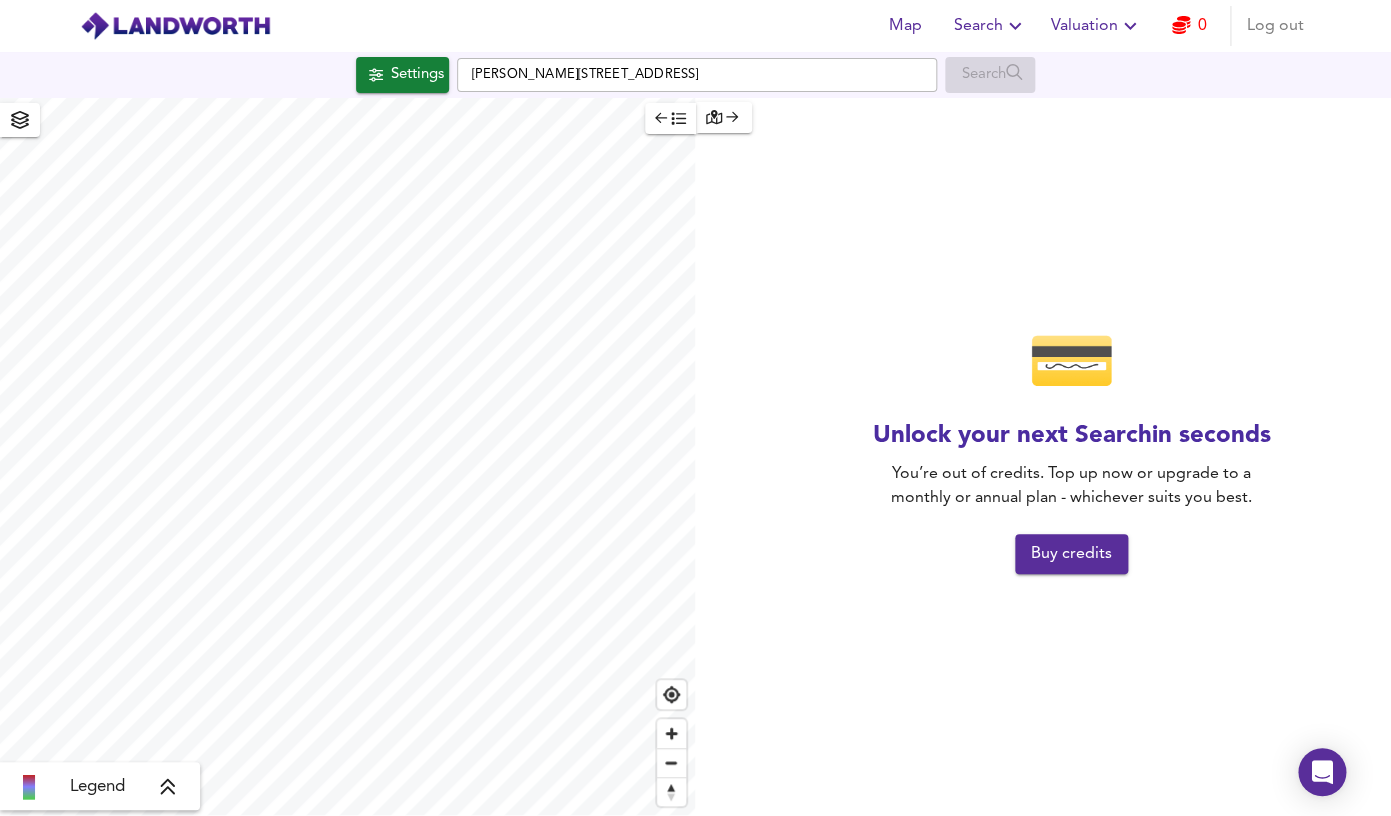 click on "Log out" at bounding box center [1275, 26] 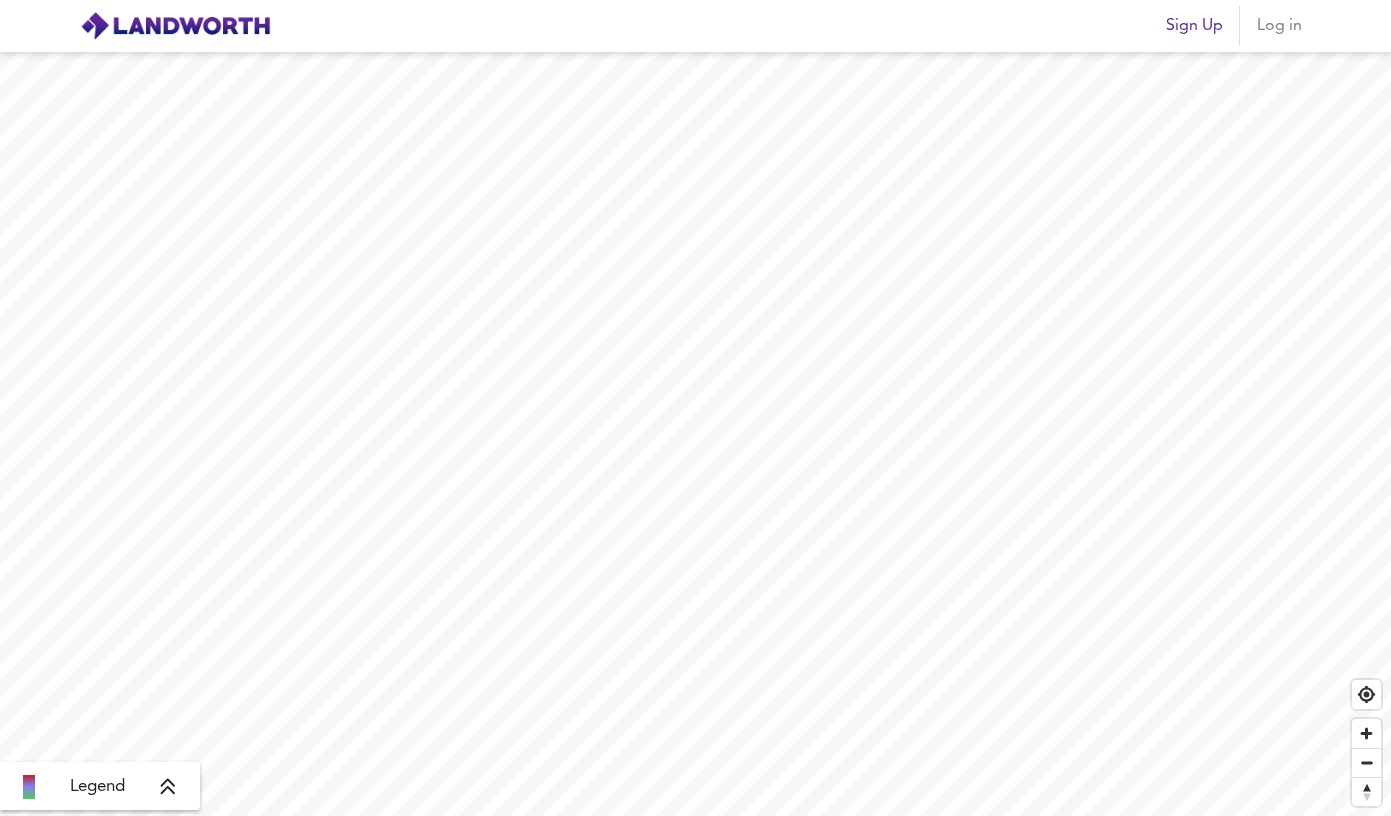 scroll, scrollTop: 0, scrollLeft: 0, axis: both 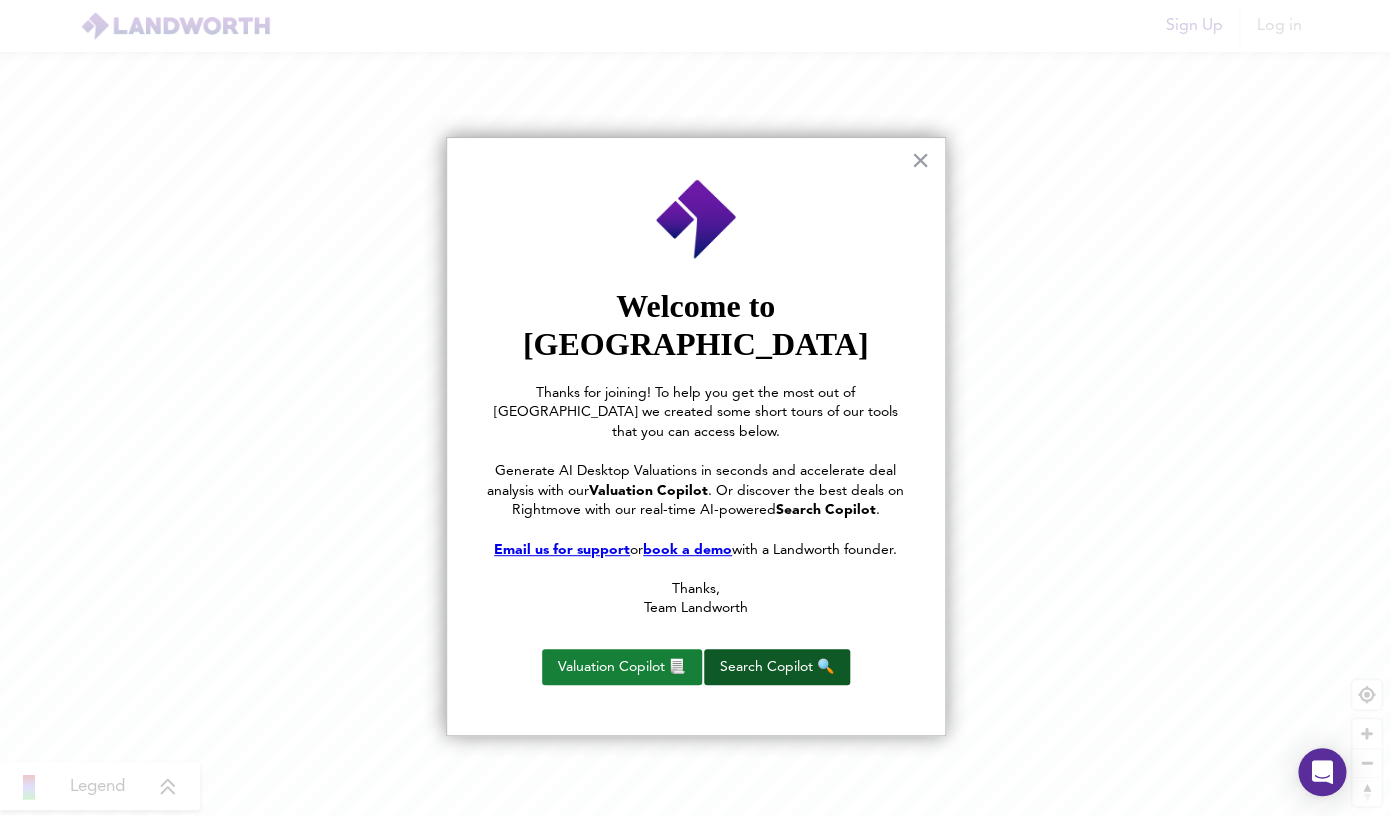 click on "Search Copilot 🔍" at bounding box center [777, 667] 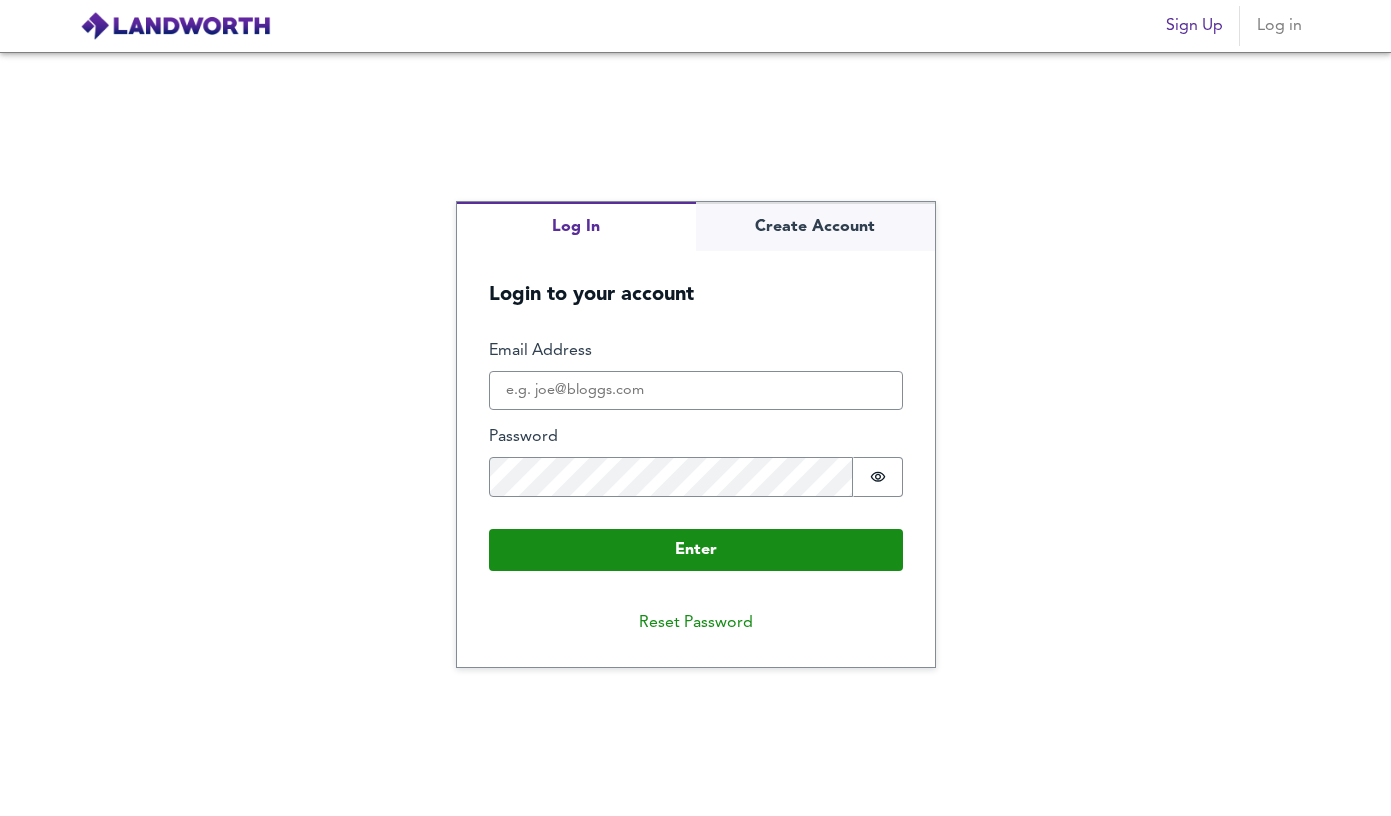 scroll, scrollTop: 0, scrollLeft: 0, axis: both 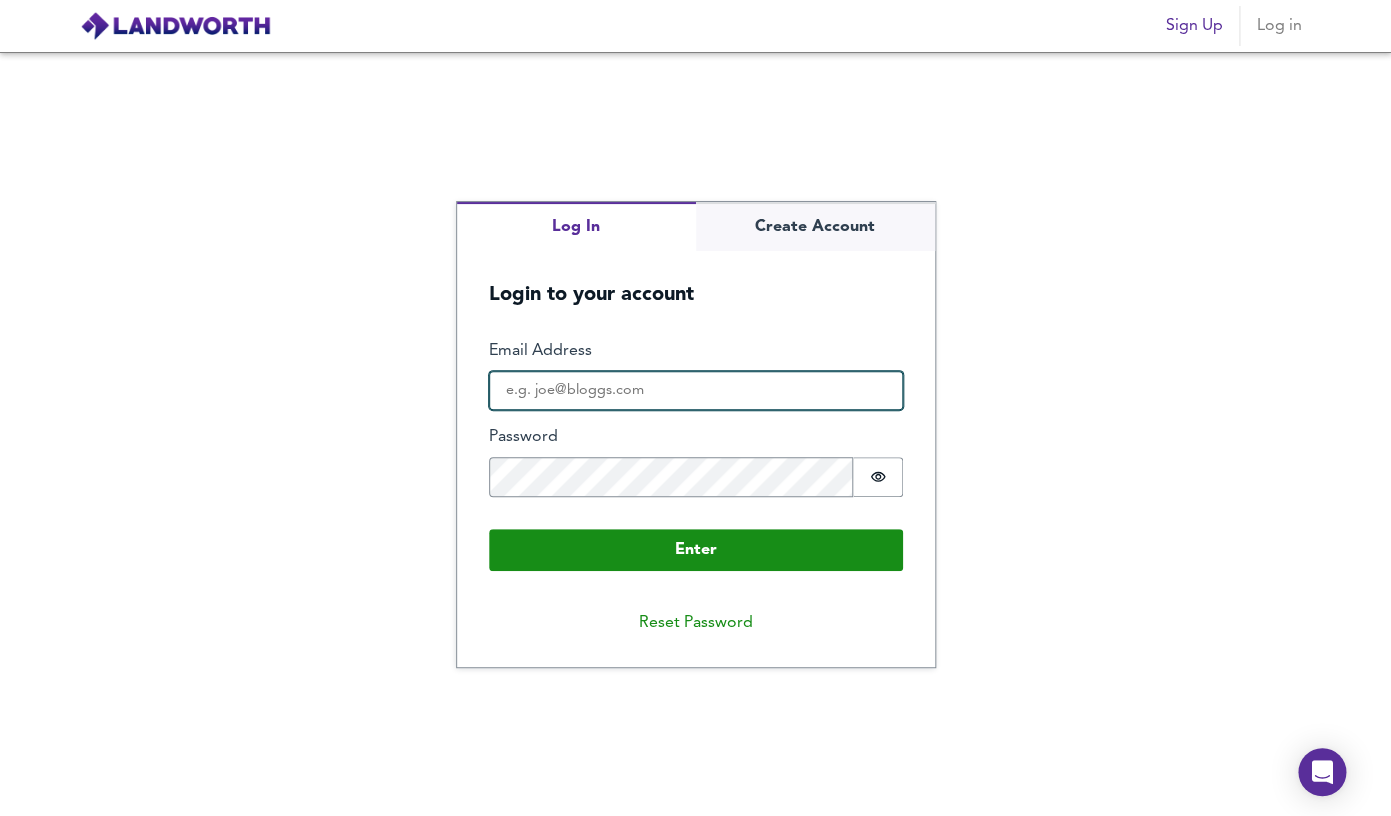 click on "Email Address" at bounding box center (696, 391) 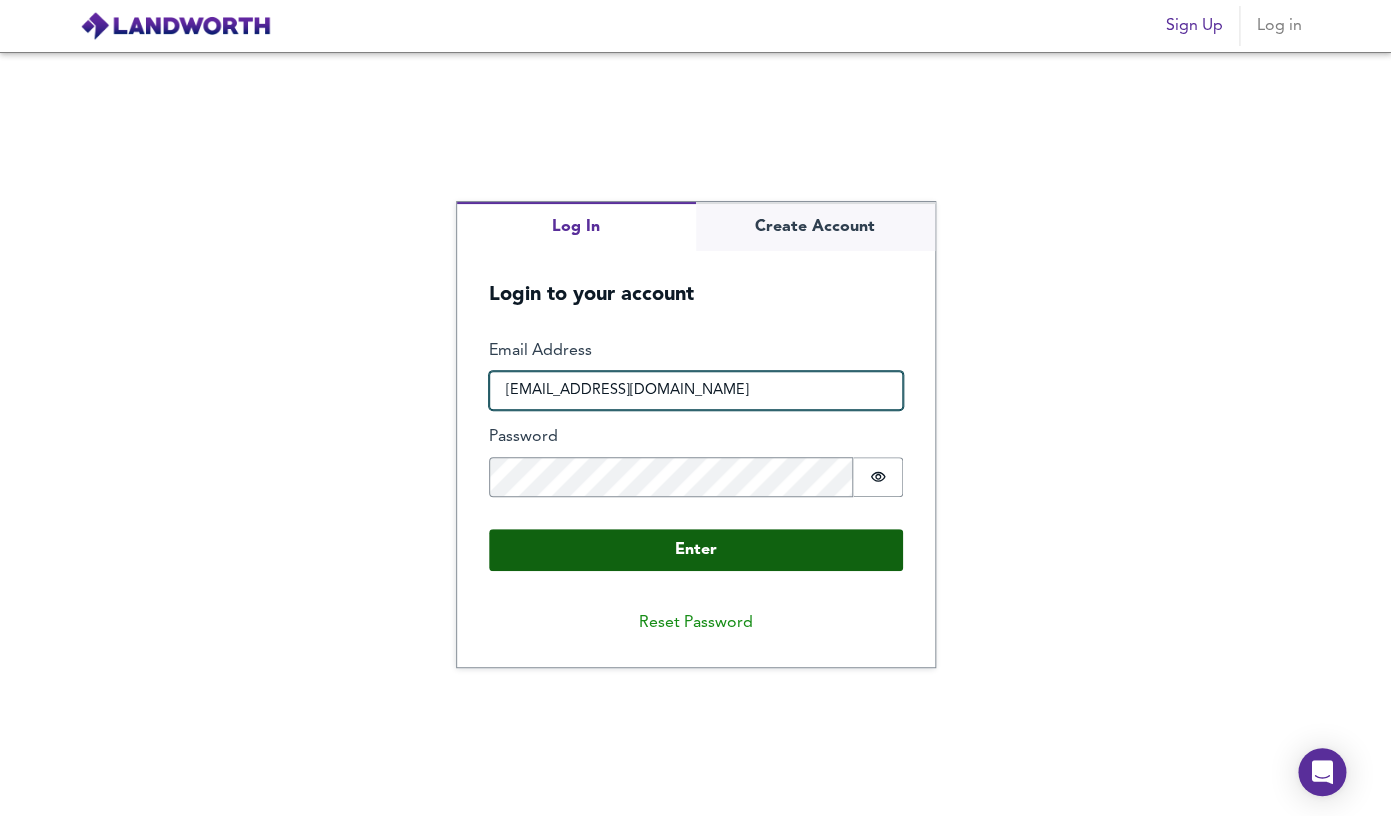 type on "[EMAIL_ADDRESS][DOMAIN_NAME]" 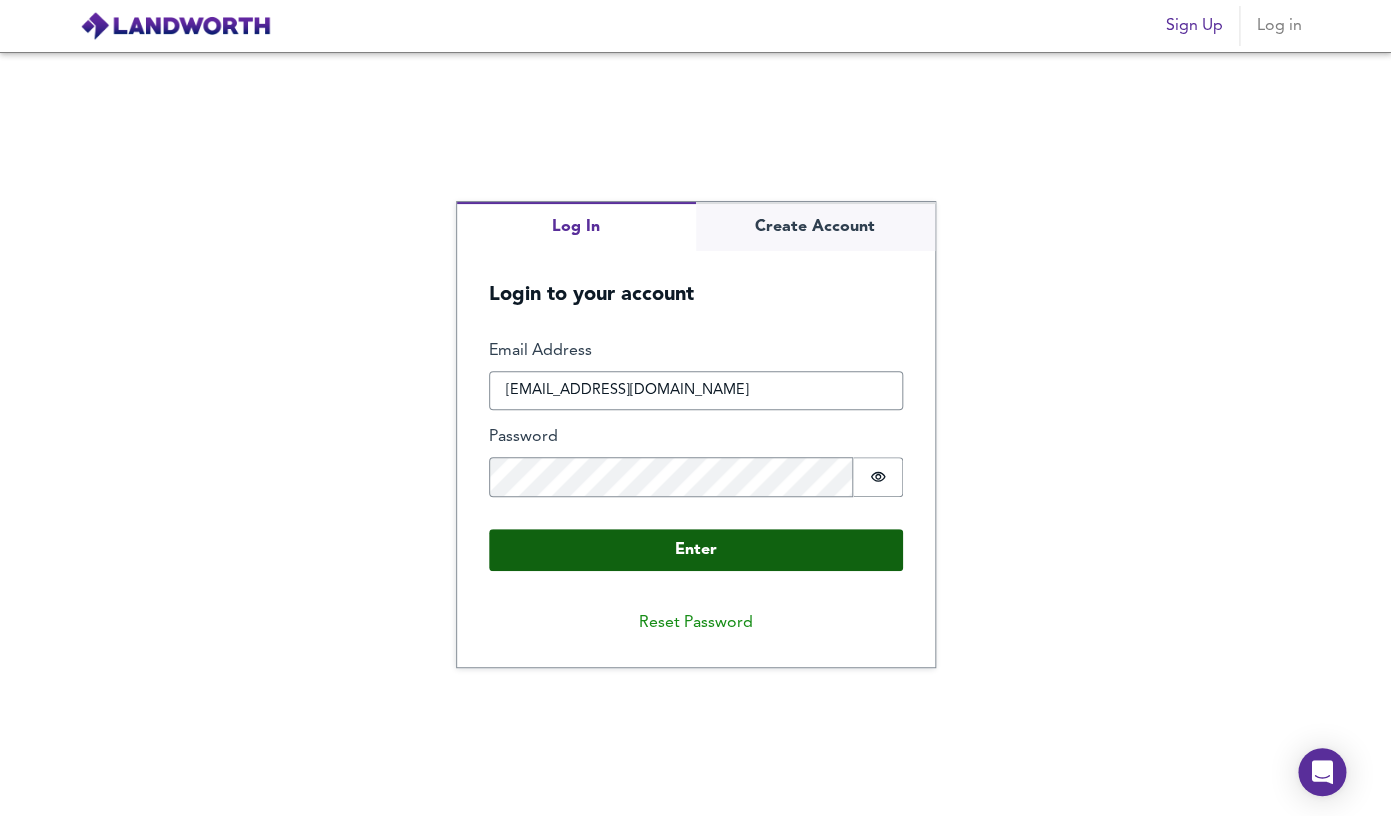 click on "Enter Email Address [EMAIL_ADDRESS][DOMAIN_NAME] Password Password is hidden Buffer Enter" at bounding box center [696, 455] 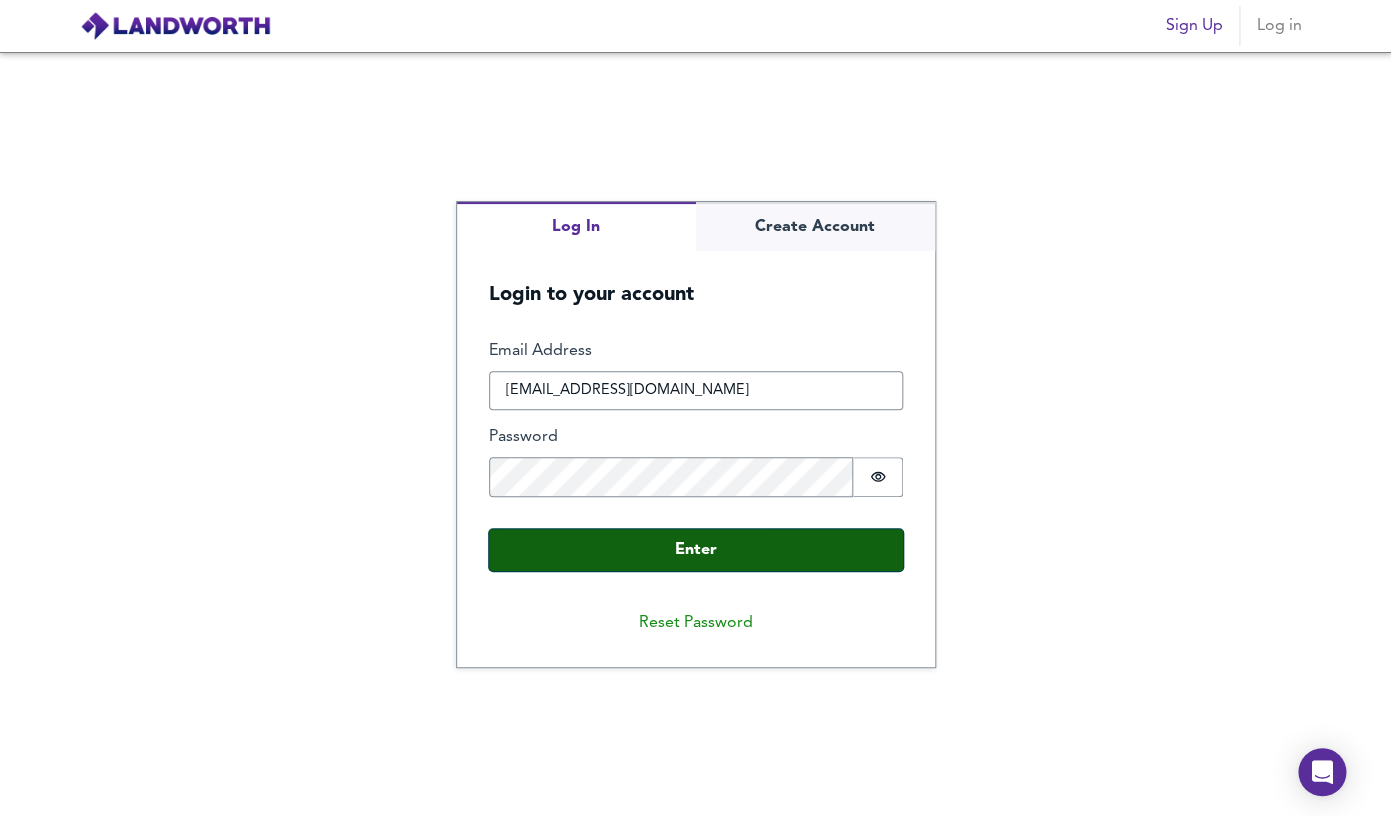 click on "Enter" at bounding box center [696, 550] 